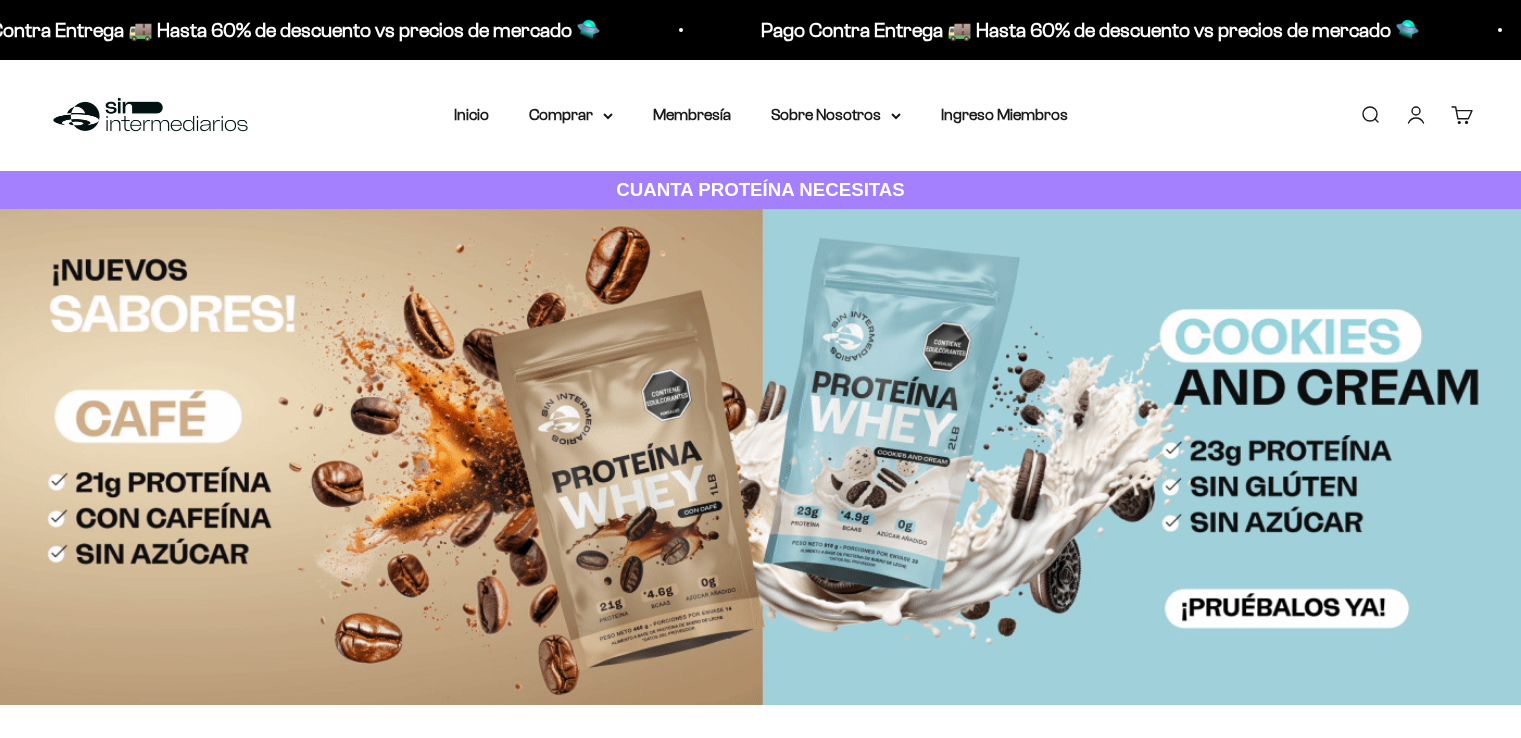 scroll, scrollTop: 0, scrollLeft: 0, axis: both 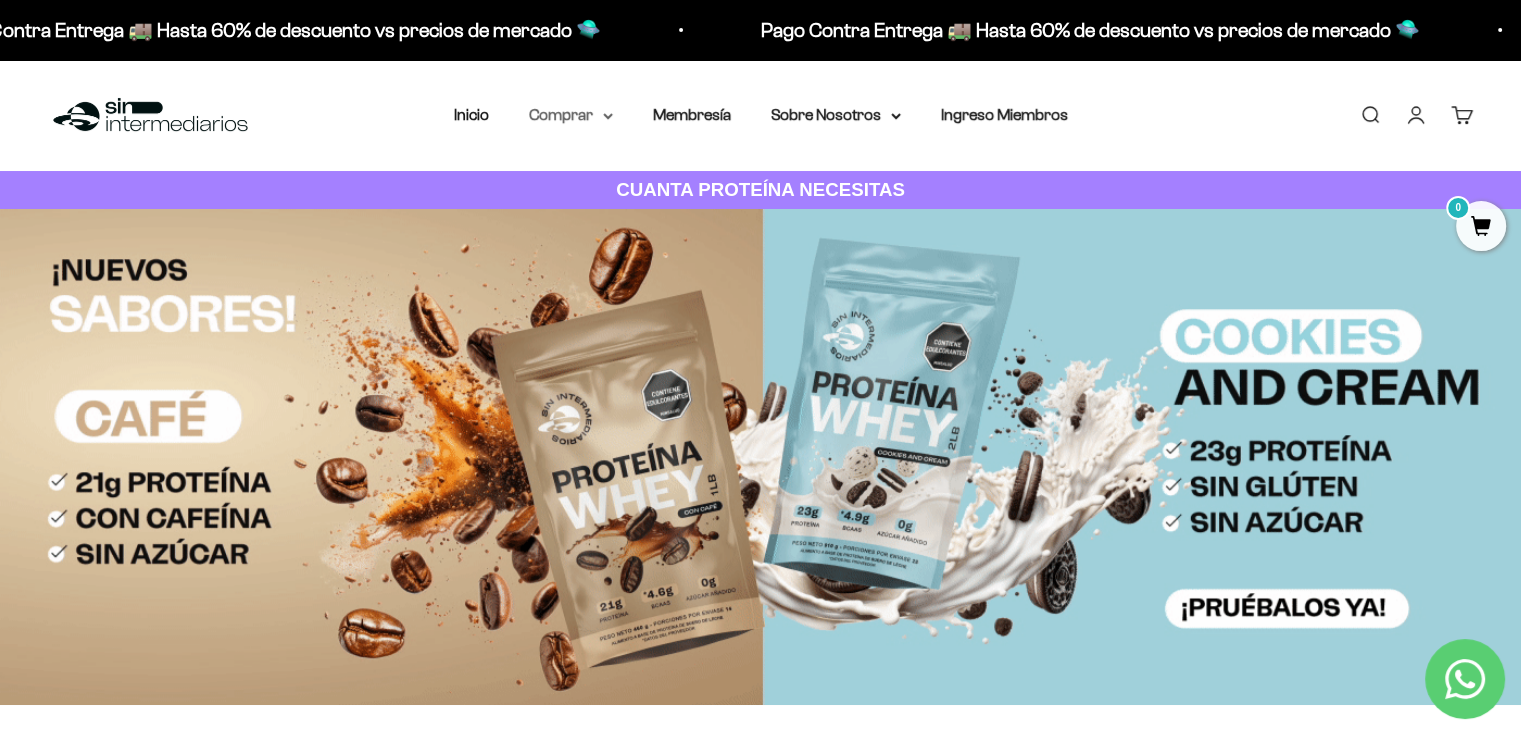 click on "Comprar" at bounding box center (571, 115) 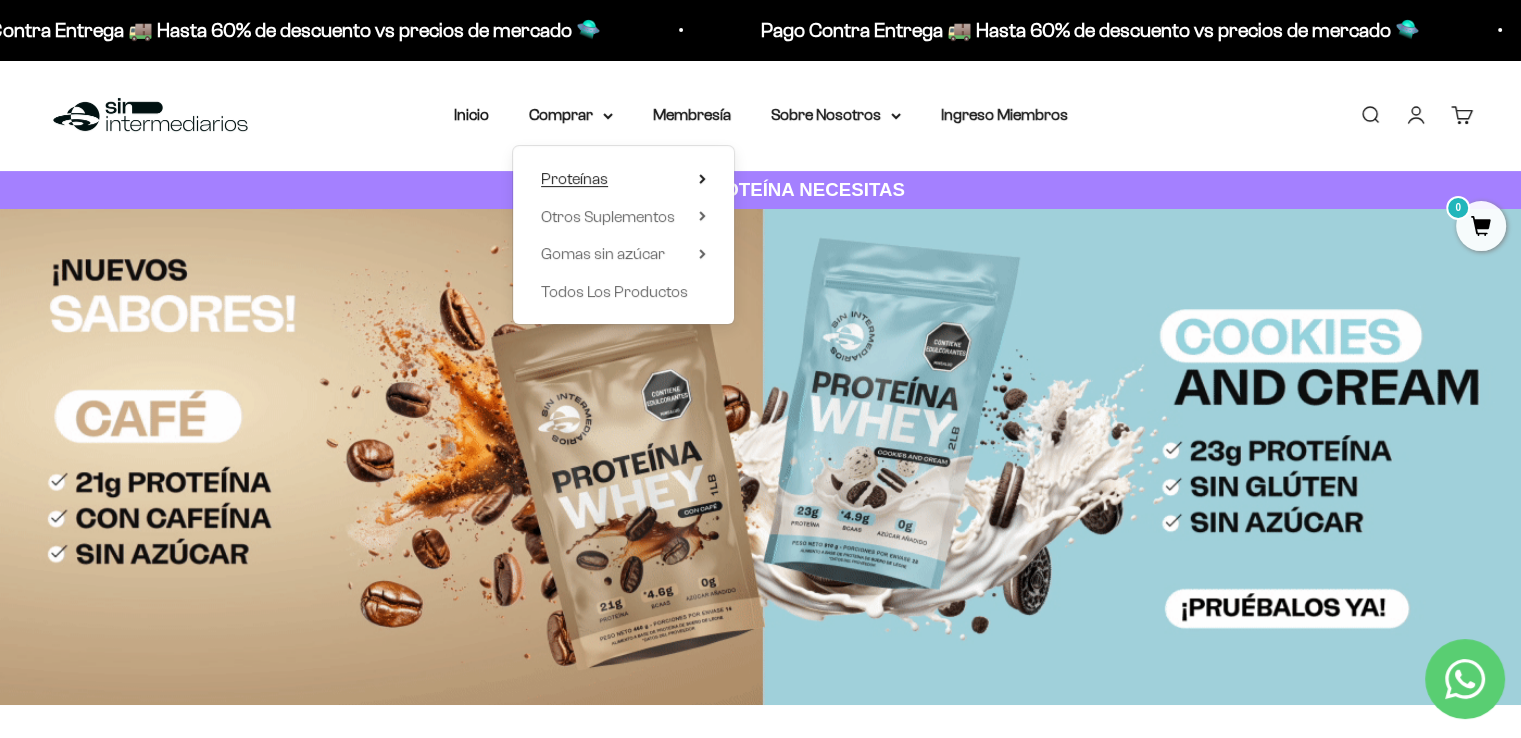 click on "Proteínas" at bounding box center (623, 179) 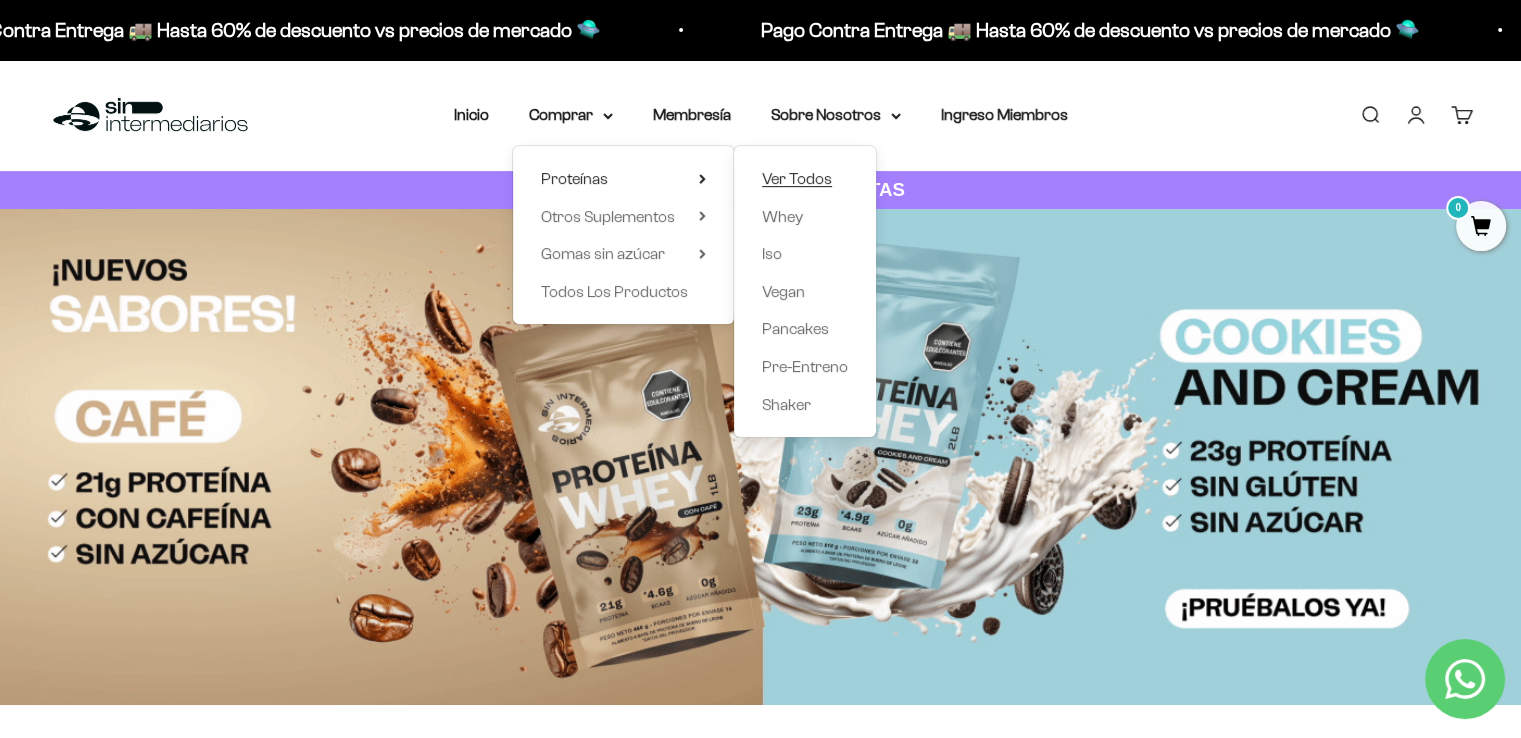 click on "Ver Todos" at bounding box center [797, 178] 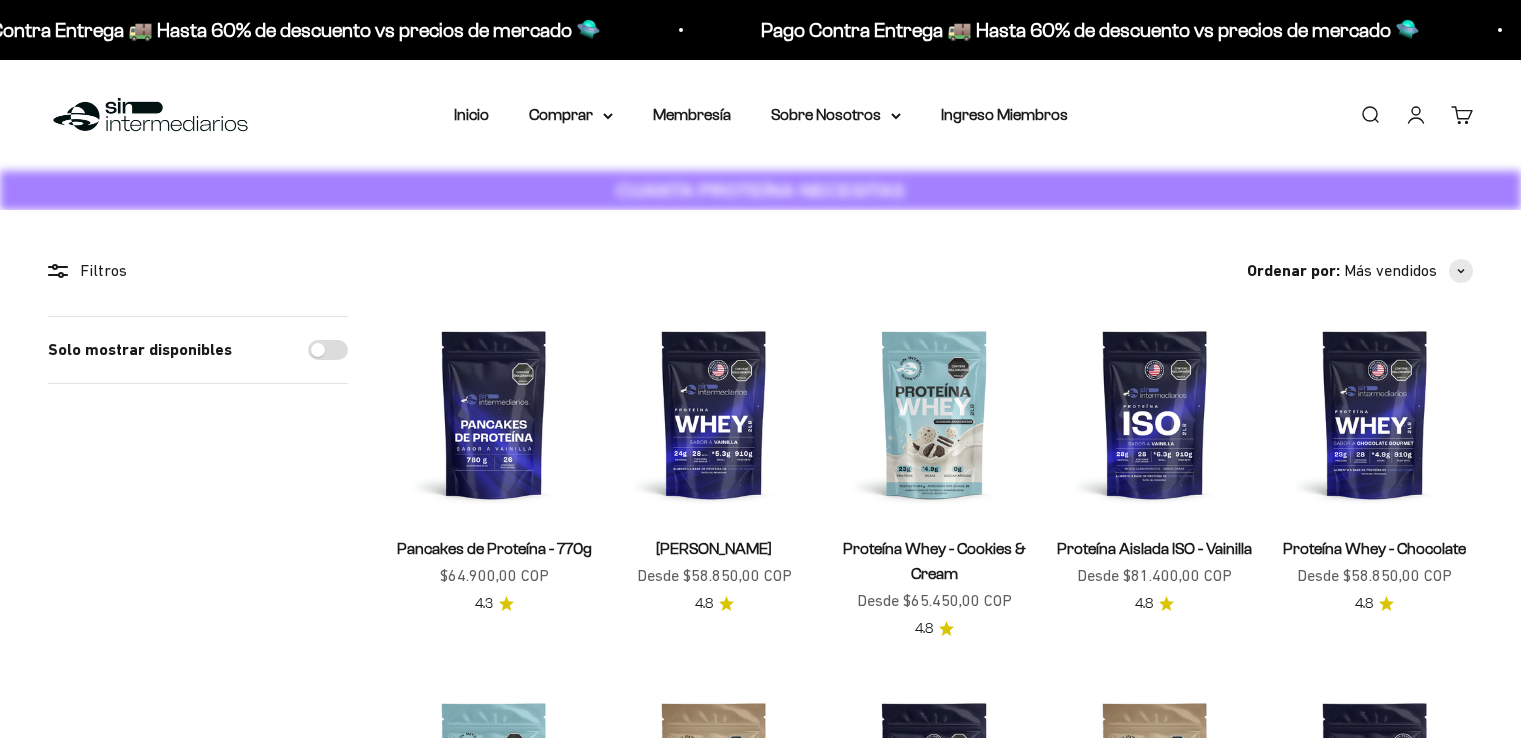 scroll, scrollTop: 0, scrollLeft: 0, axis: both 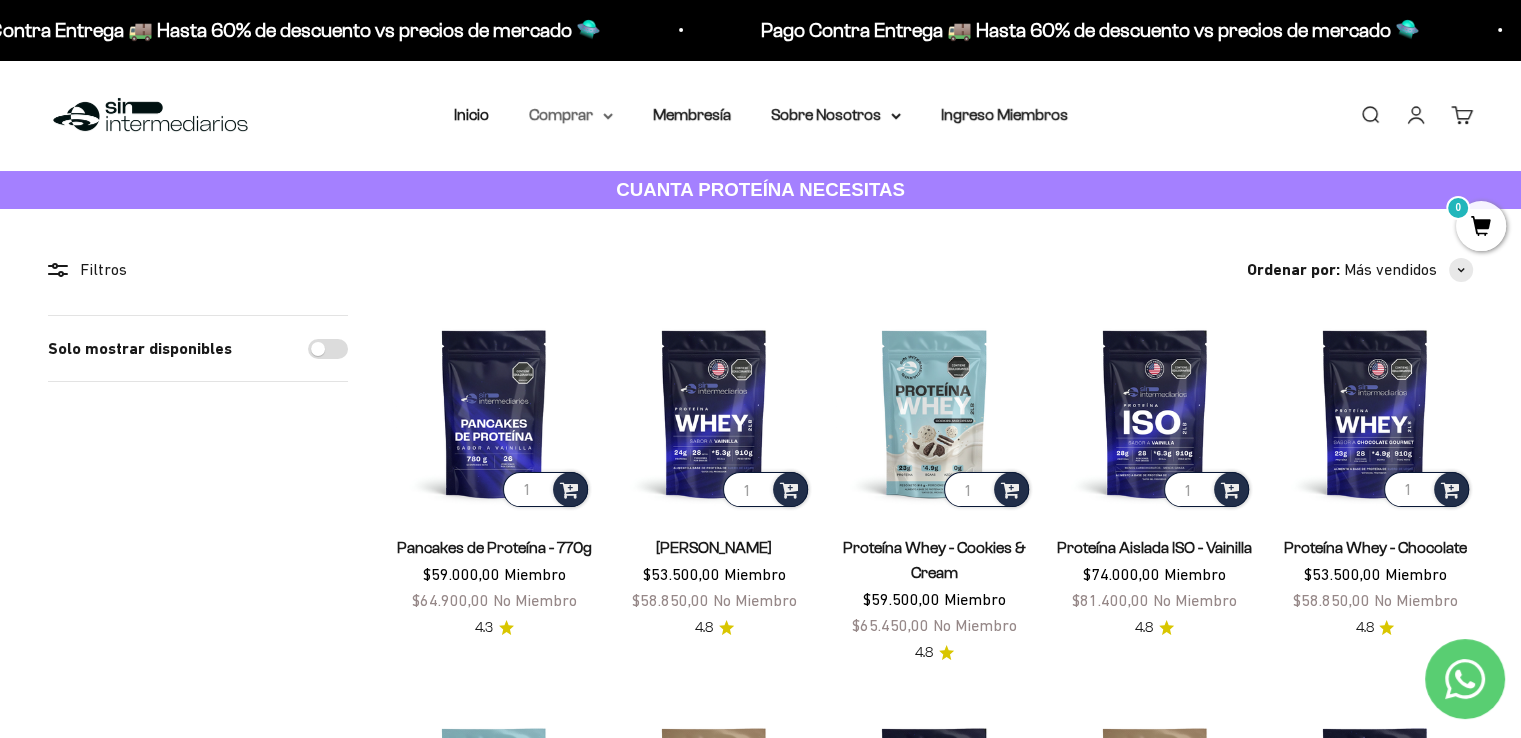 click on "Comprar" at bounding box center [571, 115] 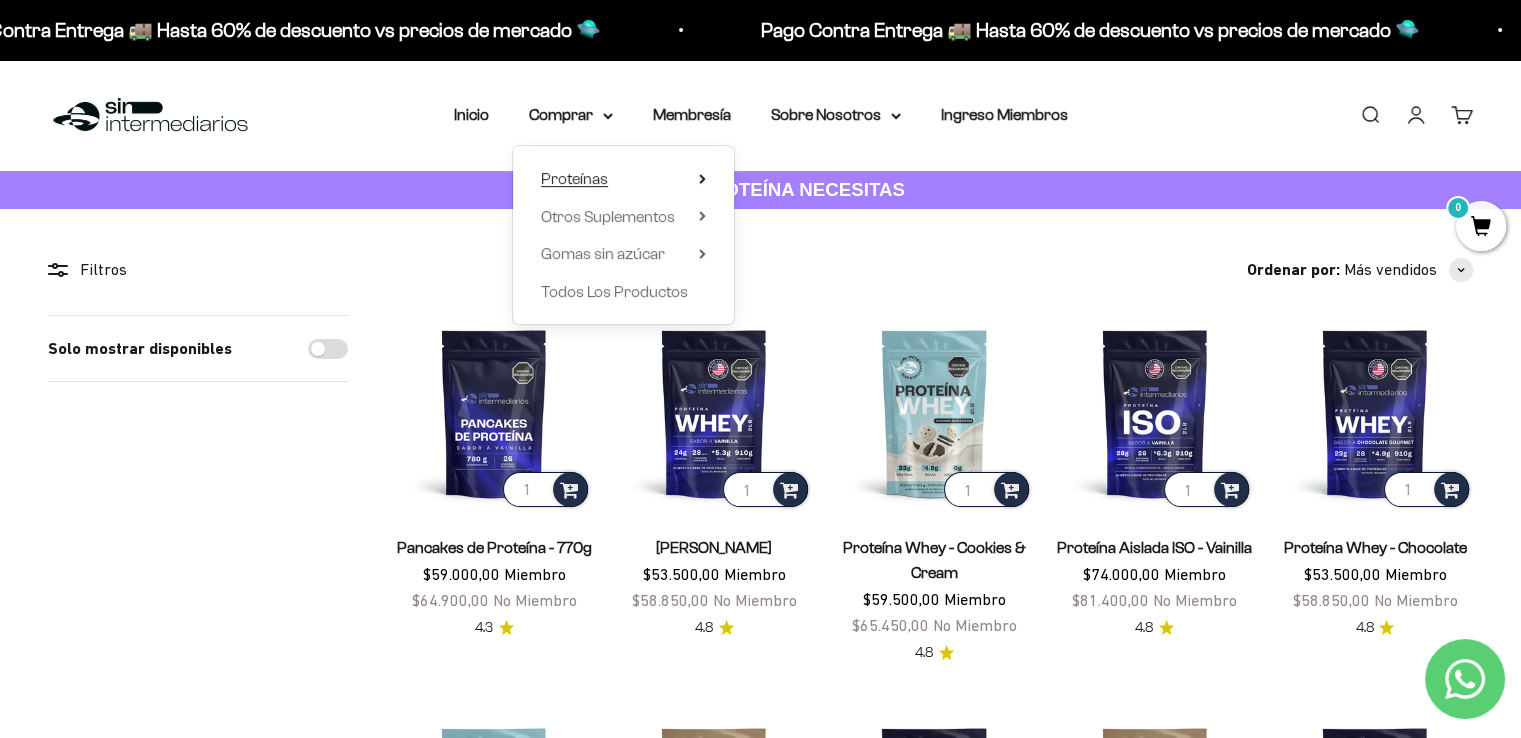 click on "Proteínas" at bounding box center [623, 179] 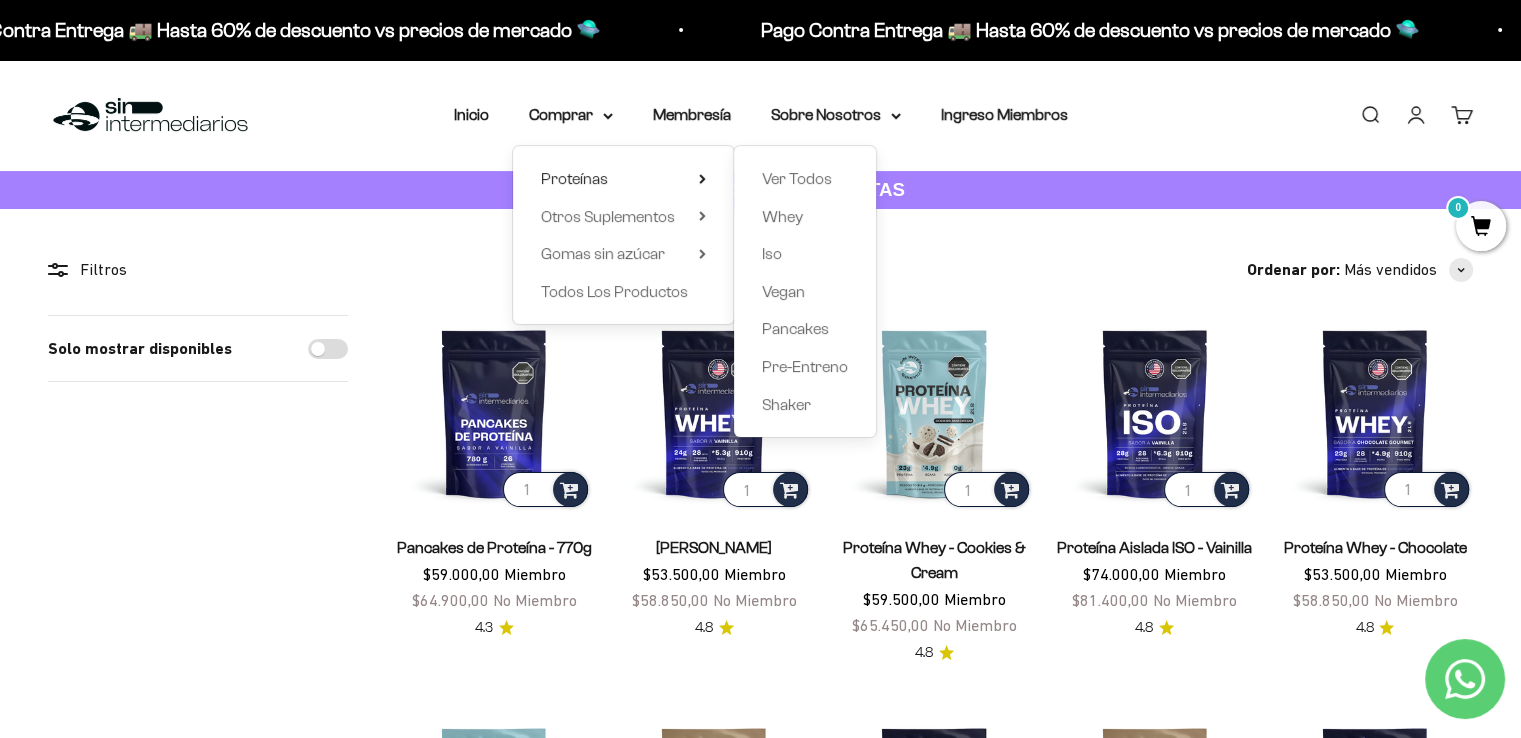 click on "Filtros
Ordenar por
Características Más vendidos Alfabéticamente, A-Z Alfabéticamente, Z-A Precio, menor a mayor Precio, mayor a menor Fecha: antiguo(a) a reciente Fecha: reciente a antiguo(a)
Solo mostrar disponibles
Aplicar  (1)
Filtros
Ordenar por:
Más vendidos
Características
Más vendidos
Alfabéticamente, A-Z
Alfabéticamente, Z-A
Precio, menor a mayor
Precio, mayor a menor
Fecha: antiguo(a) a reciente" at bounding box center [760, 870] 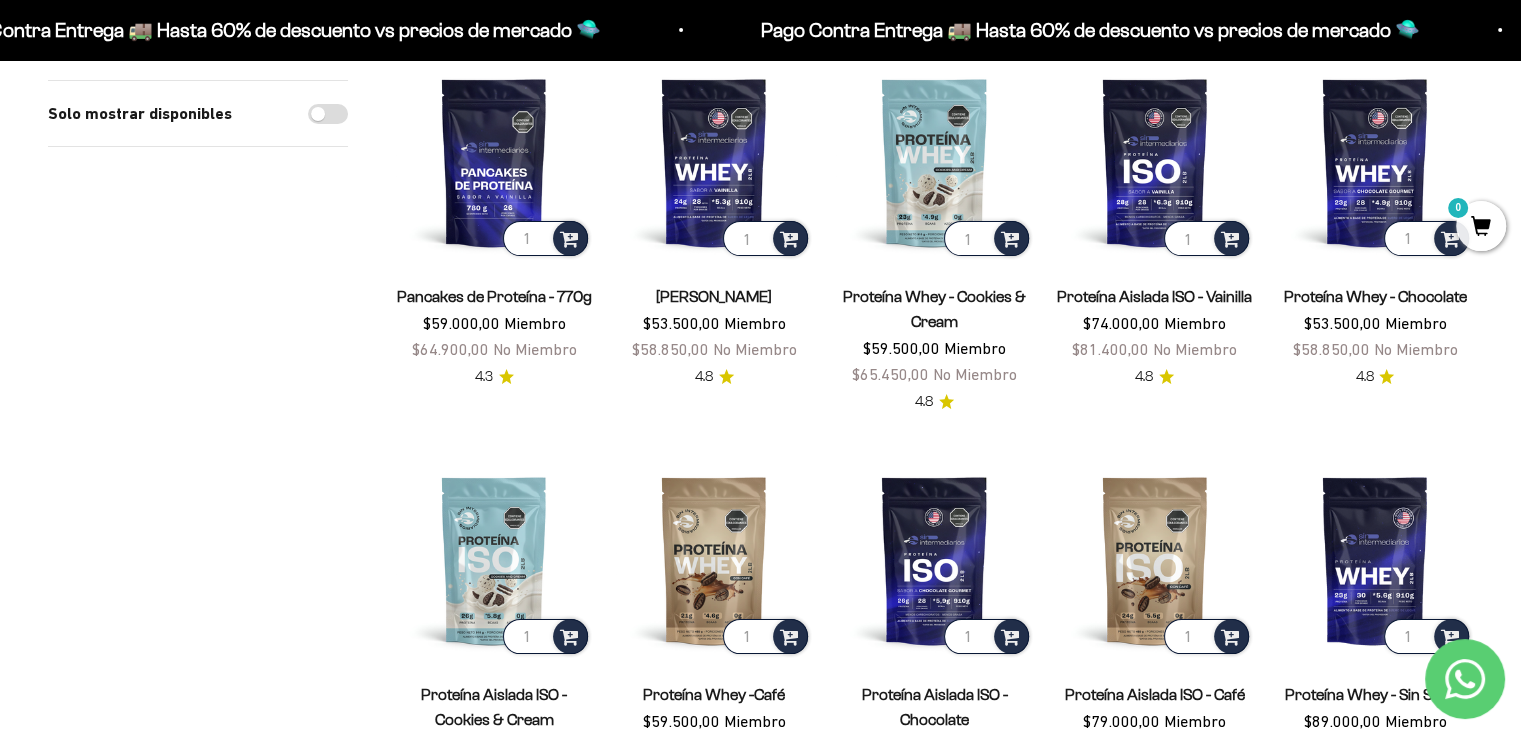 scroll, scrollTop: 255, scrollLeft: 0, axis: vertical 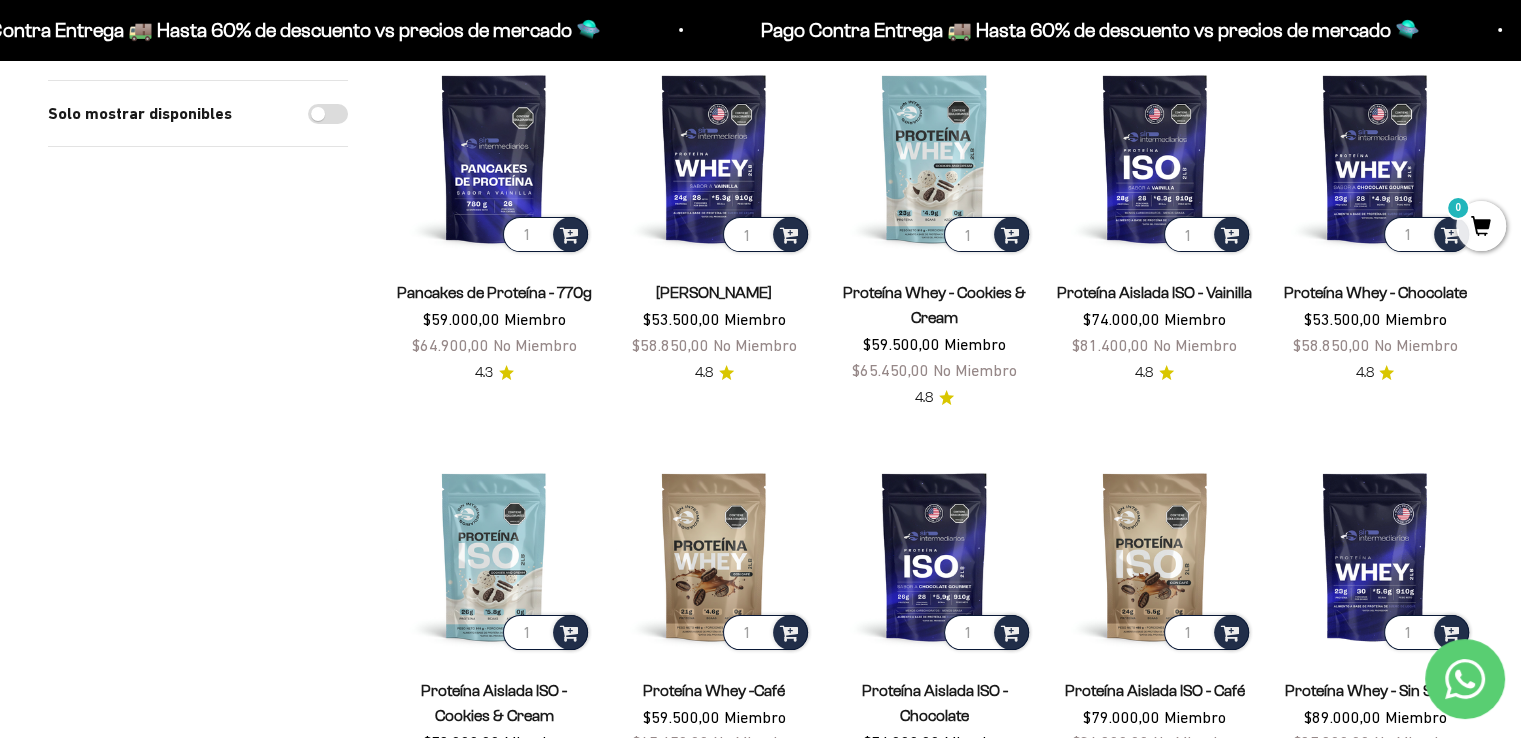 click on "Solo mostrar disponibles" at bounding box center (328, 114) 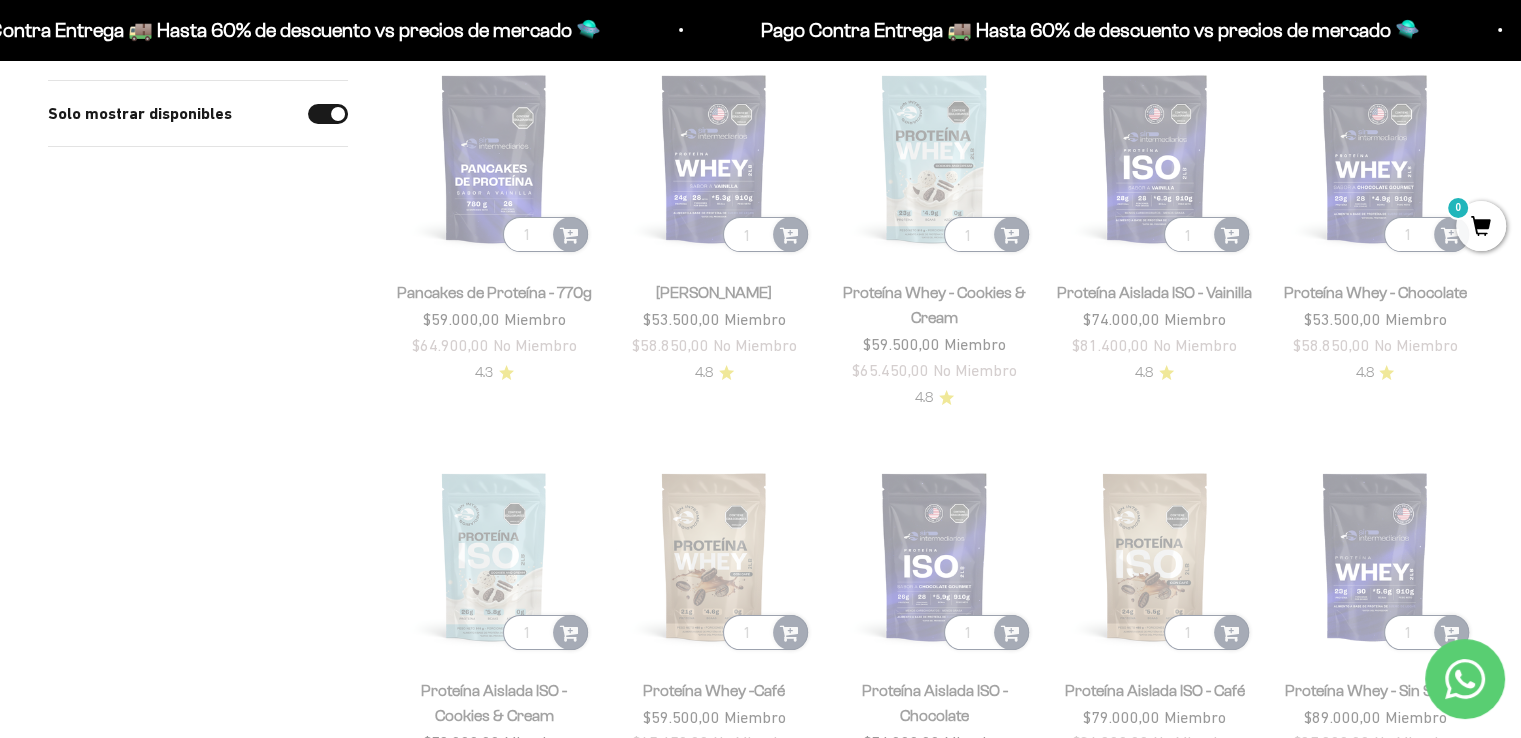 scroll, scrollTop: 235, scrollLeft: 0, axis: vertical 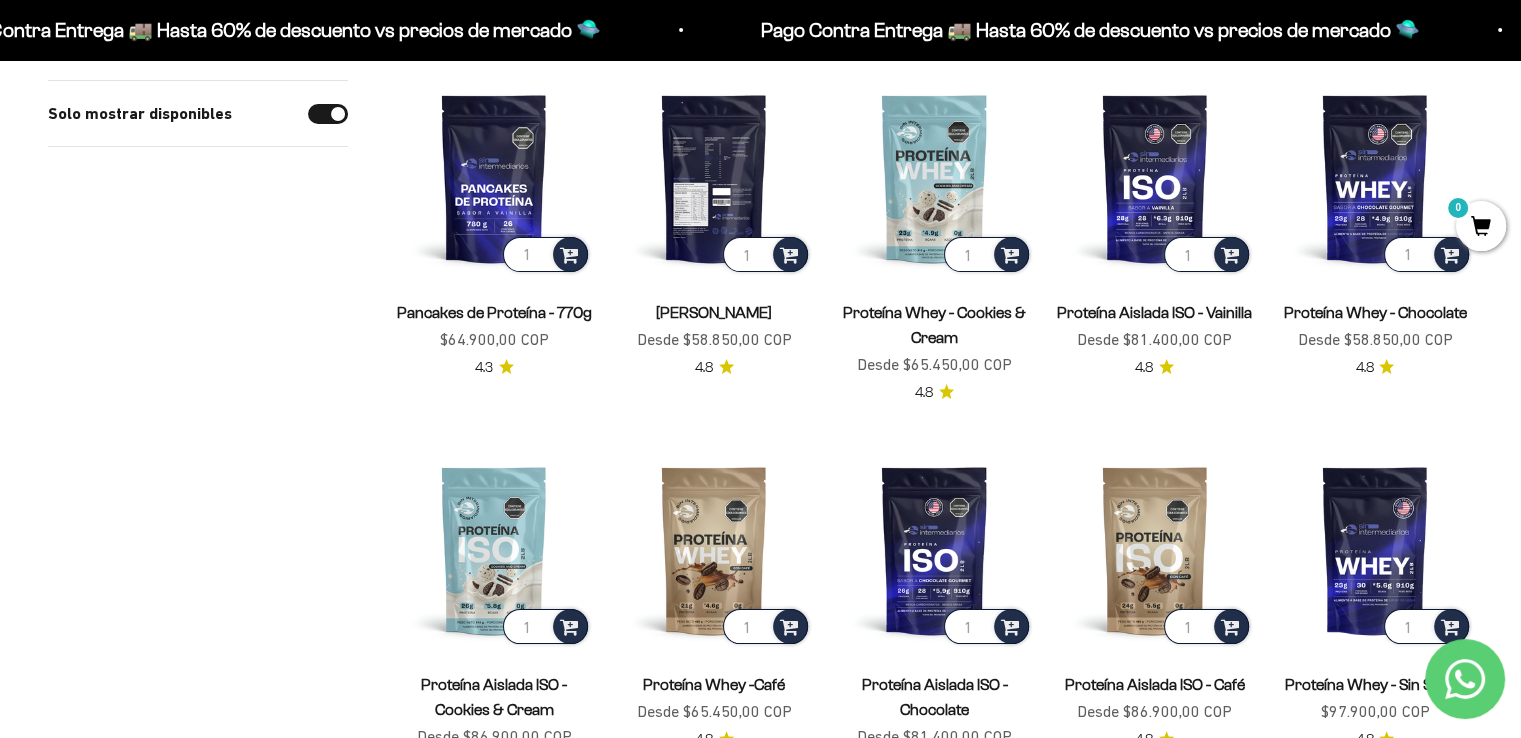 click at bounding box center [714, 178] 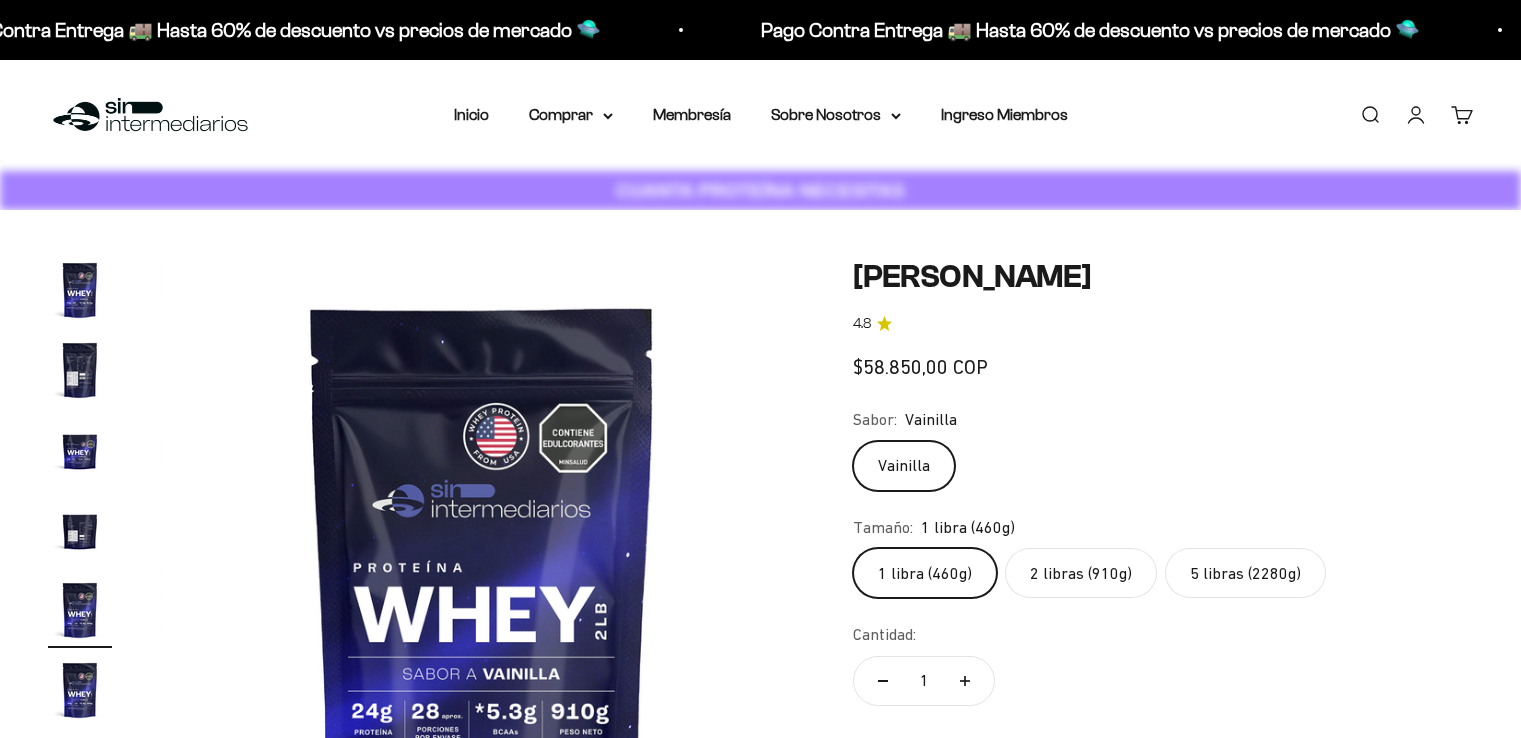 scroll, scrollTop: 0, scrollLeft: 0, axis: both 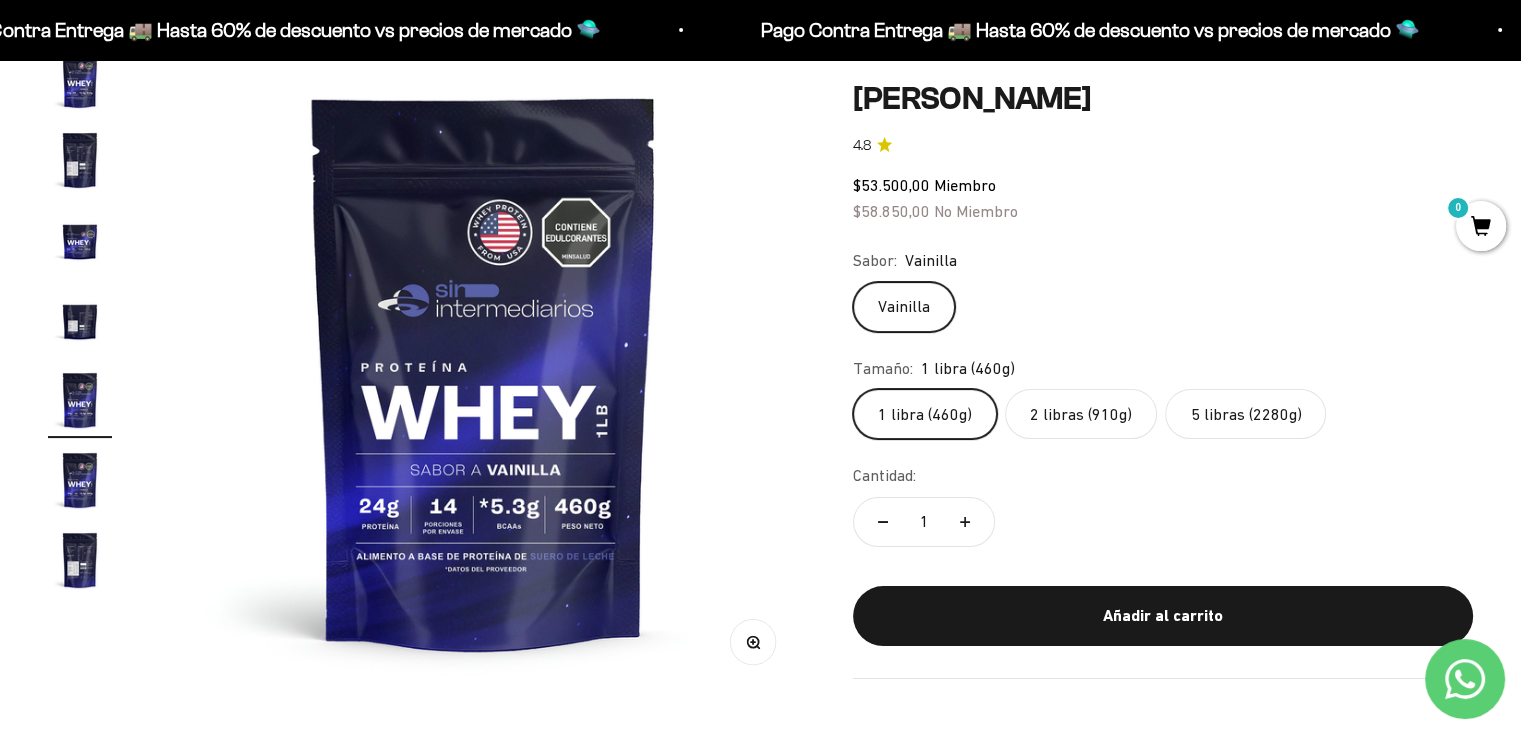 click on "2 libras (910g)" 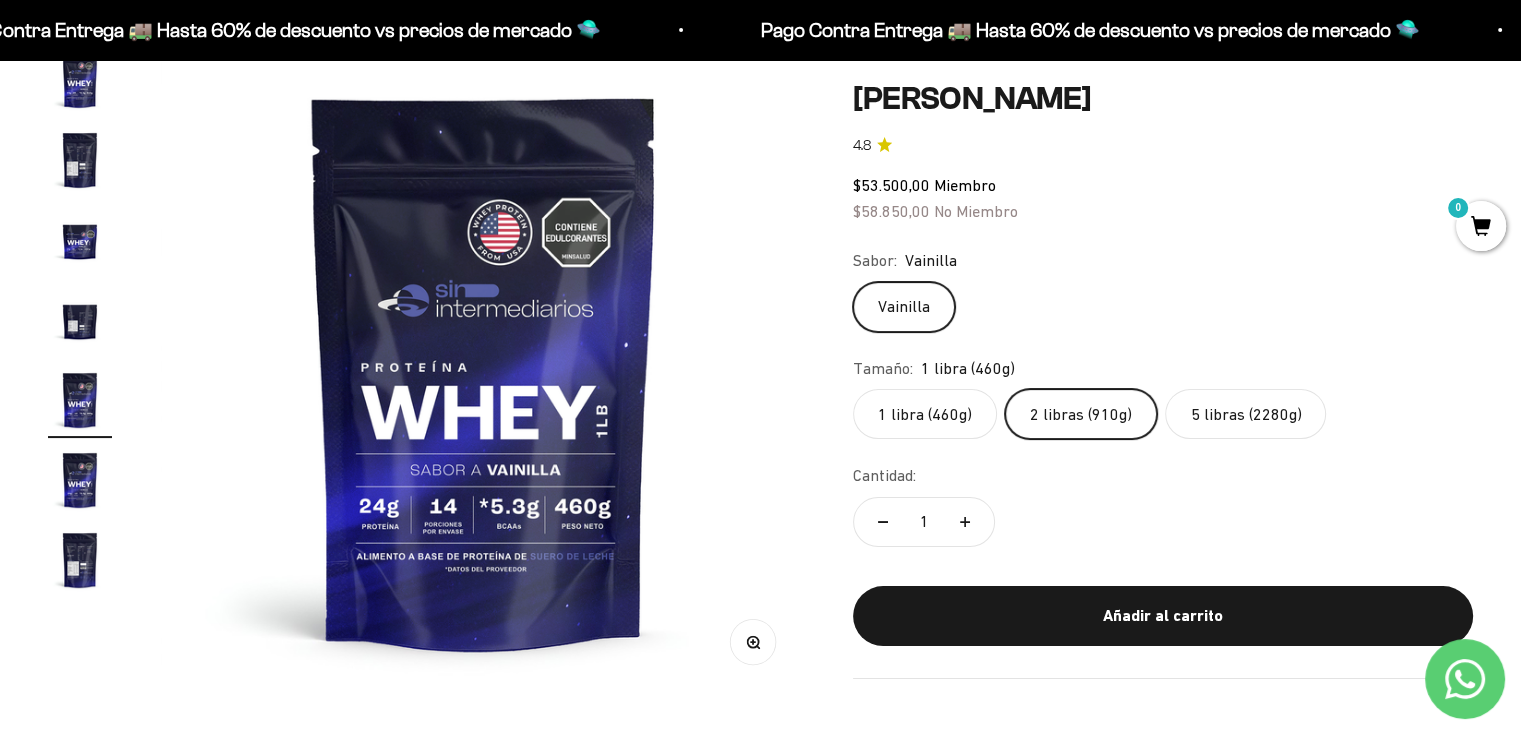 scroll, scrollTop: 0, scrollLeft: 0, axis: both 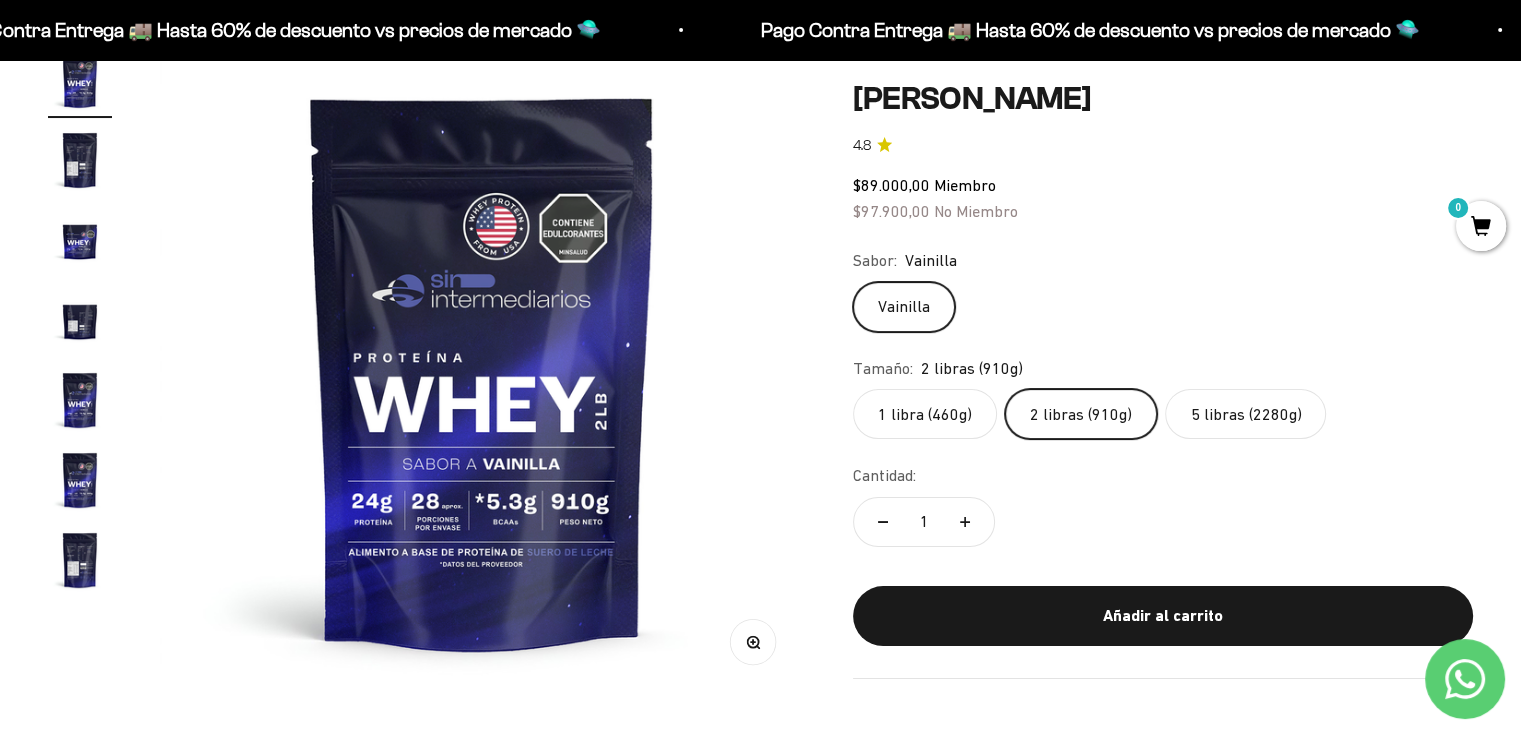click on "5 libras (2280g)" 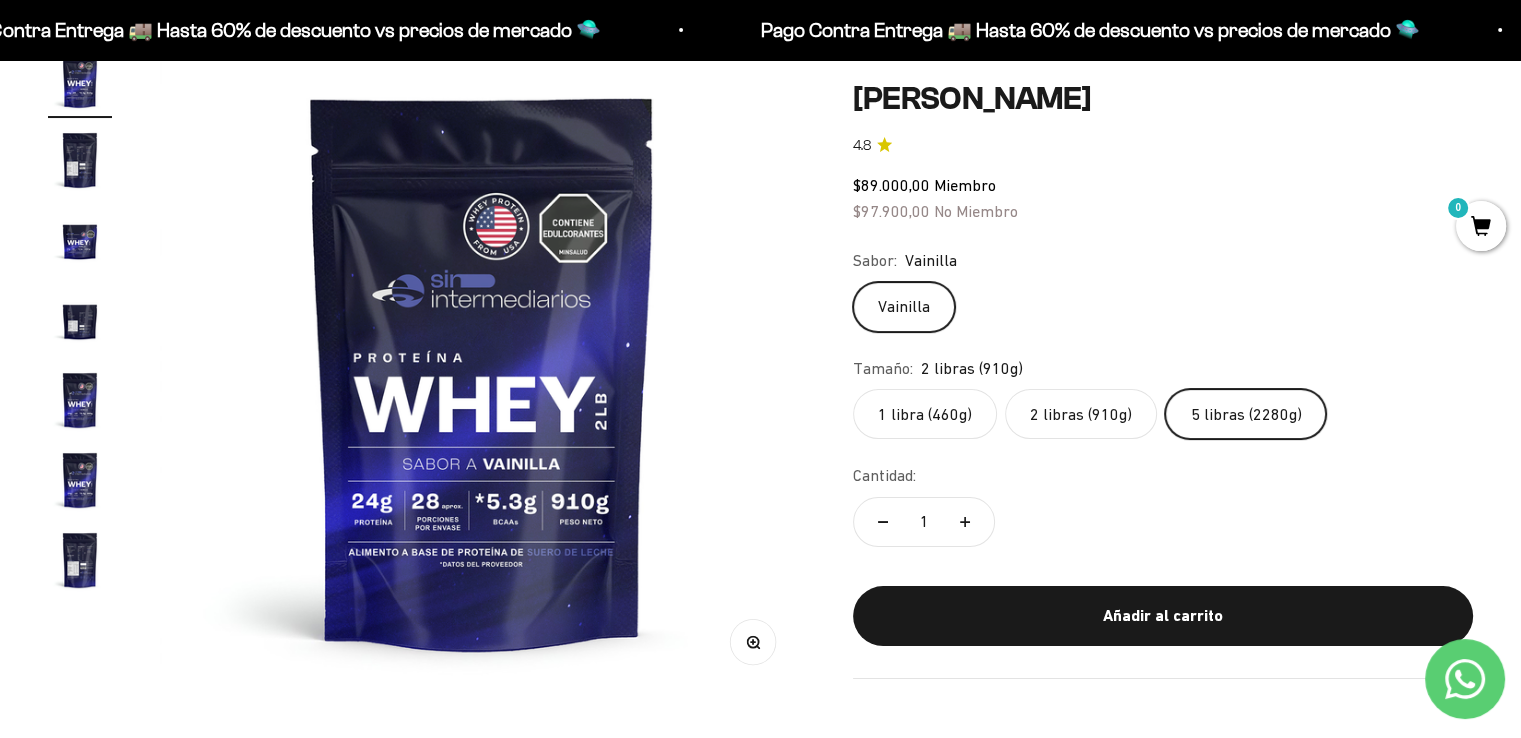 scroll, scrollTop: 0, scrollLeft: 1338, axis: horizontal 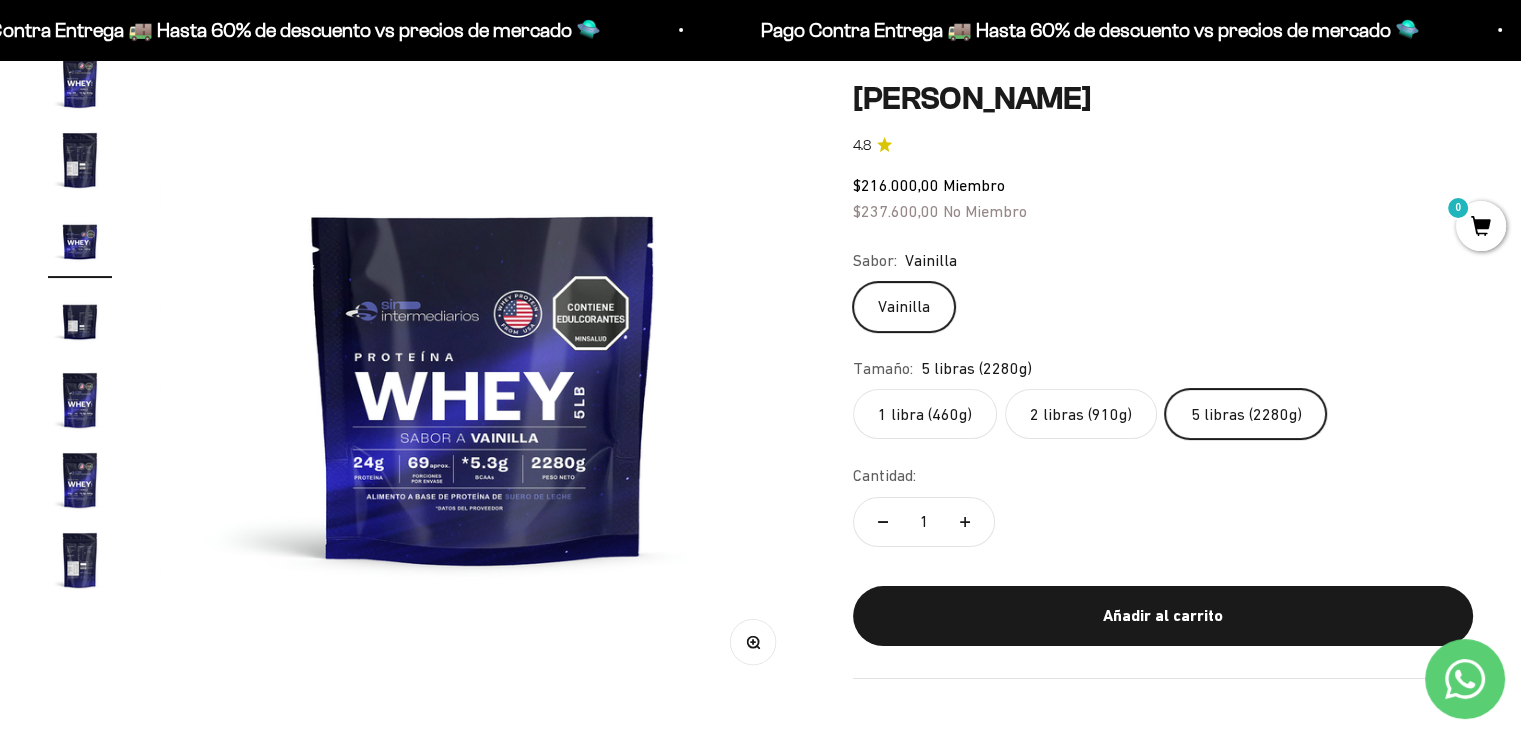 click on "2 libras (910g)" 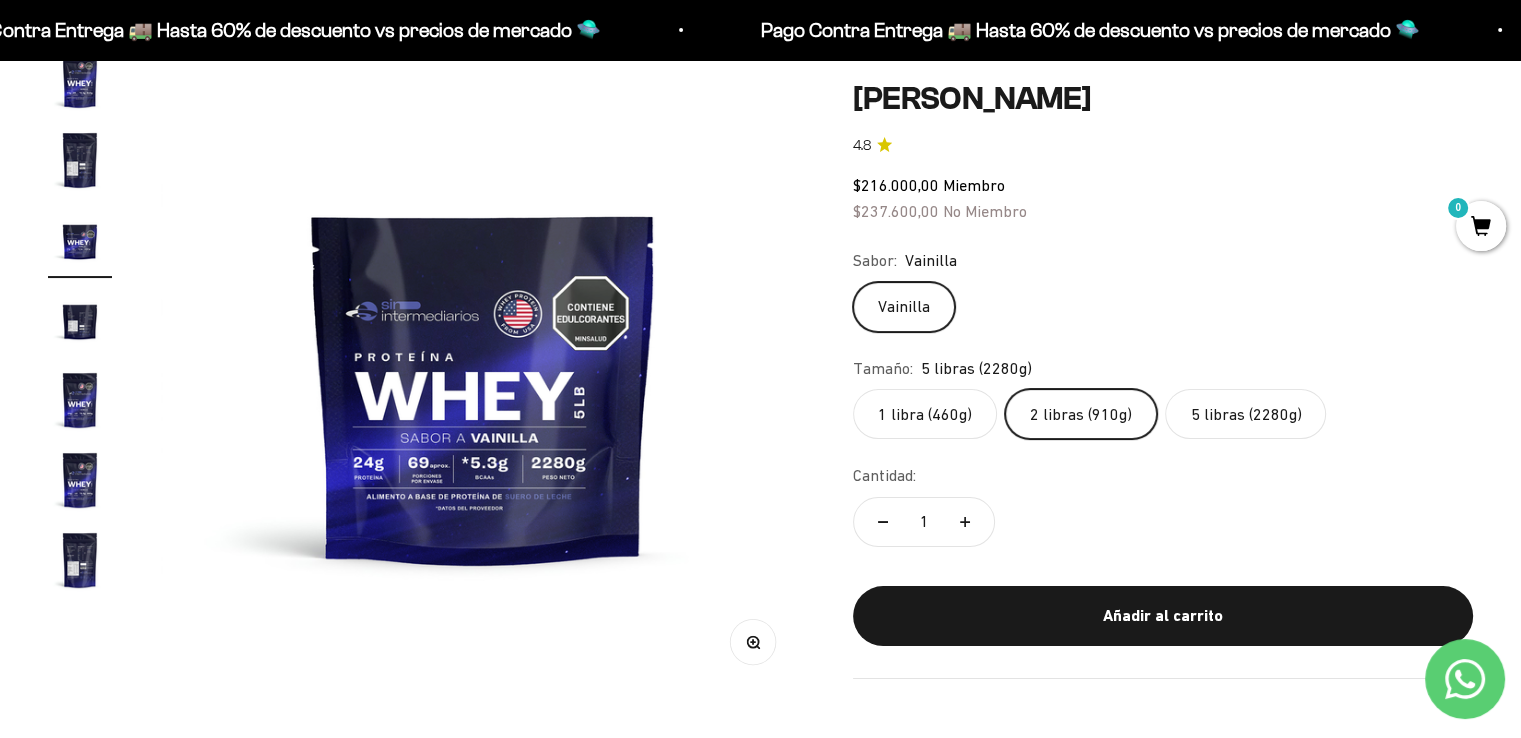 scroll, scrollTop: 0, scrollLeft: 0, axis: both 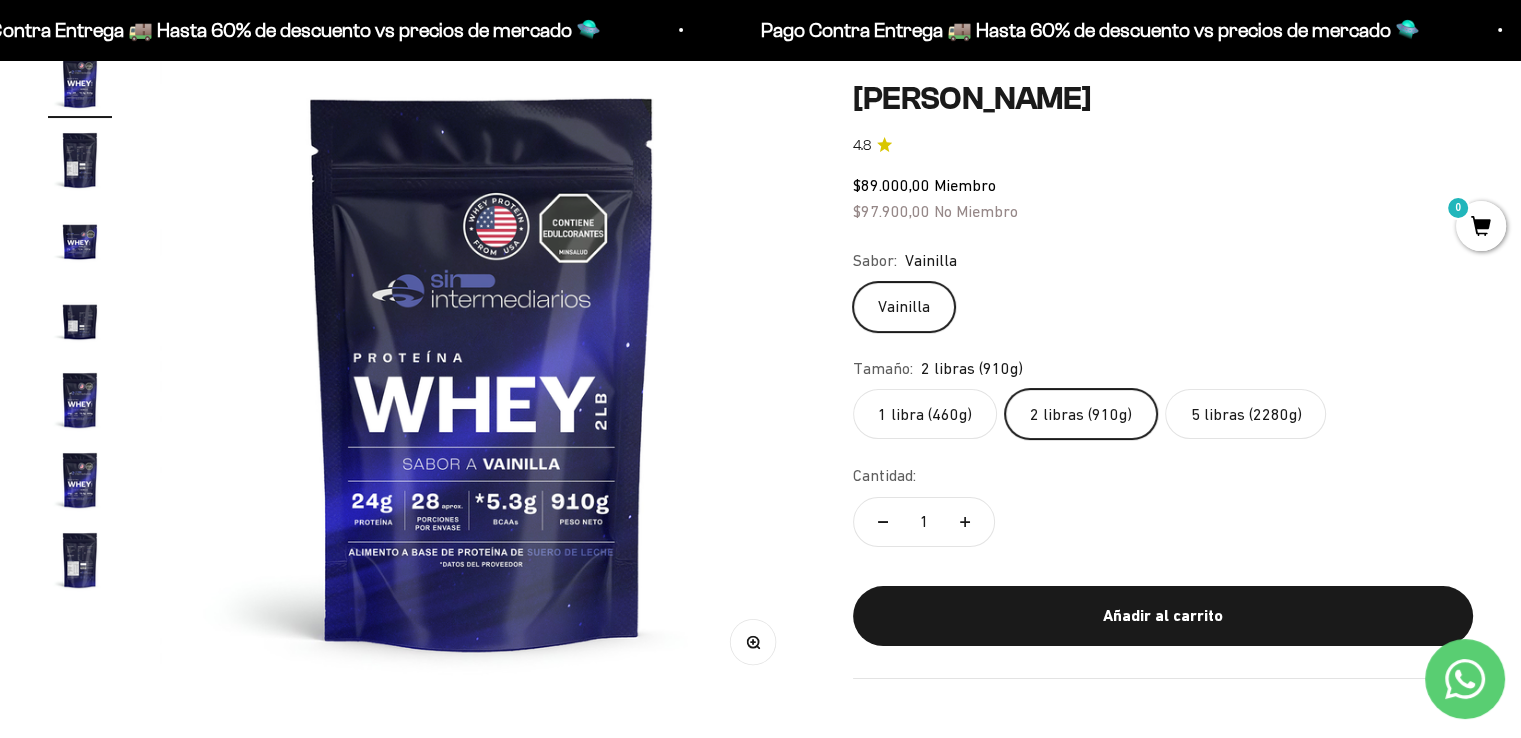 click on "5 libras (2280g)" 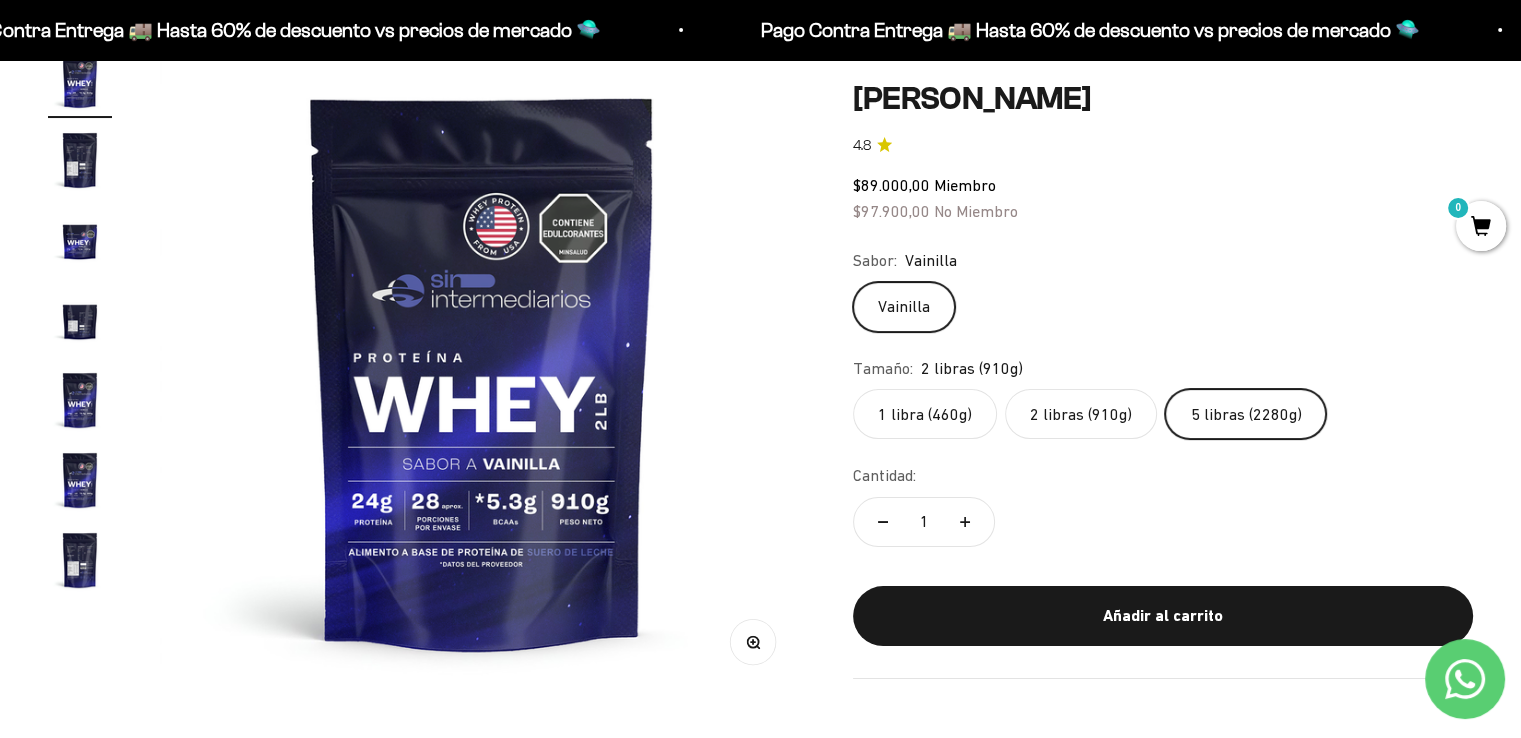 scroll, scrollTop: 0, scrollLeft: 1338, axis: horizontal 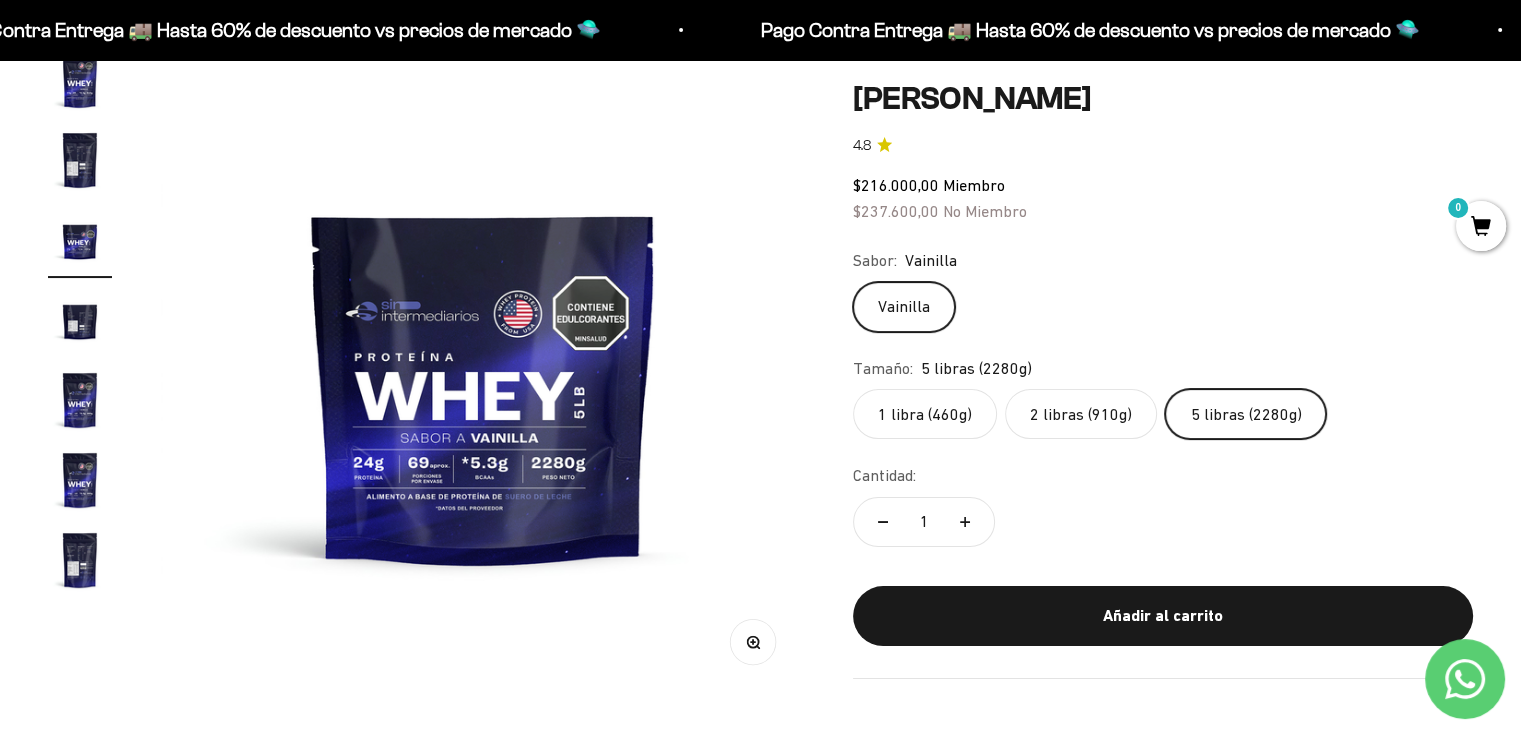 click on "2 libras (910g)" 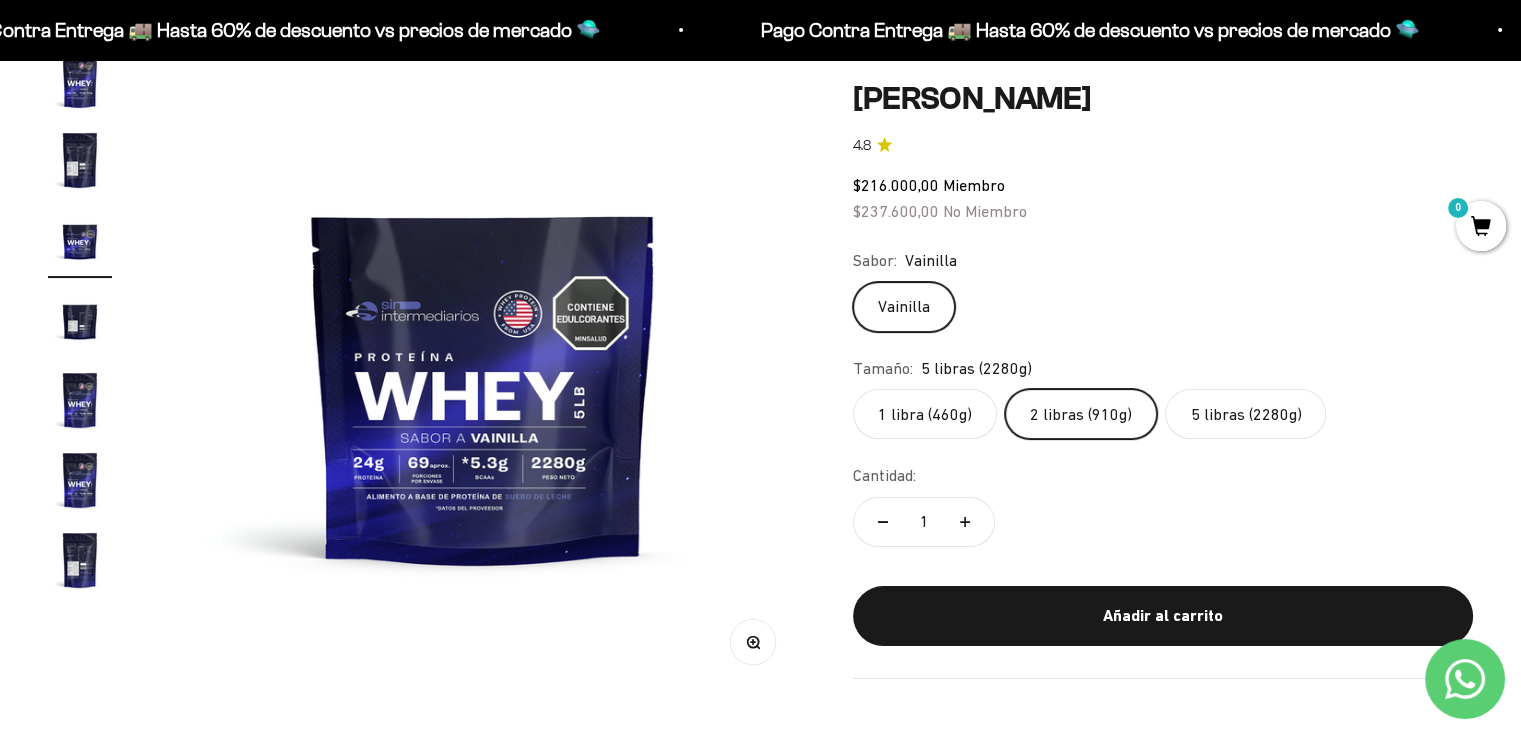 scroll, scrollTop: 0, scrollLeft: 0, axis: both 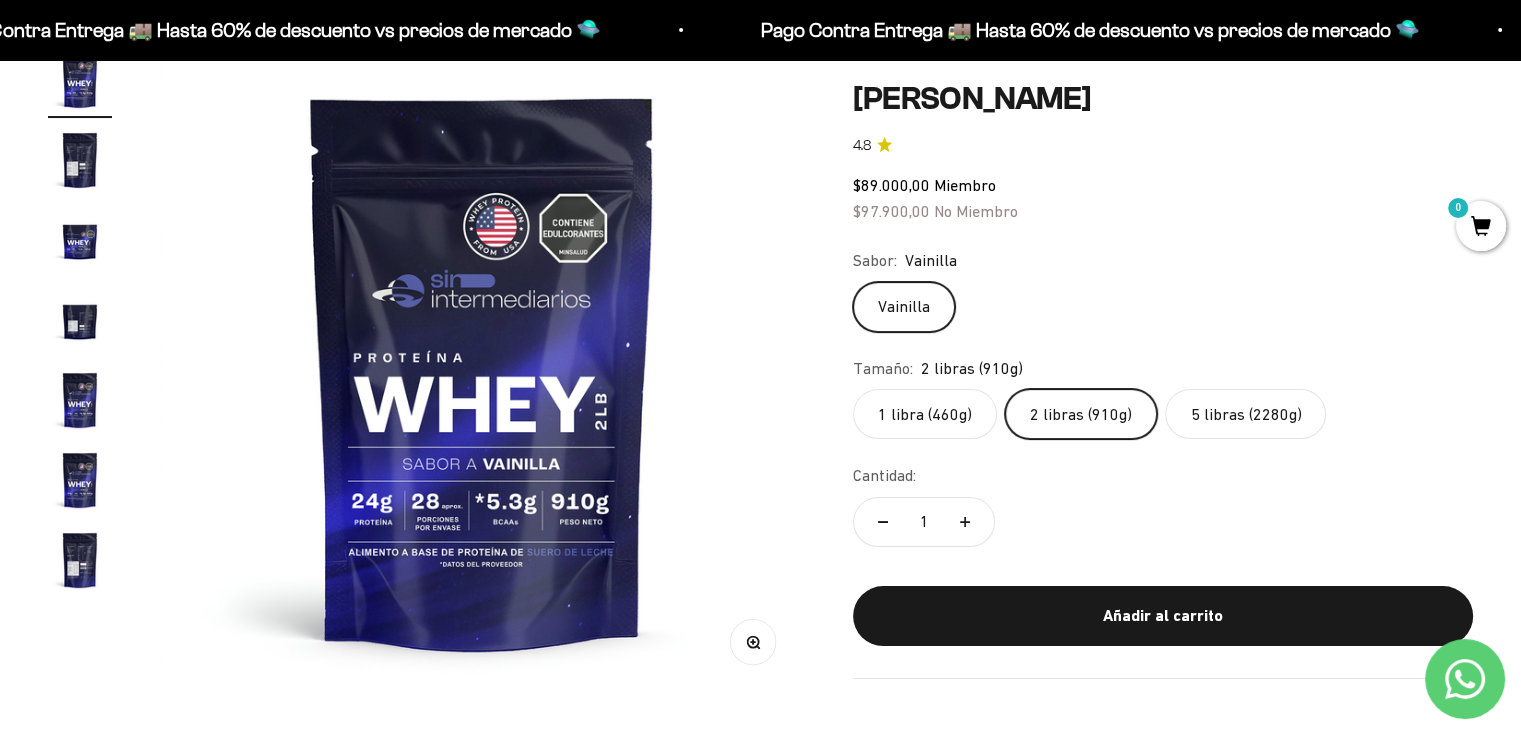 click on "1 libra (460g)" 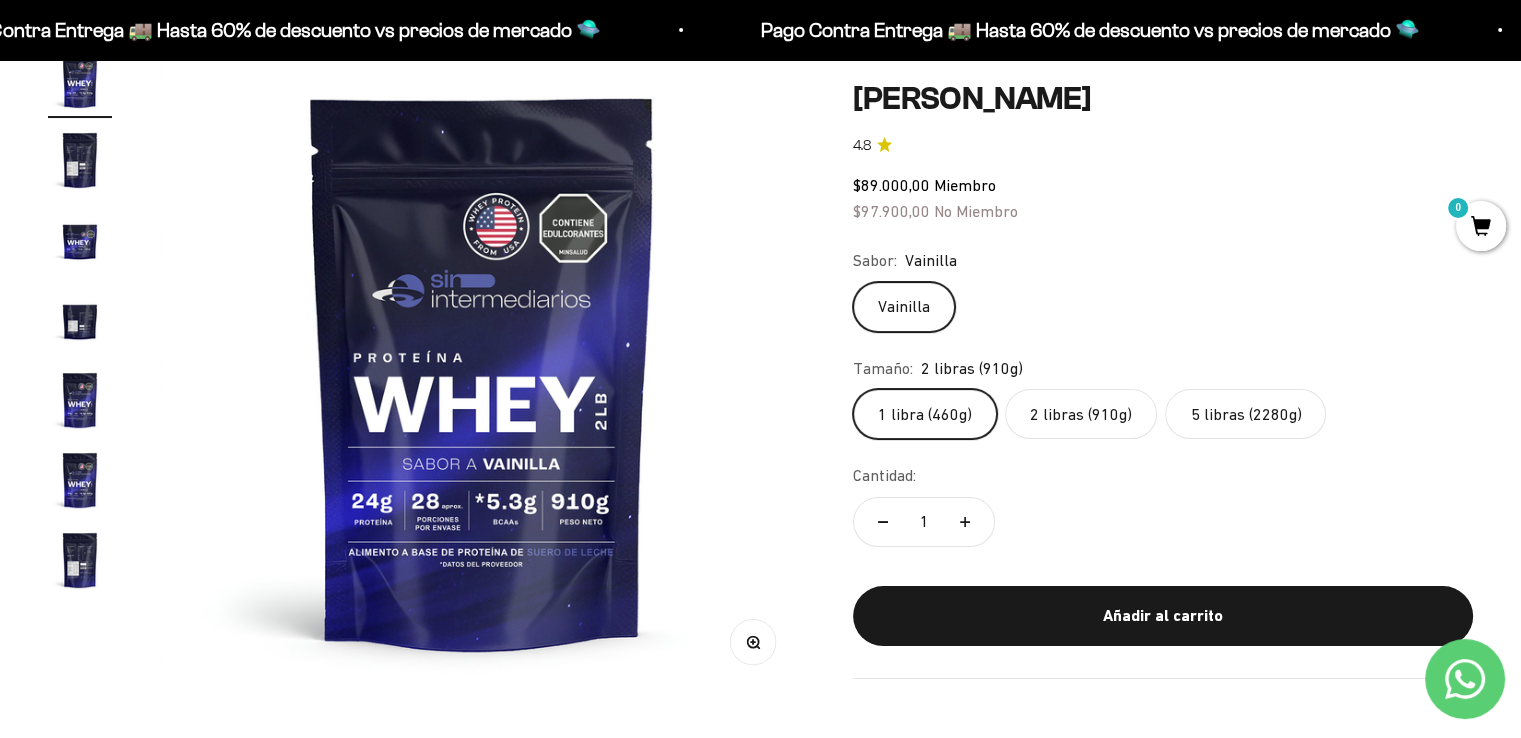 scroll, scrollTop: 0, scrollLeft: 2676, axis: horizontal 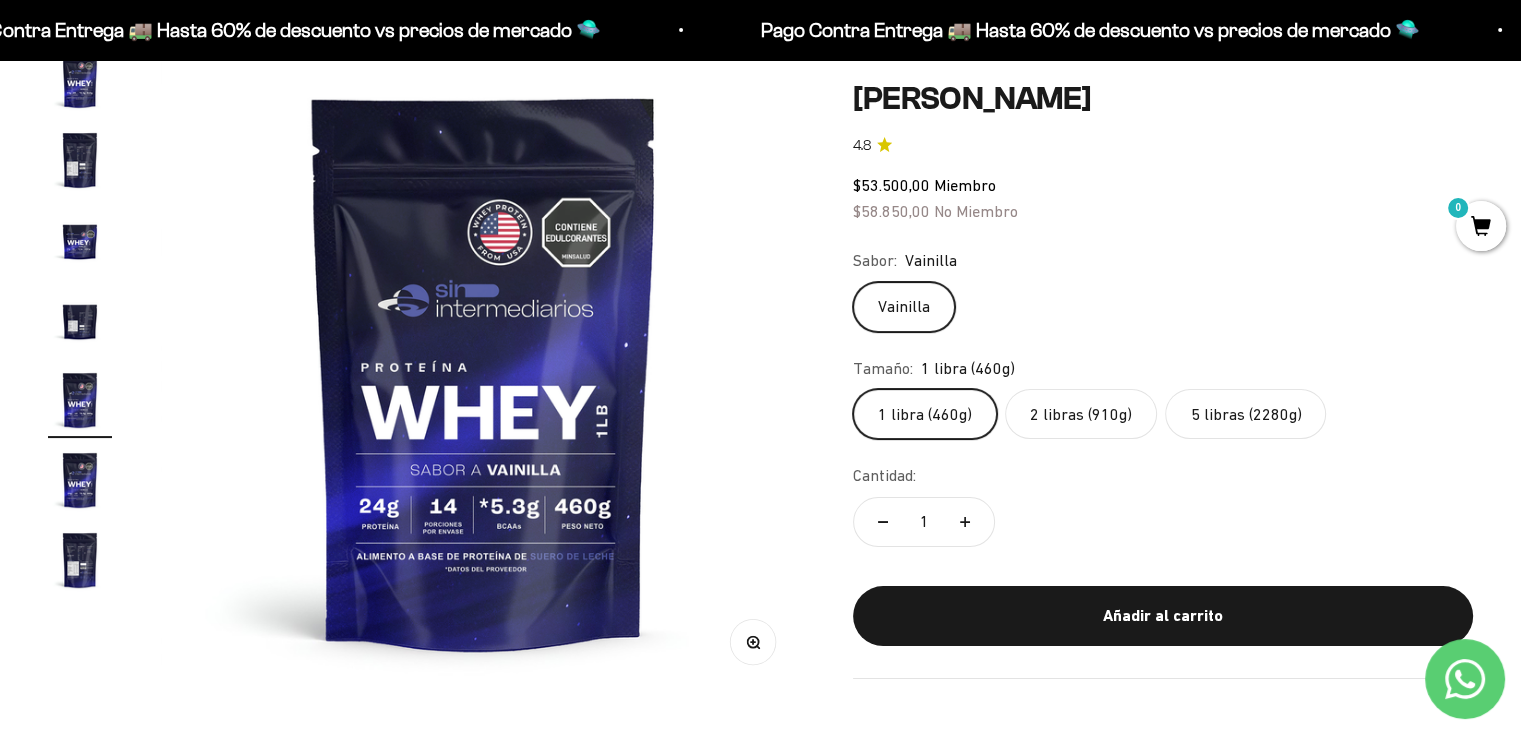 click on "2 libras (910g)" 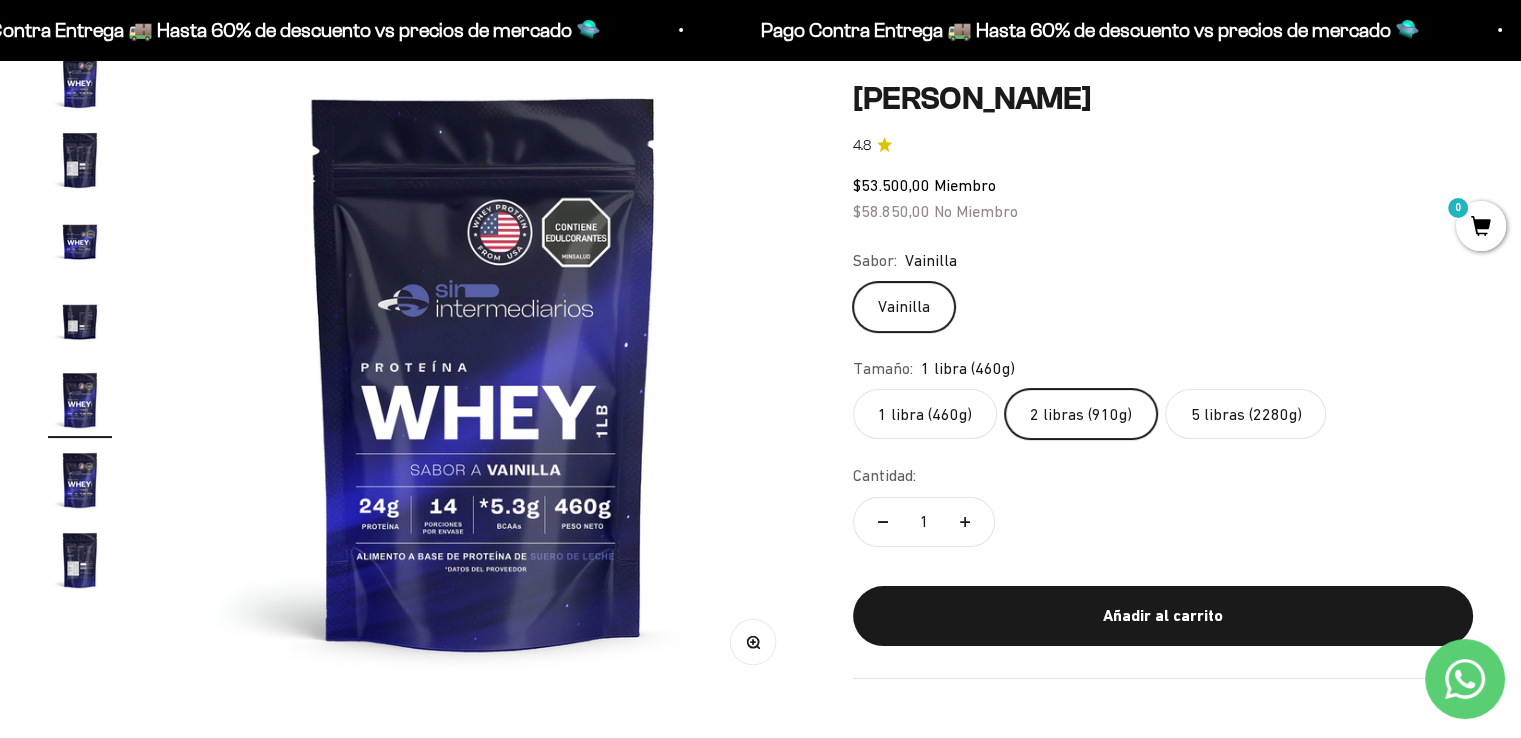 scroll, scrollTop: 0, scrollLeft: 0, axis: both 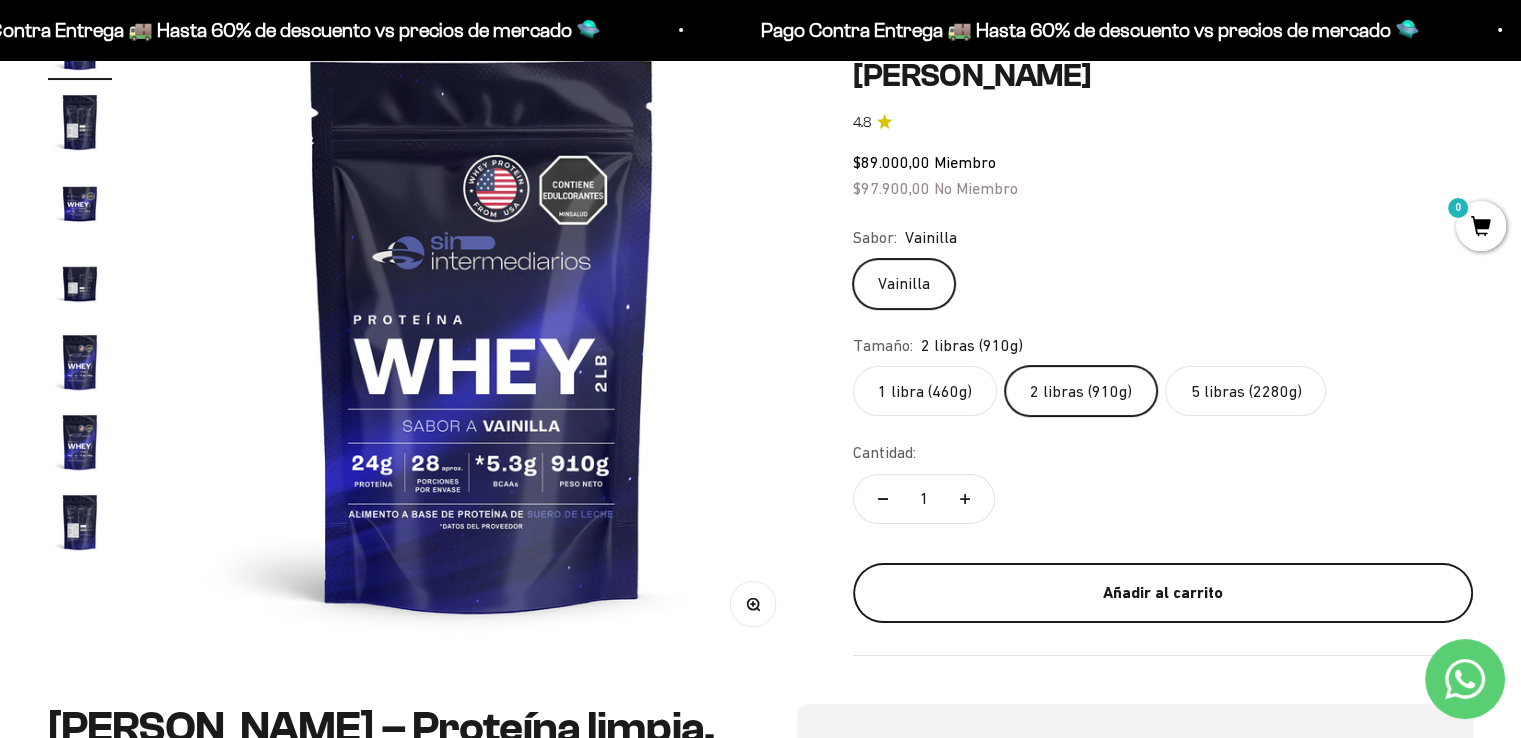 click on "Añadir al carrito" at bounding box center (1163, 593) 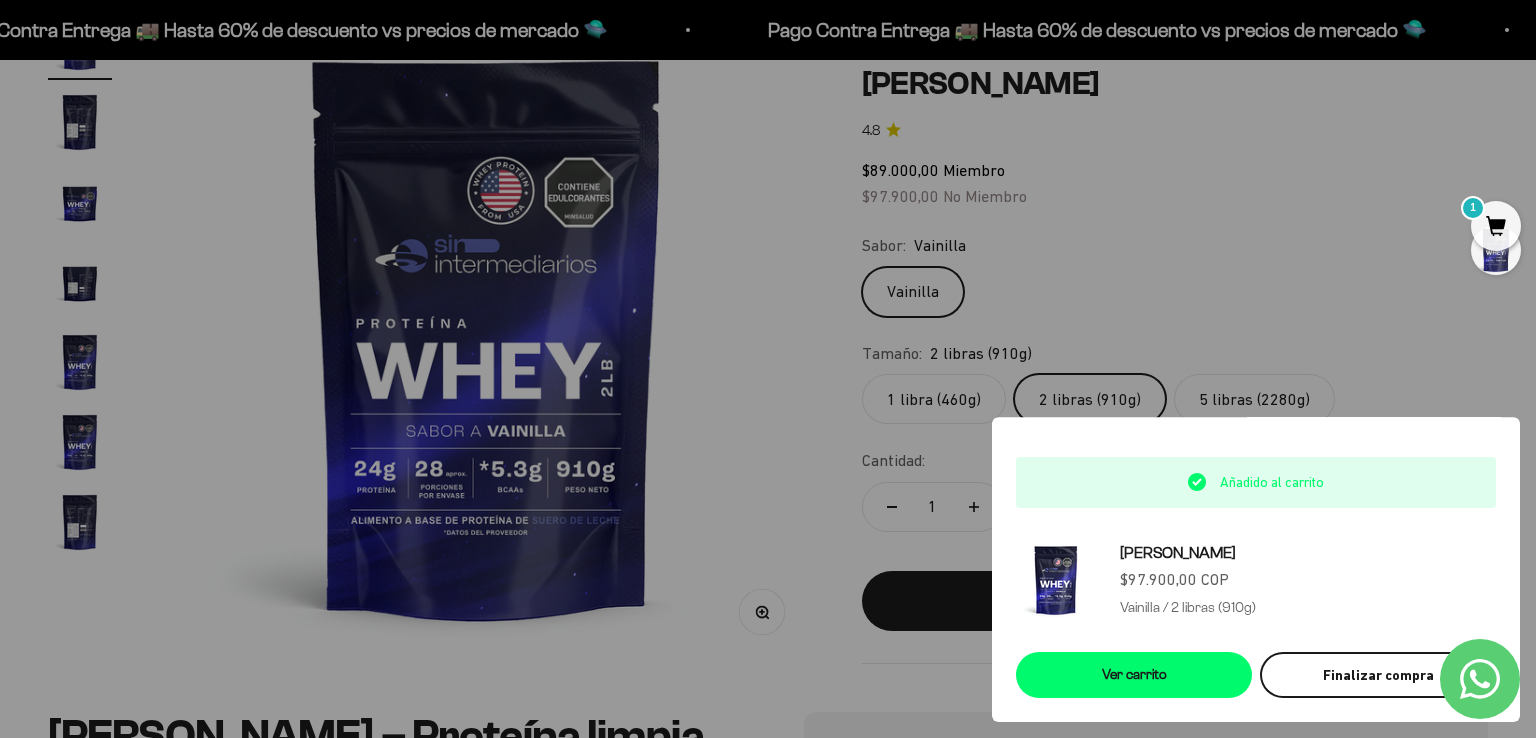 click on "Finalizar compra" at bounding box center [1378, 675] 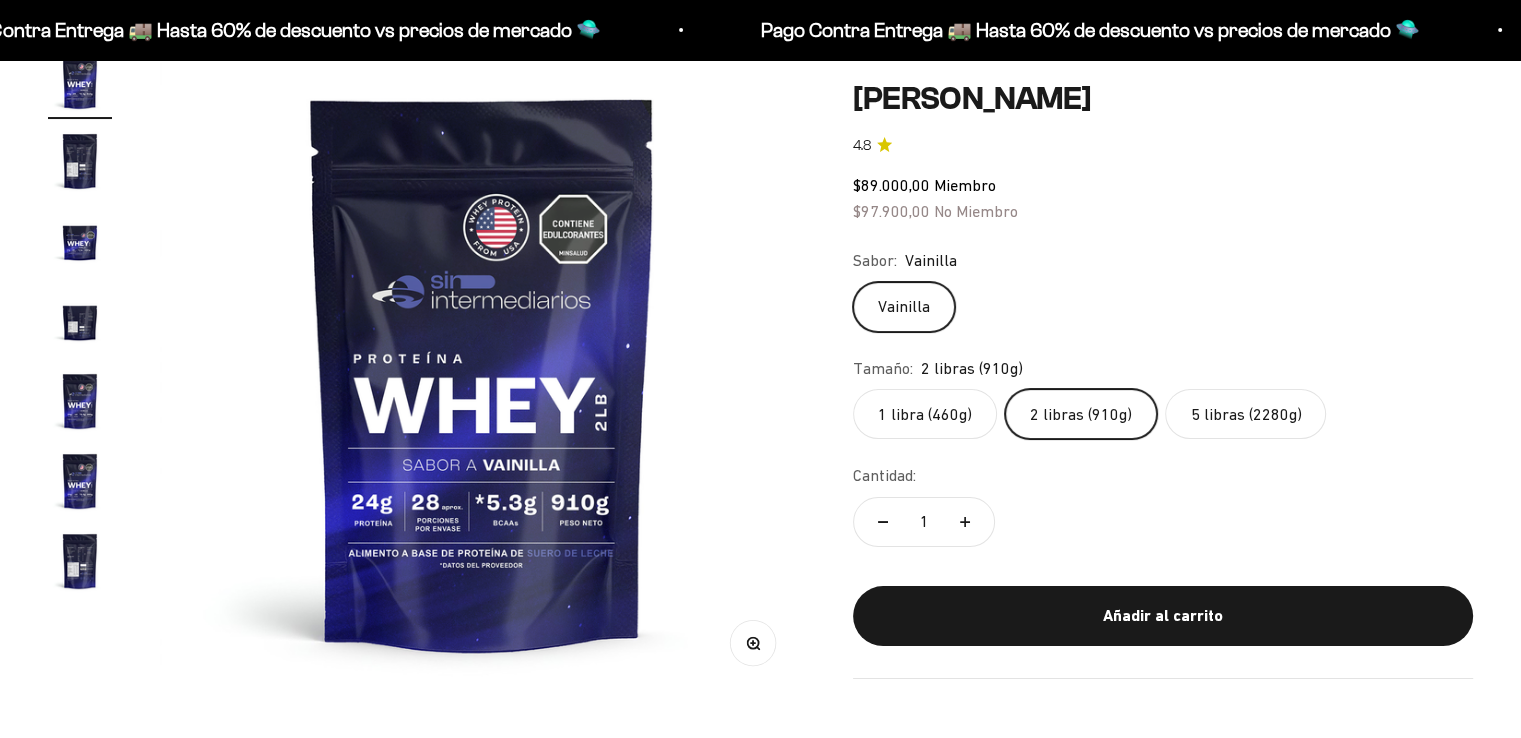 scroll, scrollTop: 208, scrollLeft: 0, axis: vertical 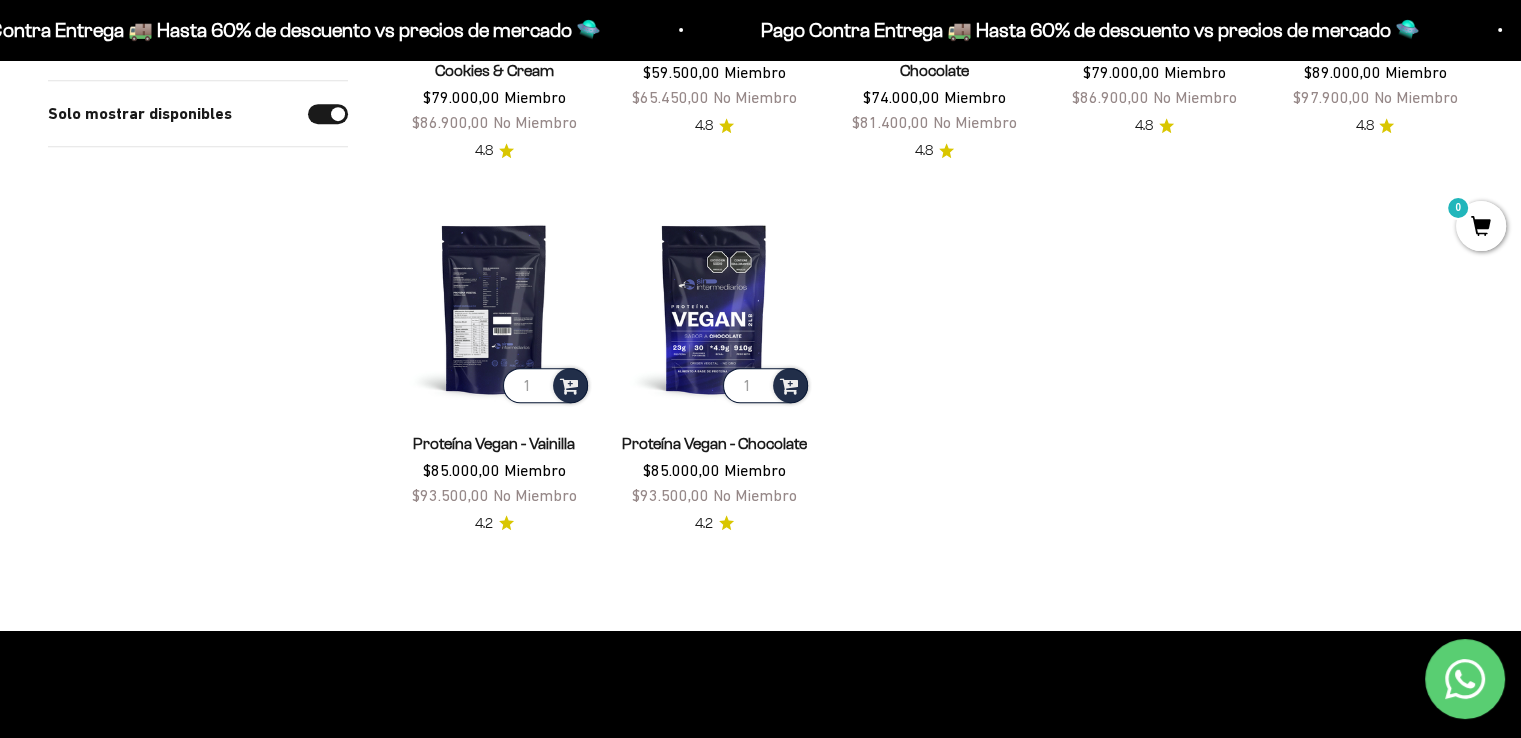 click at bounding box center [494, 308] 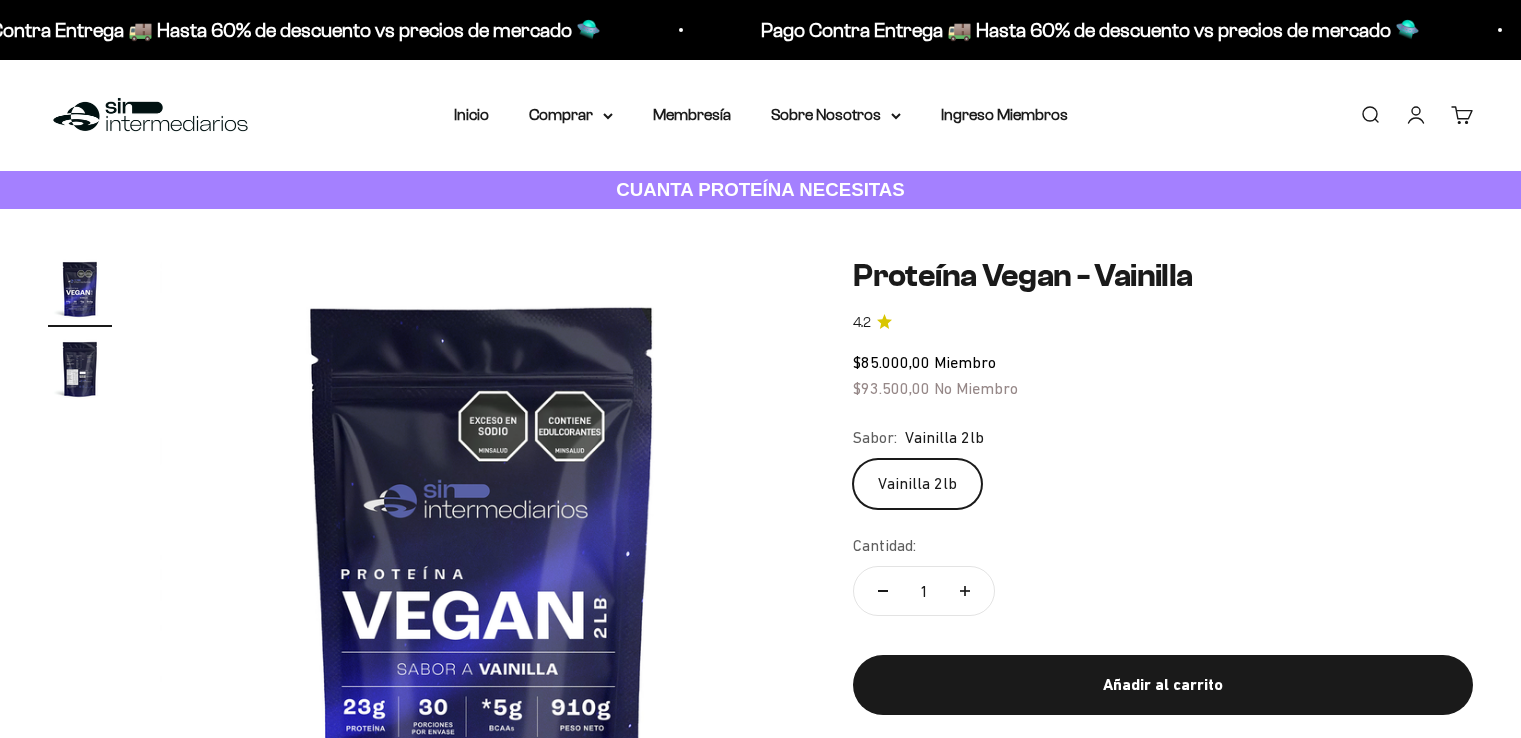 scroll, scrollTop: 0, scrollLeft: 0, axis: both 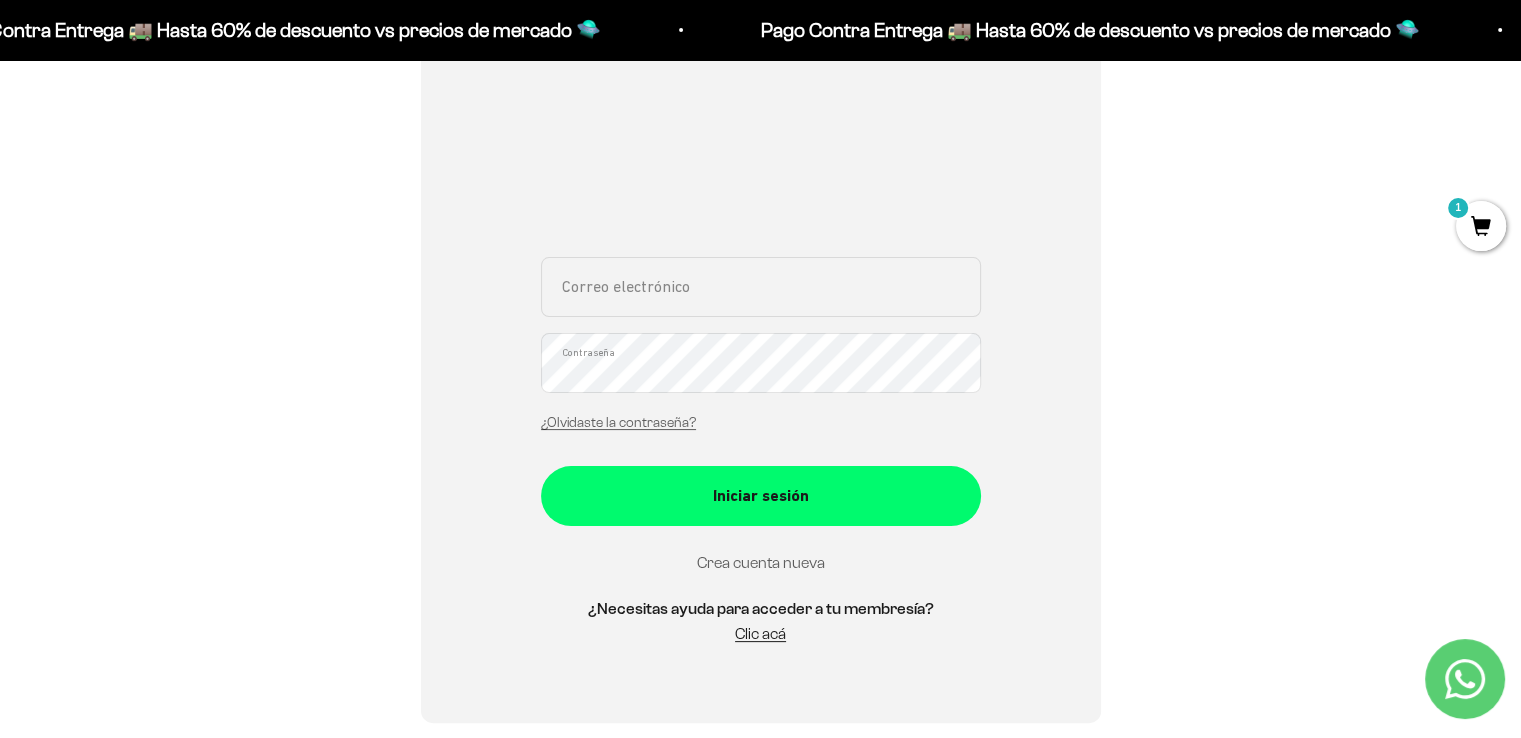 click on "Crea cuenta nueva" at bounding box center (761, 562) 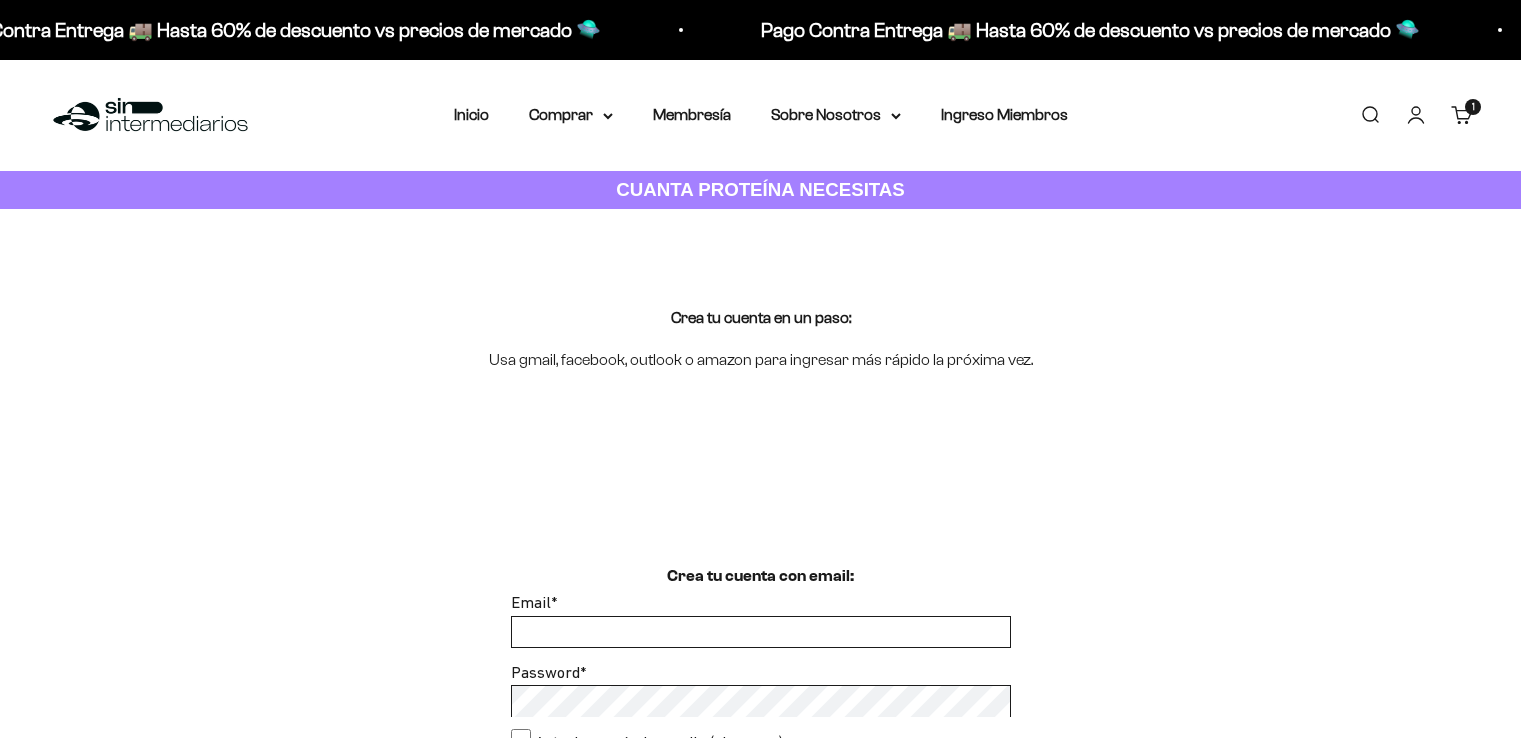scroll, scrollTop: 0, scrollLeft: 0, axis: both 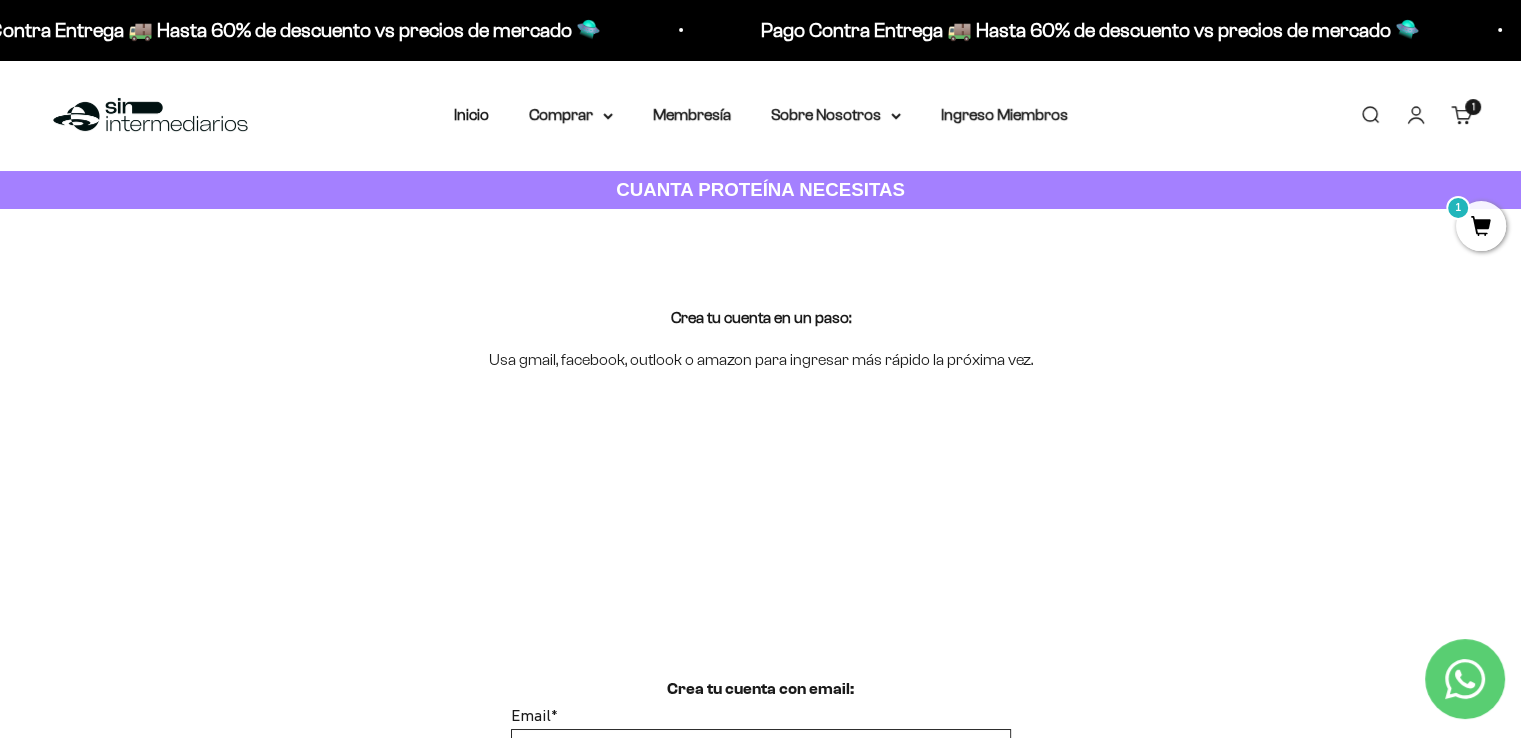 click on "Iniciar sesión" at bounding box center [1416, 115] 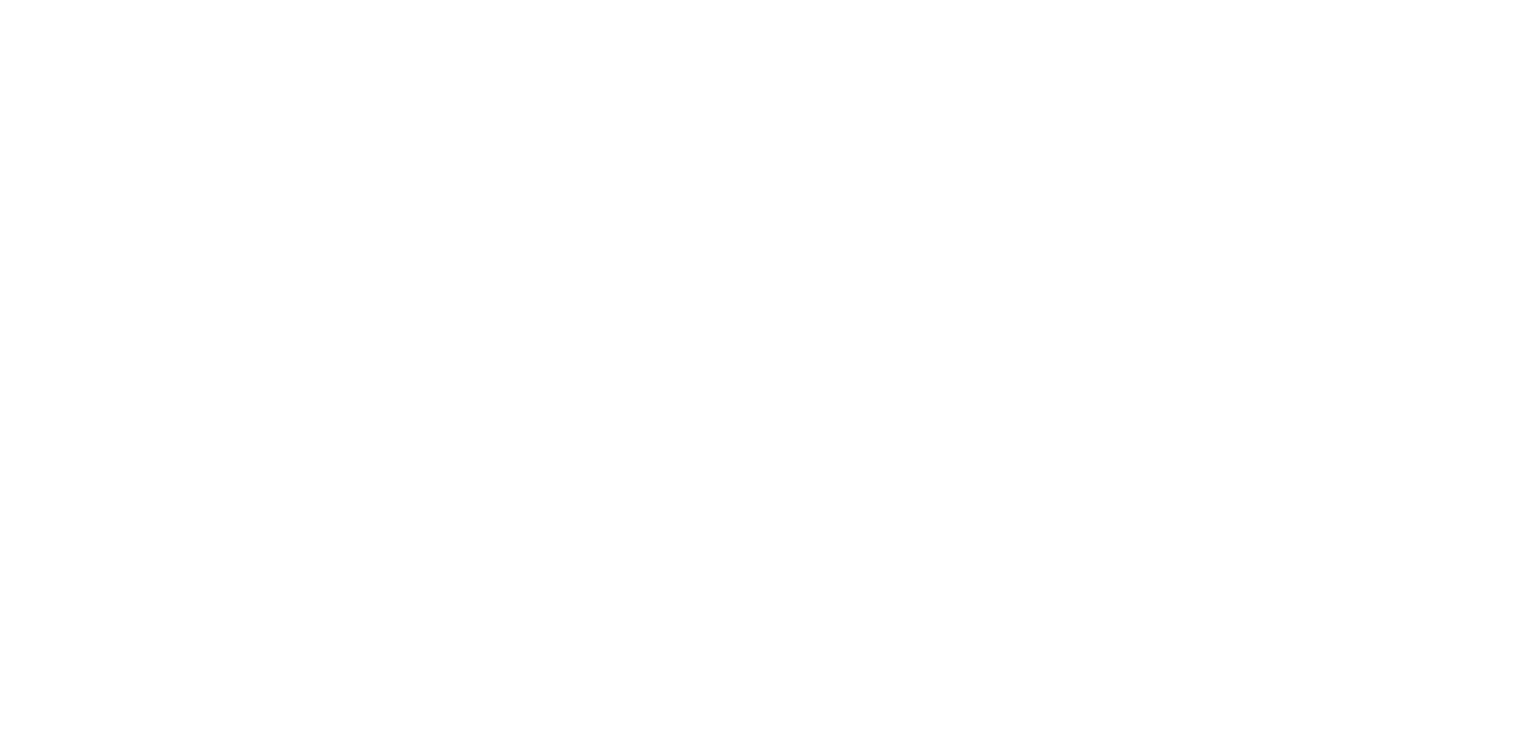 scroll, scrollTop: 0, scrollLeft: 0, axis: both 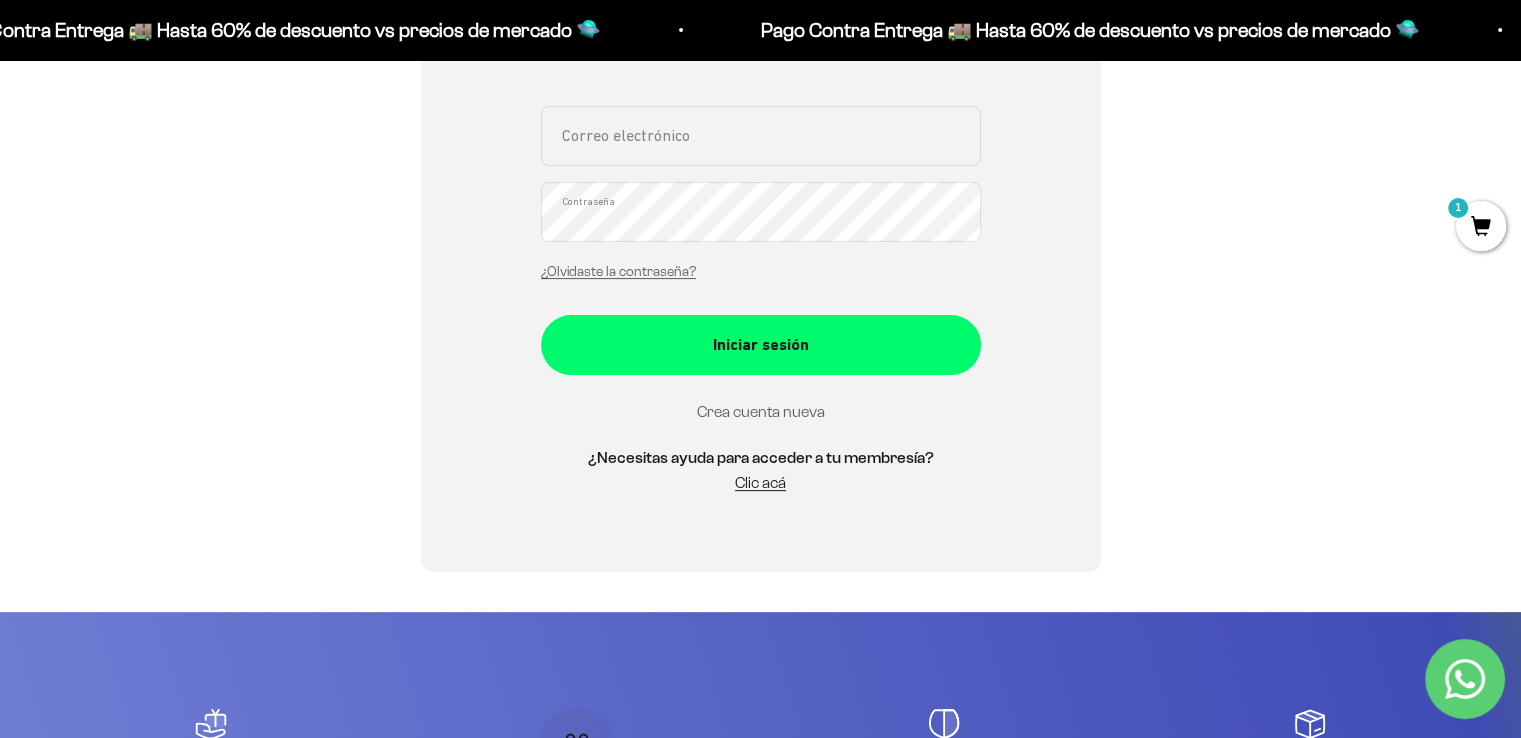 click on "Crea cuenta nueva" at bounding box center [761, 411] 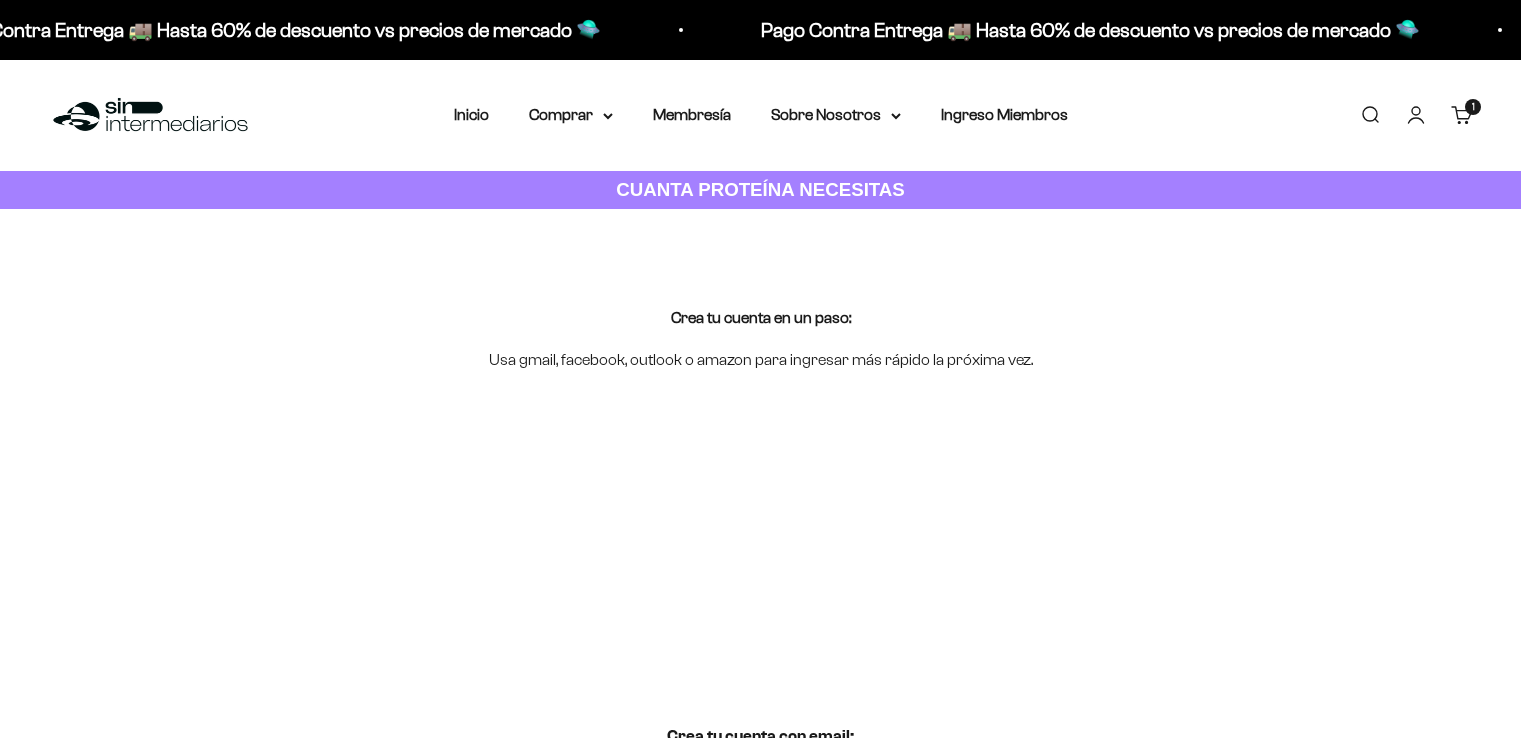 scroll, scrollTop: 0, scrollLeft: 0, axis: both 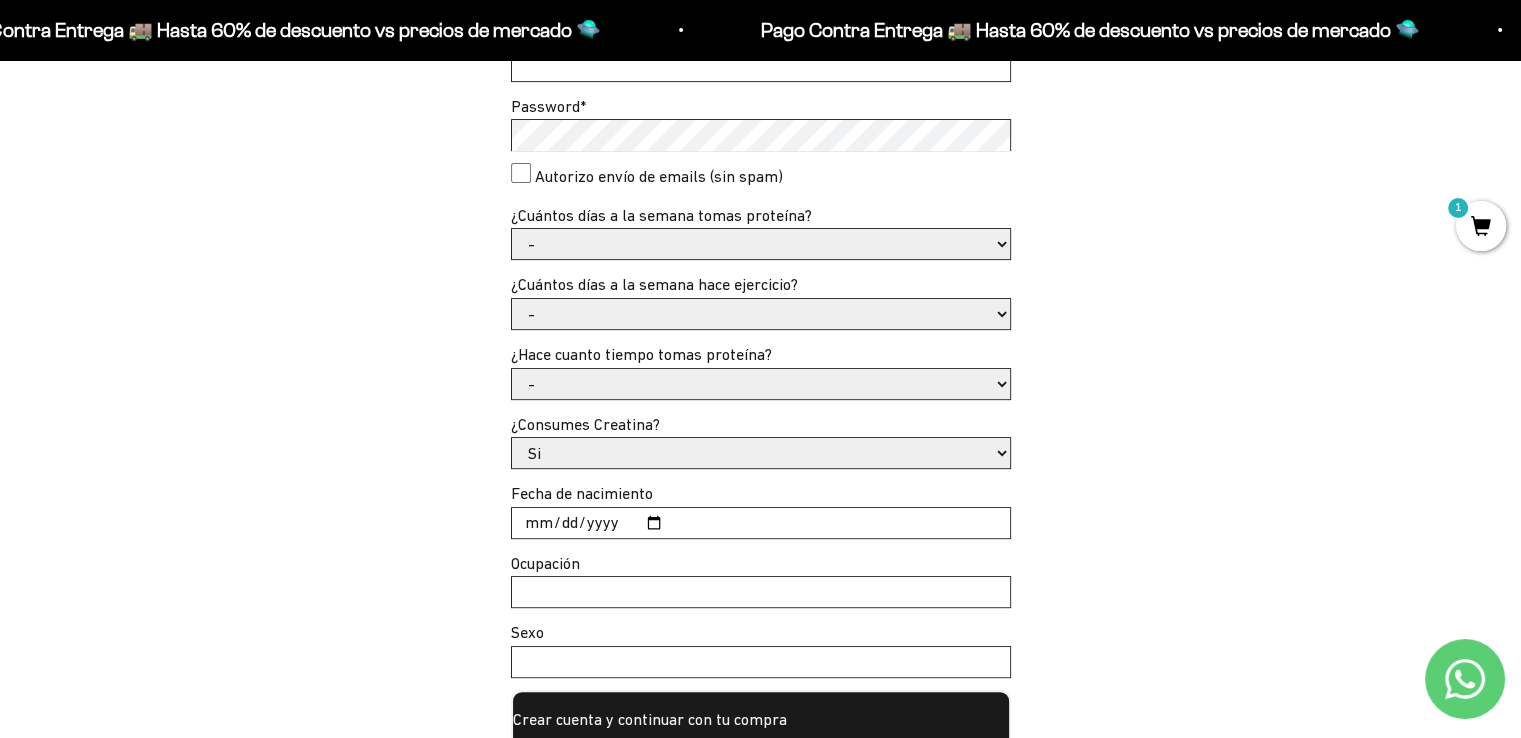 click on "-
1 o 2
3 a 5
6 o 7" at bounding box center [761, 244] 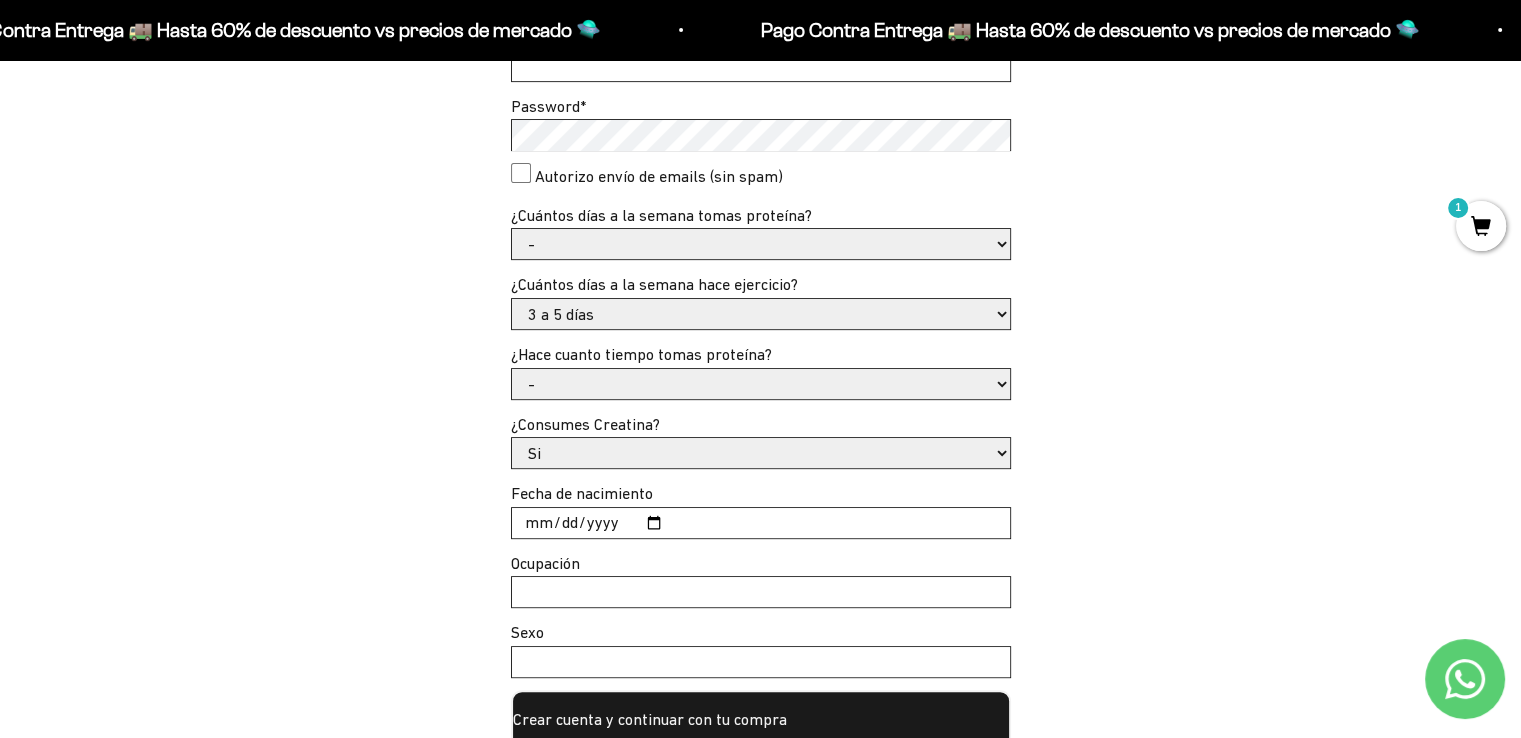 click on "-
No hago
1 a 2 días
3 a 5 días
6 o 7 días" at bounding box center (761, 314) 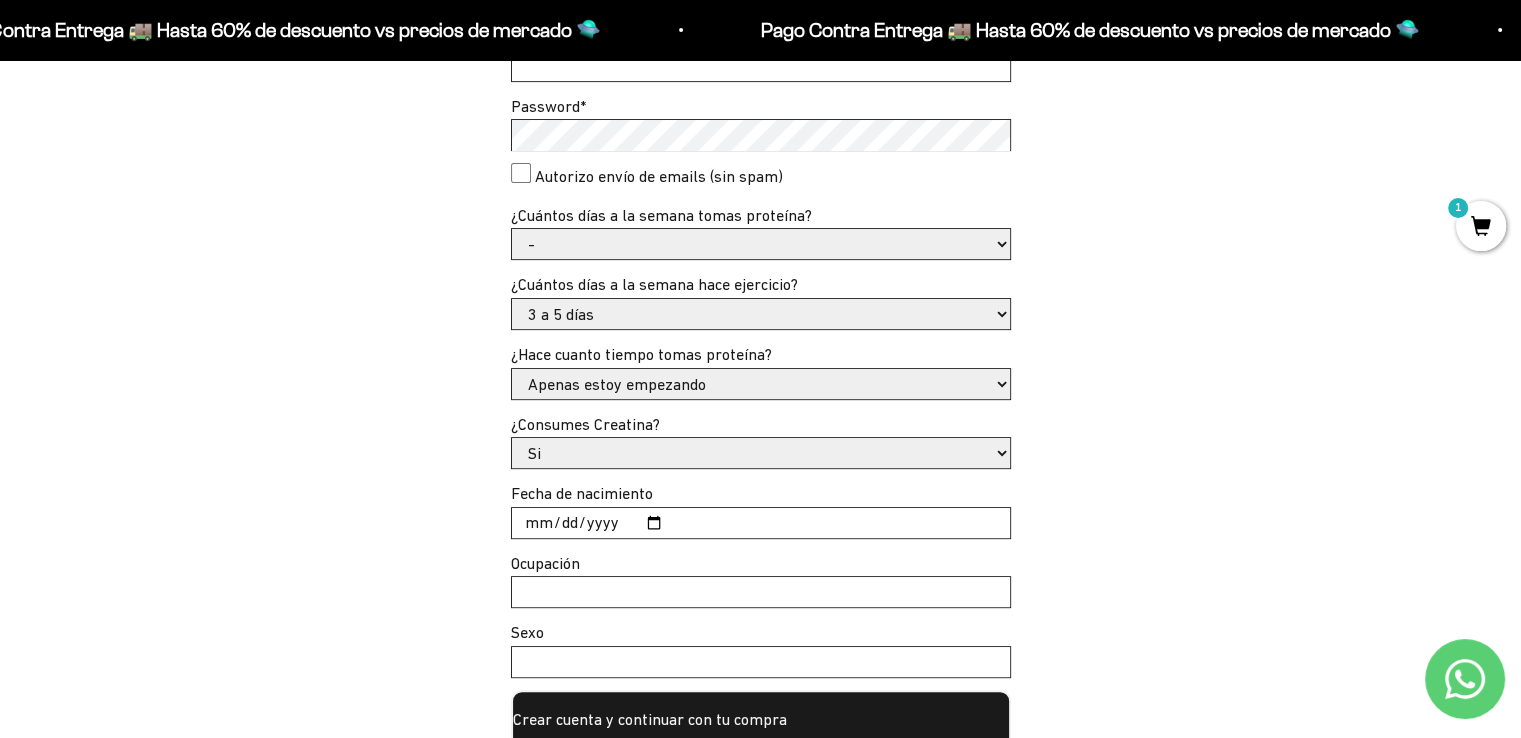 click on "-
Apenas estoy empezando
Menos de 6 meses
Hace más de 6 meses
Hace más de un año" at bounding box center (761, 384) 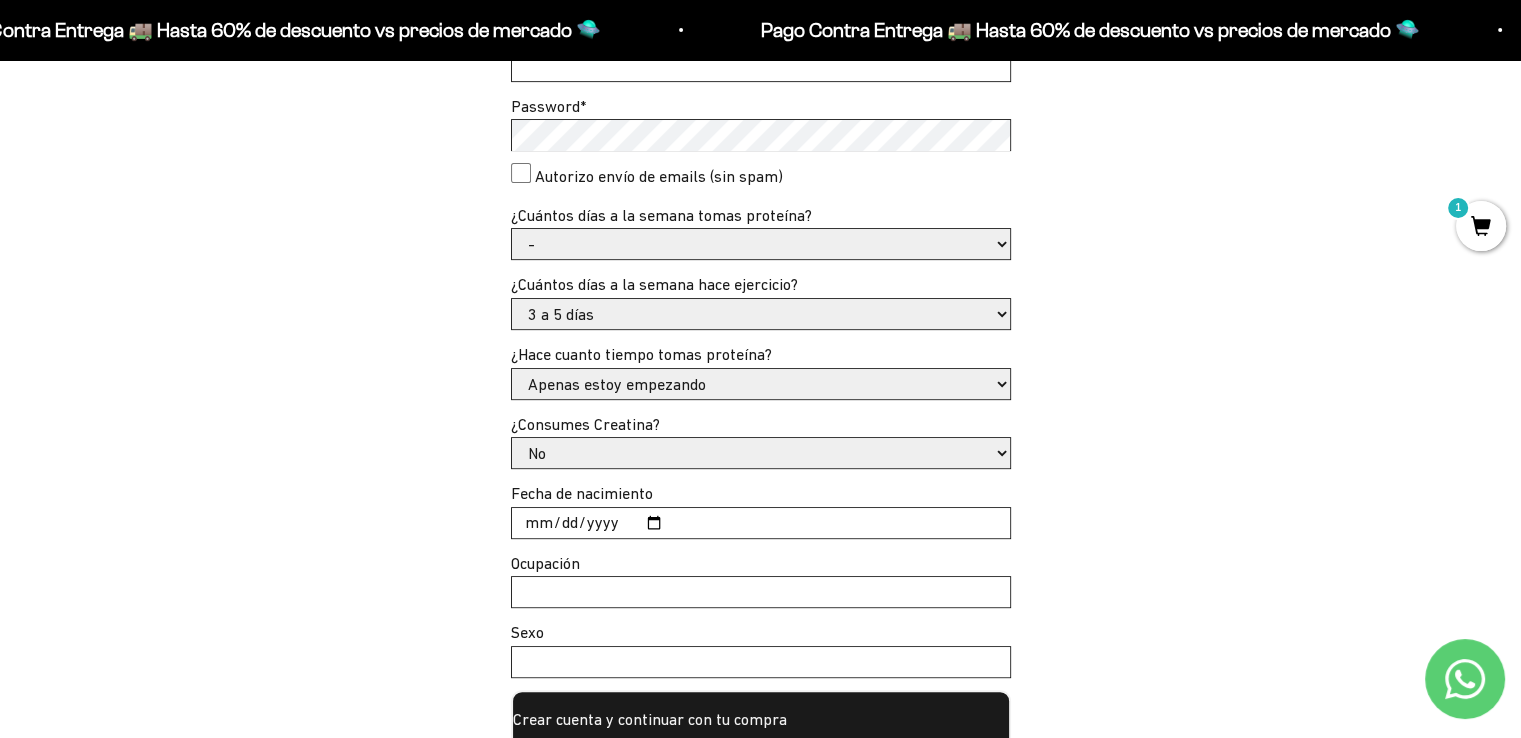 click on "Si
No" at bounding box center [761, 453] 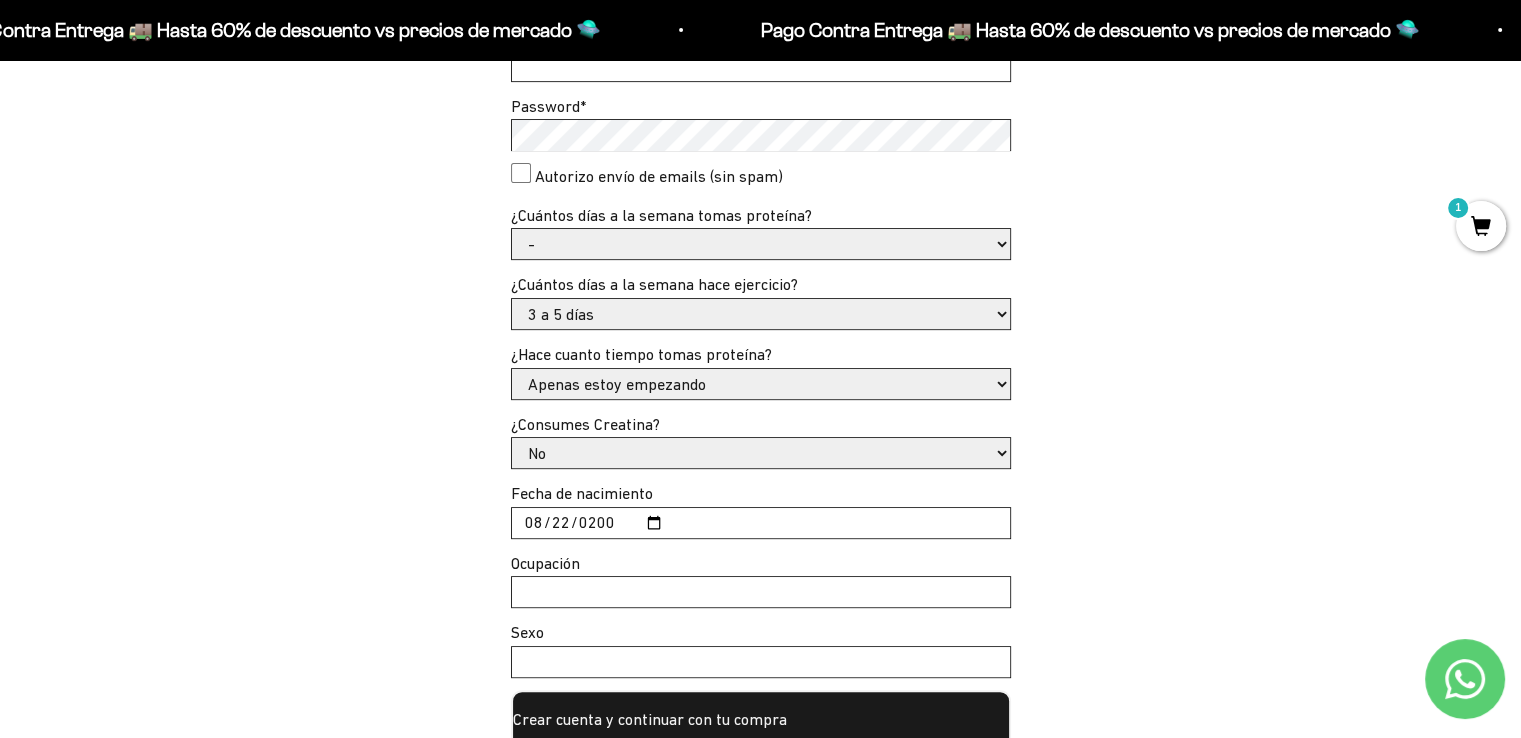 type on "[DATE]" 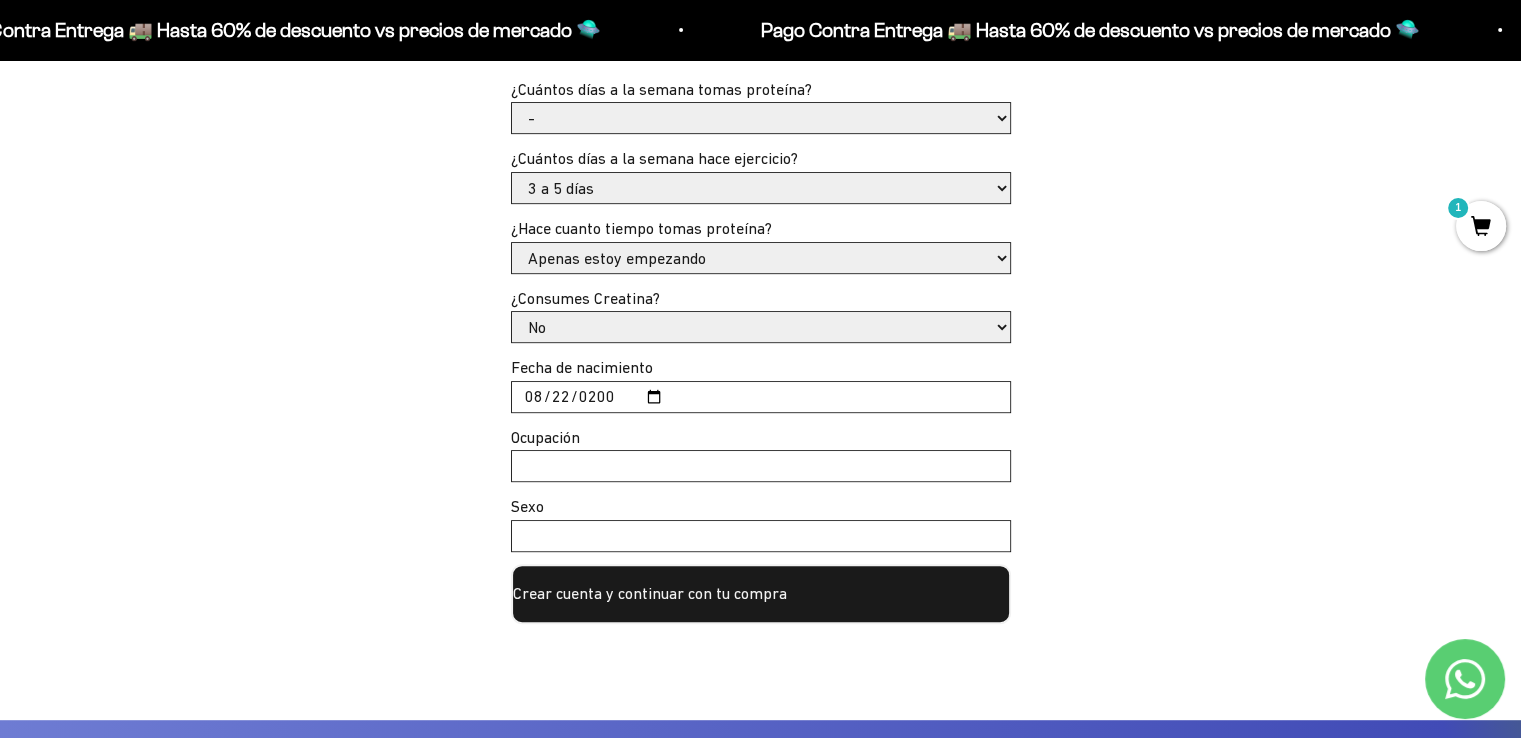 scroll, scrollTop: 845, scrollLeft: 0, axis: vertical 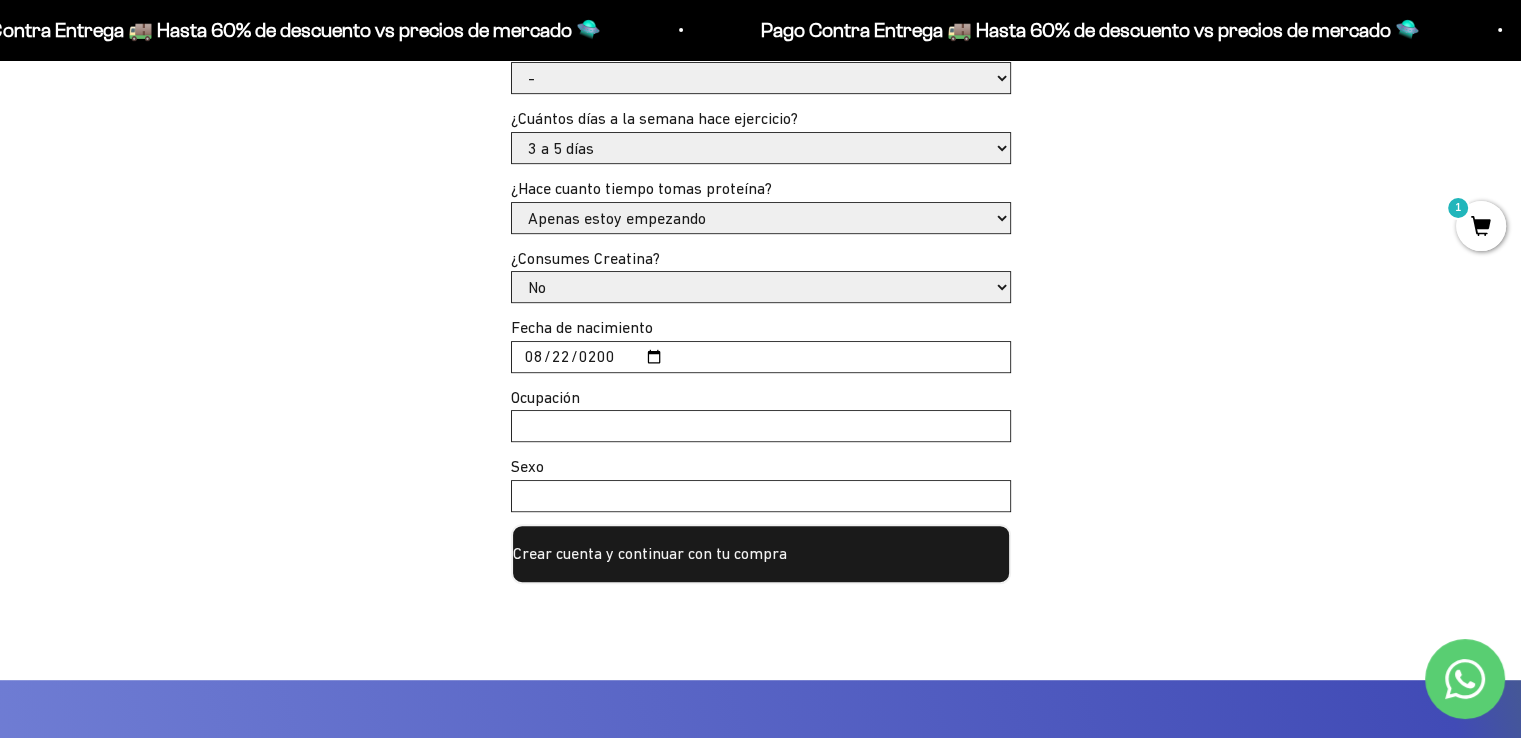 click on "Sexo" at bounding box center [761, 496] 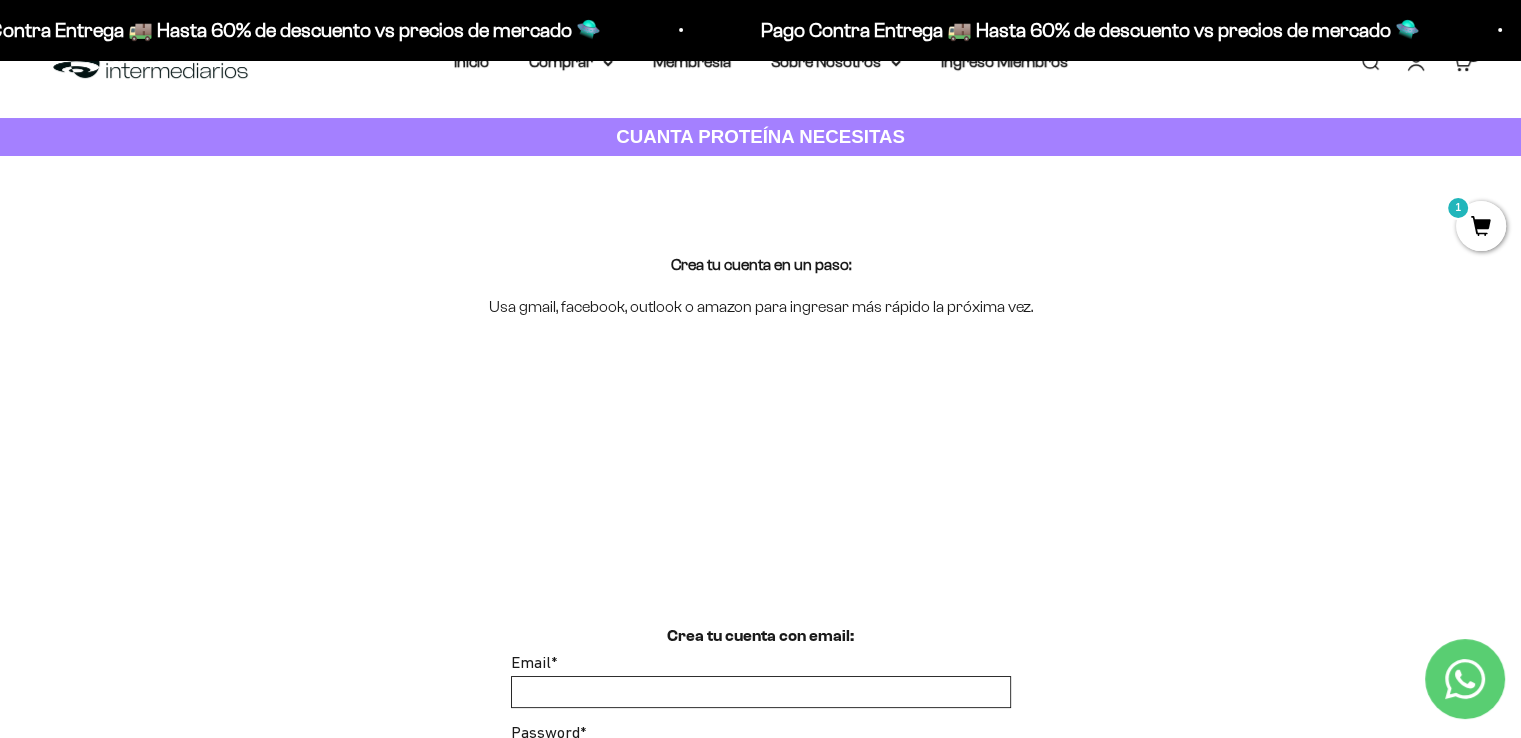 scroll, scrollTop: 0, scrollLeft: 0, axis: both 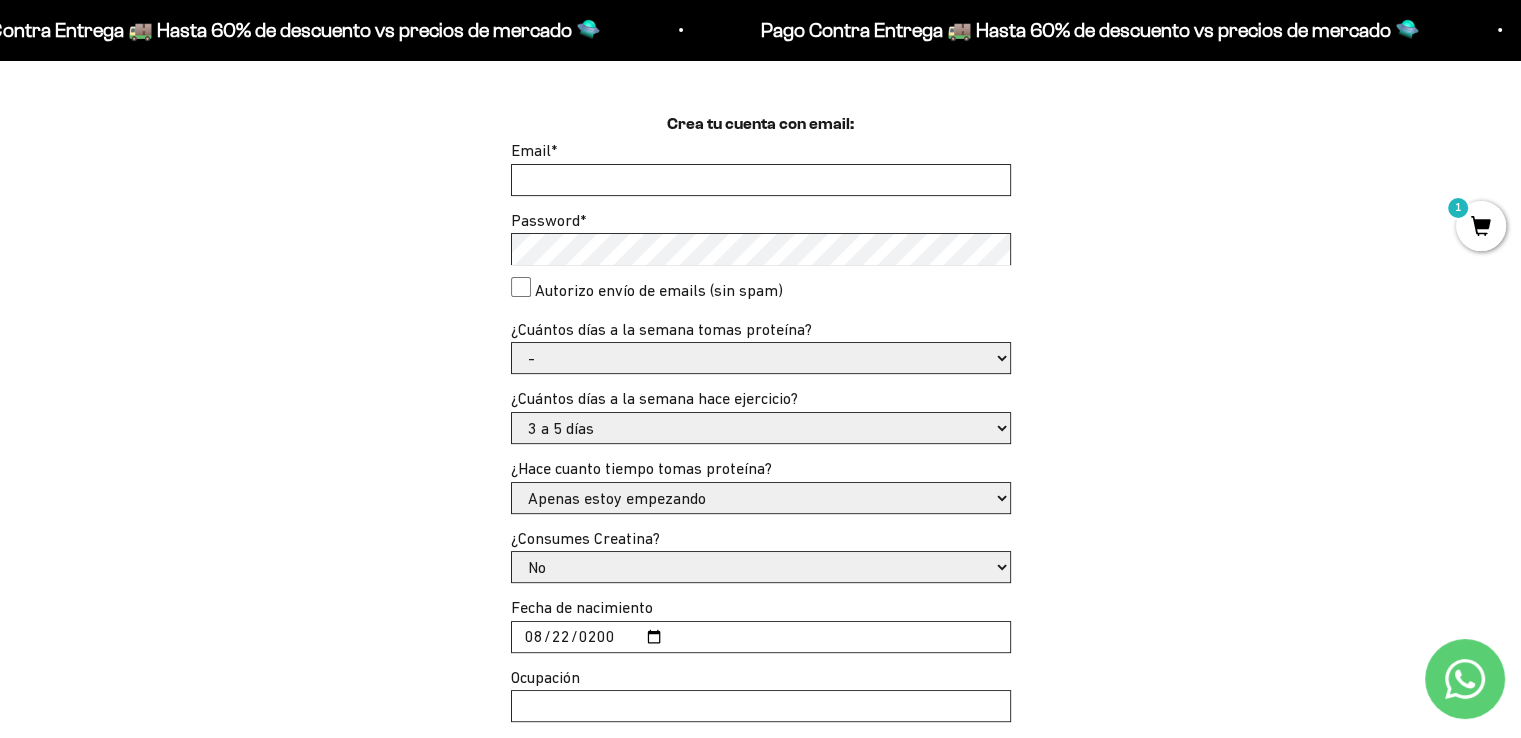 type on "mujer" 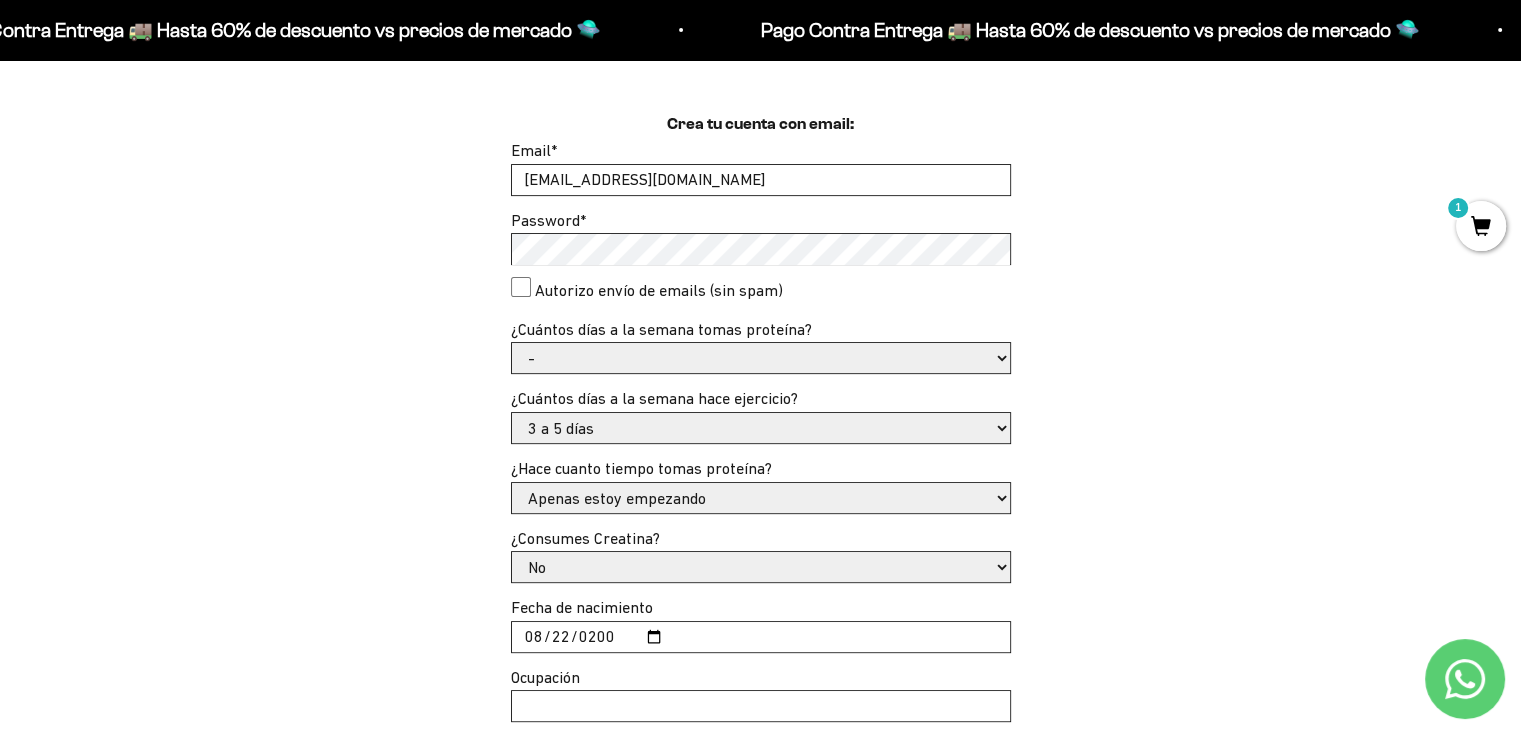 type on "gonzalezpachecomariana@gmail.com" 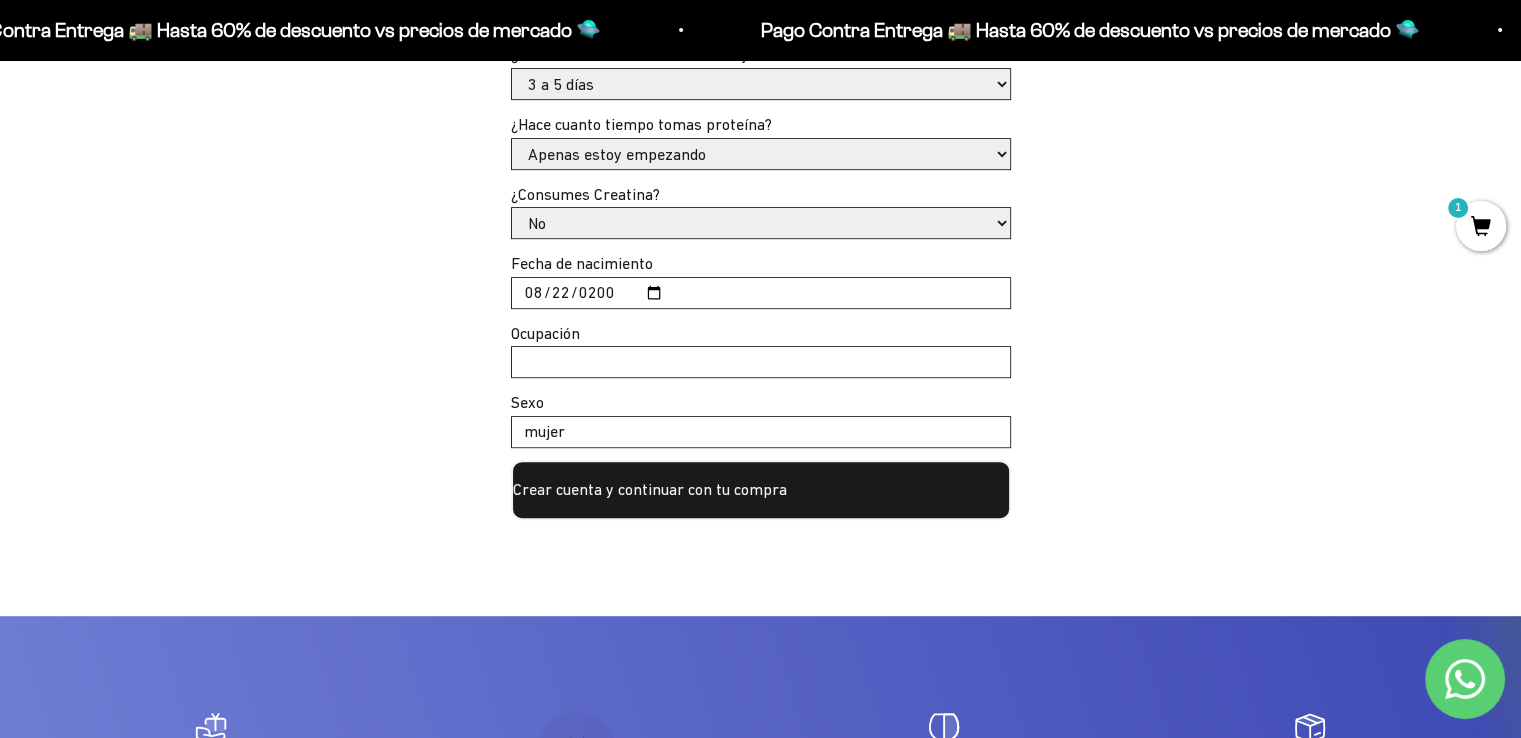 scroll, scrollTop: 940, scrollLeft: 0, axis: vertical 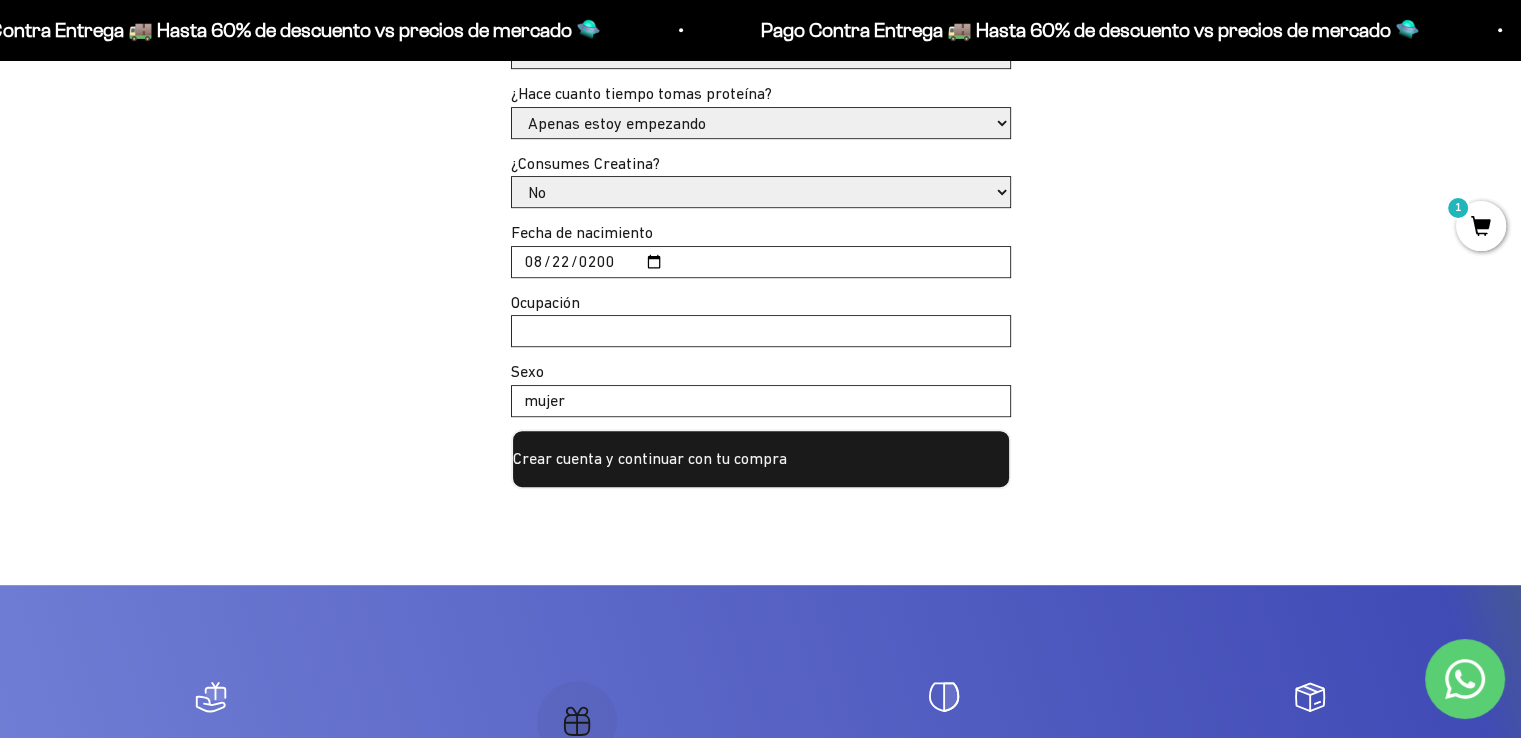 click on "Crear cuenta y continuar con tu compra" at bounding box center (761, 459) 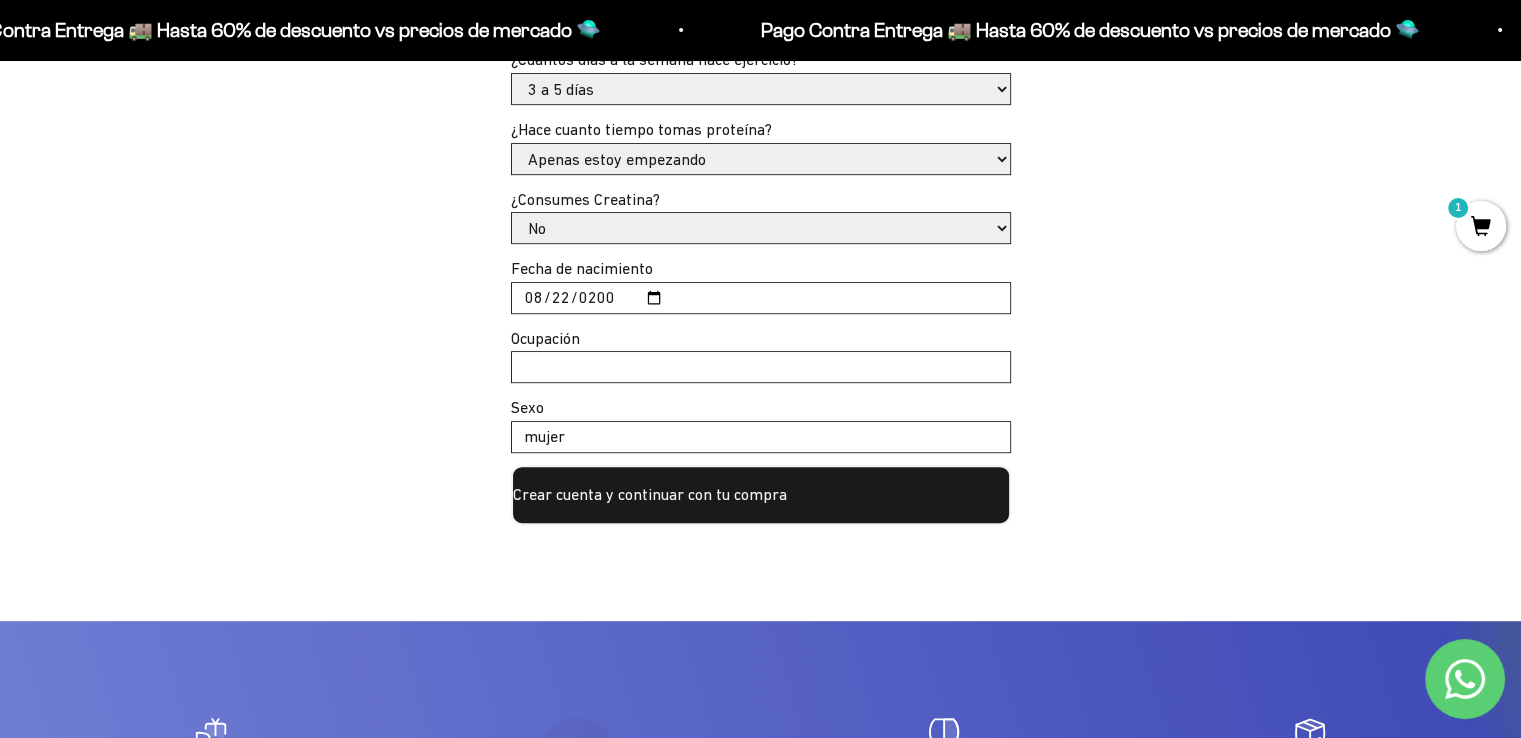scroll, scrollTop: 911, scrollLeft: 0, axis: vertical 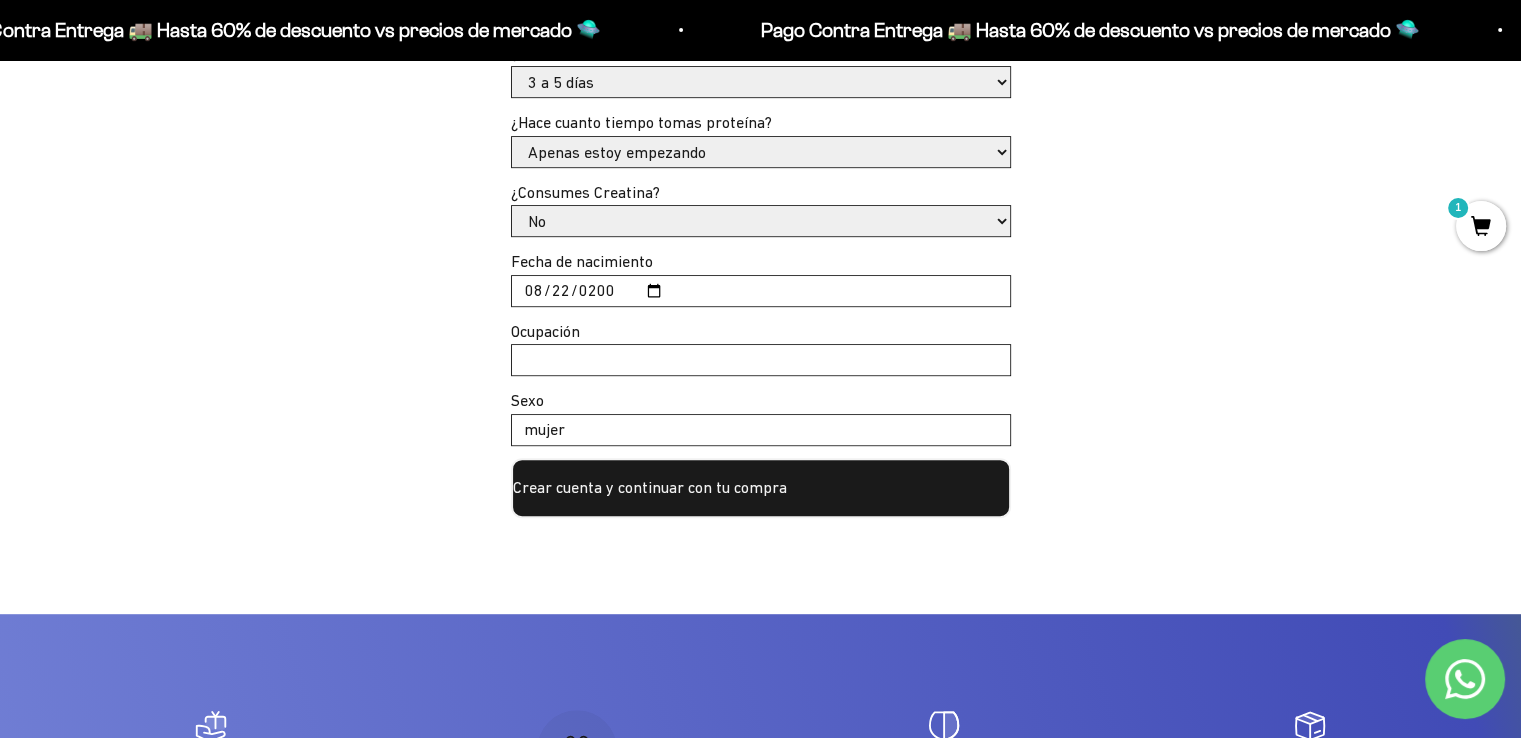 click on "Crear cuenta y continuar con tu compra" at bounding box center [761, 488] 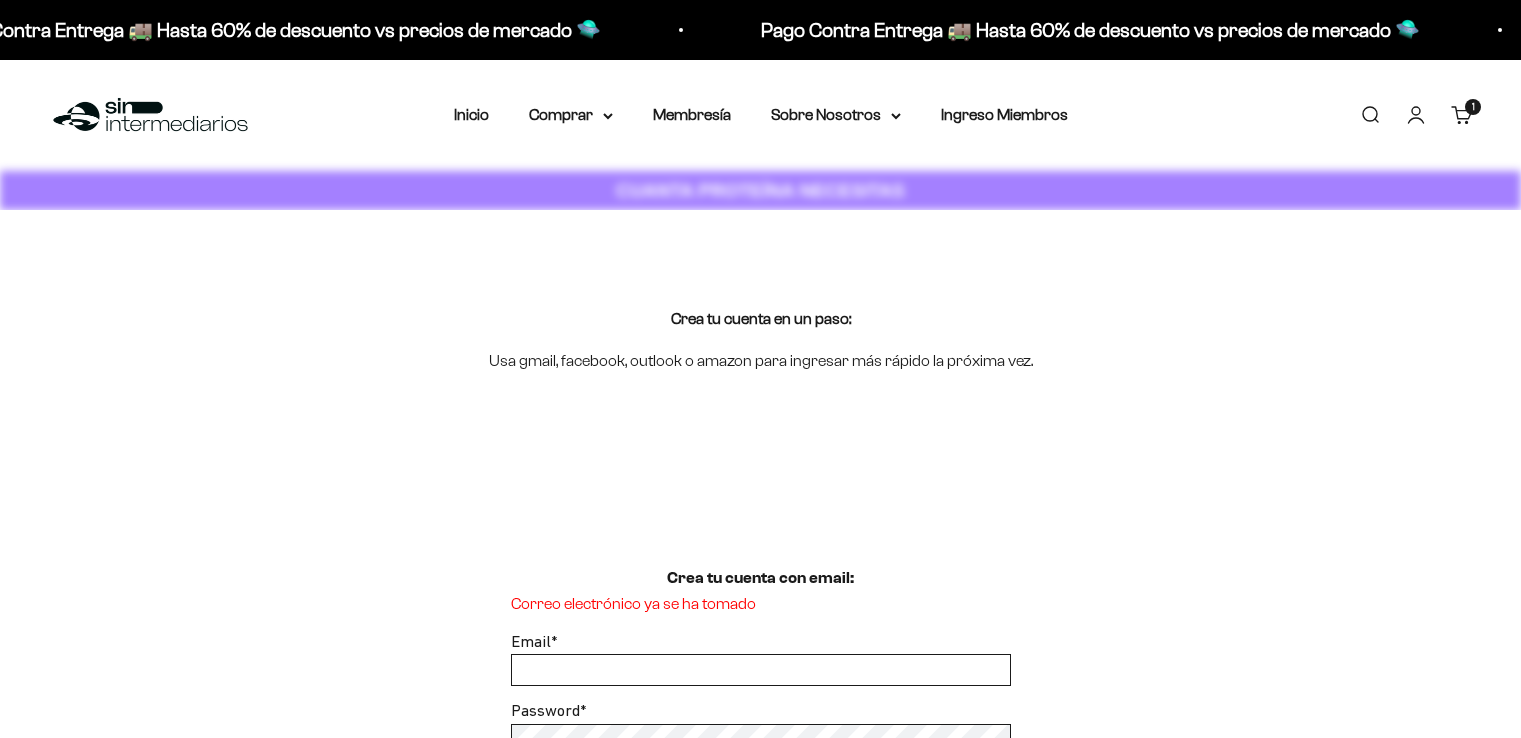 scroll, scrollTop: 0, scrollLeft: 0, axis: both 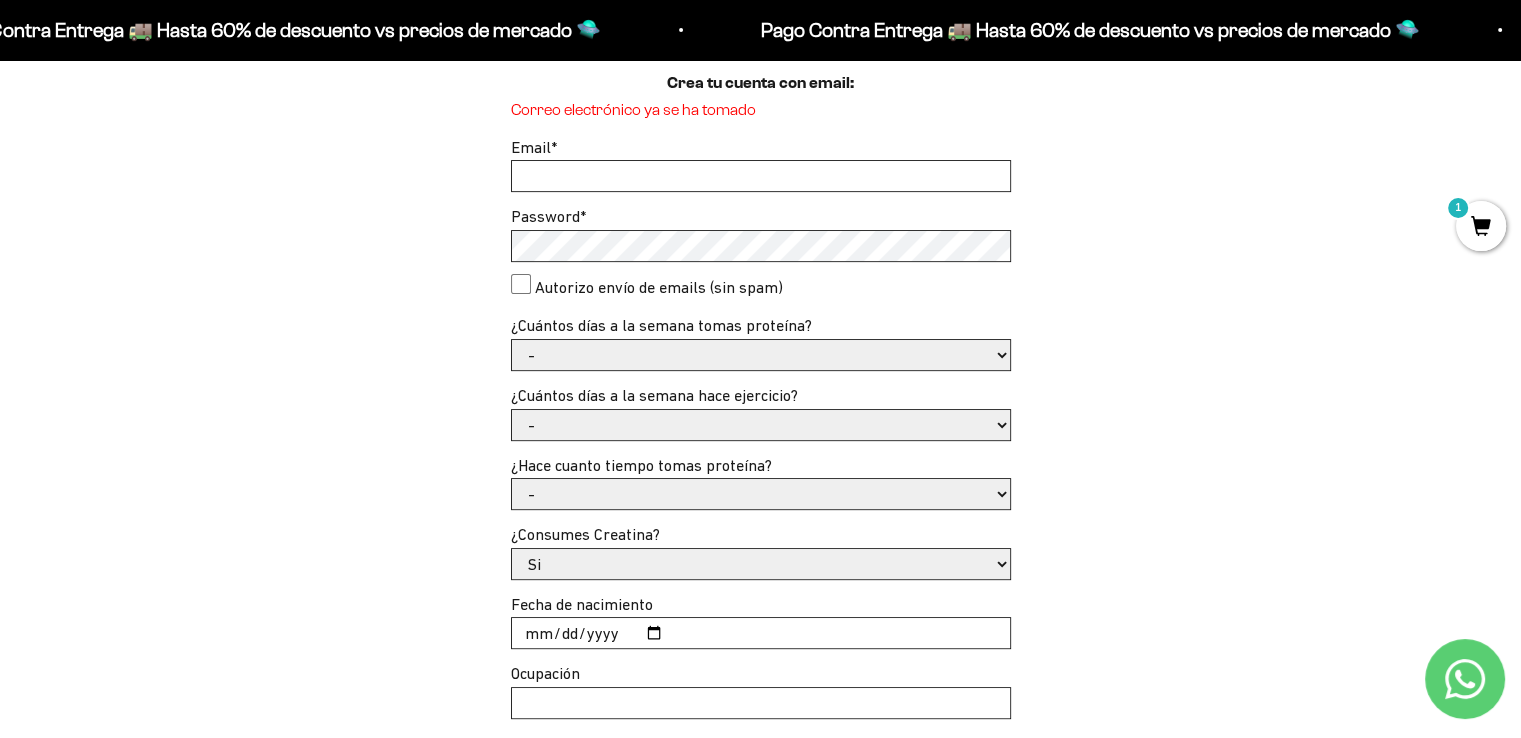 click on "Email
*" at bounding box center [761, 176] 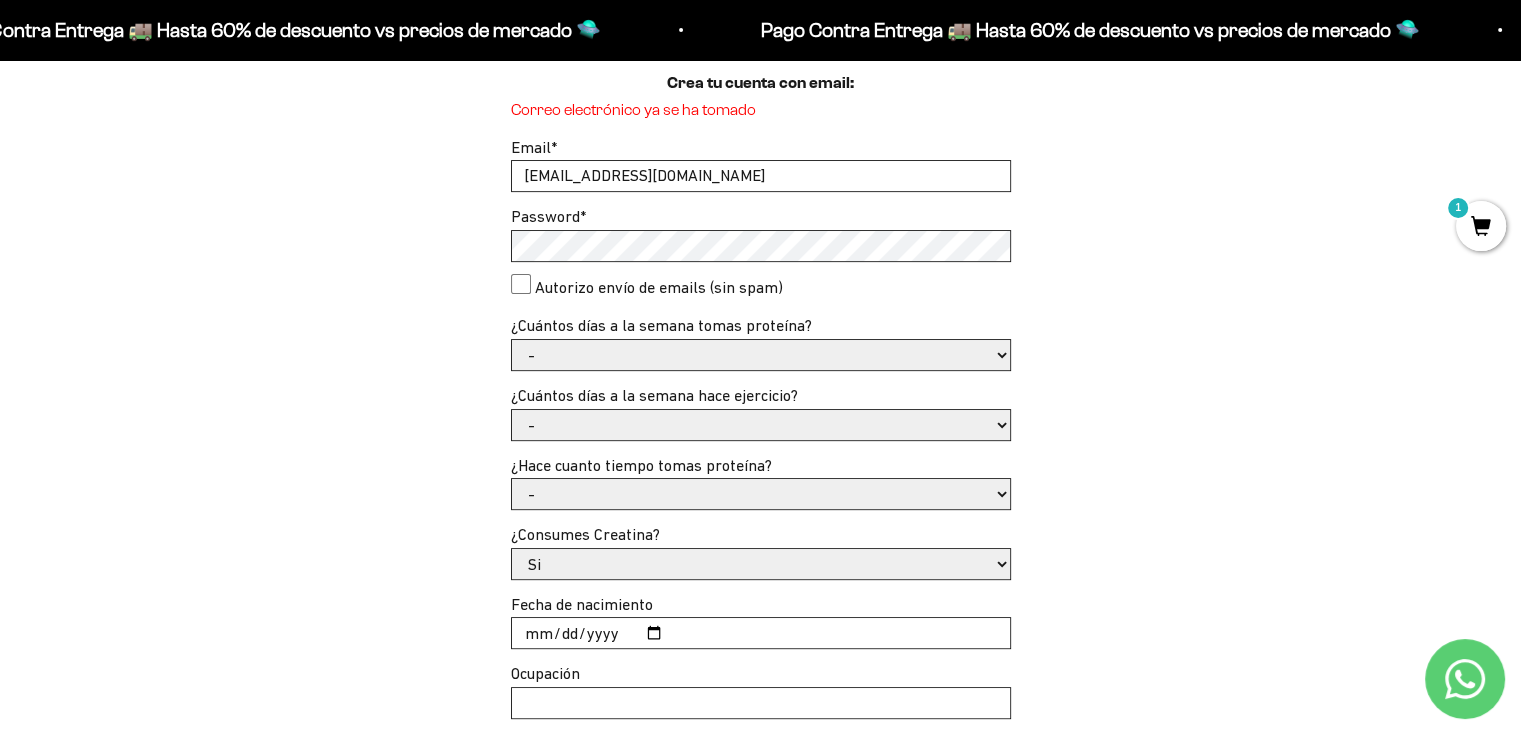 click on "Autorizo envío de emails (sin spam)" at bounding box center [521, 284] 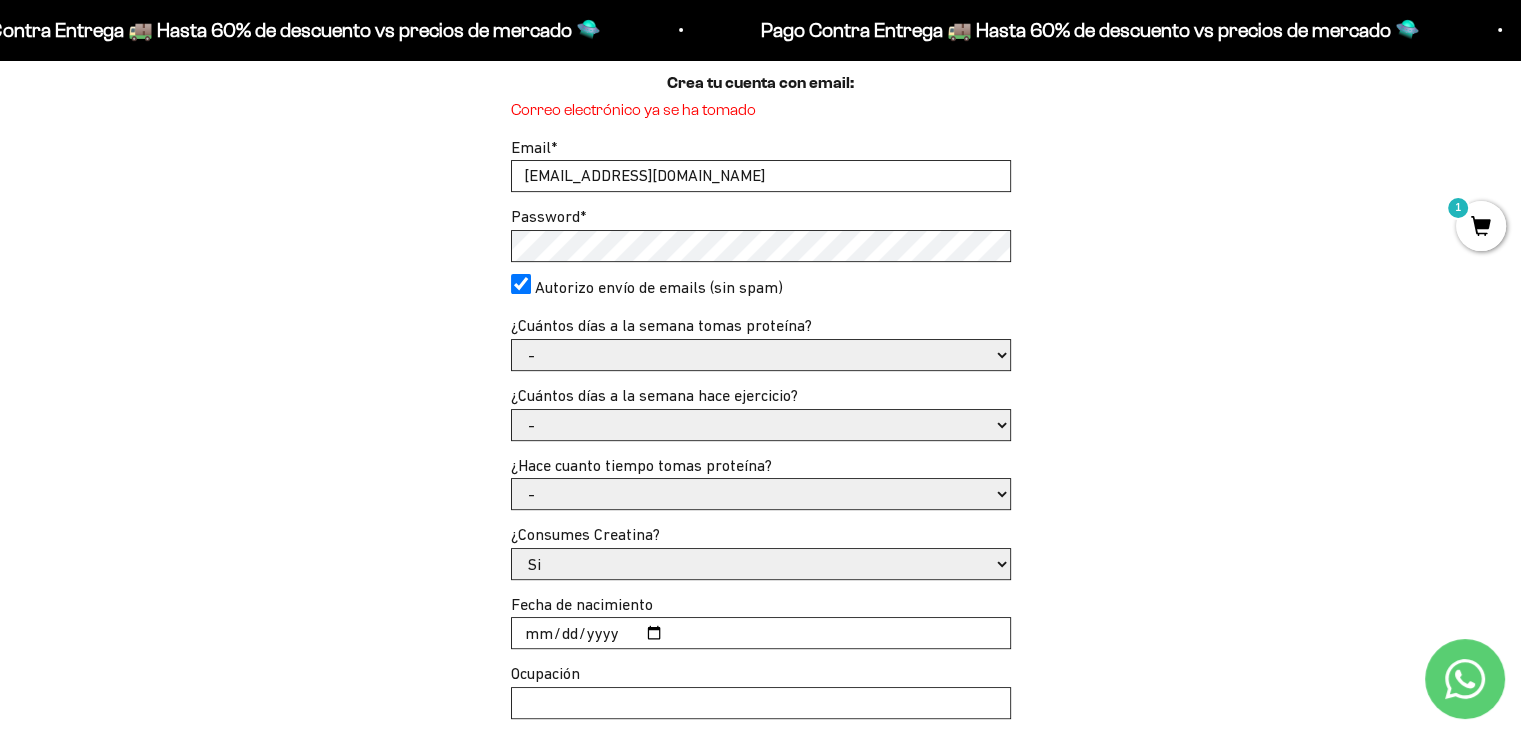 click on "-
1 o 2
3 a 5
6 o 7" at bounding box center (761, 355) 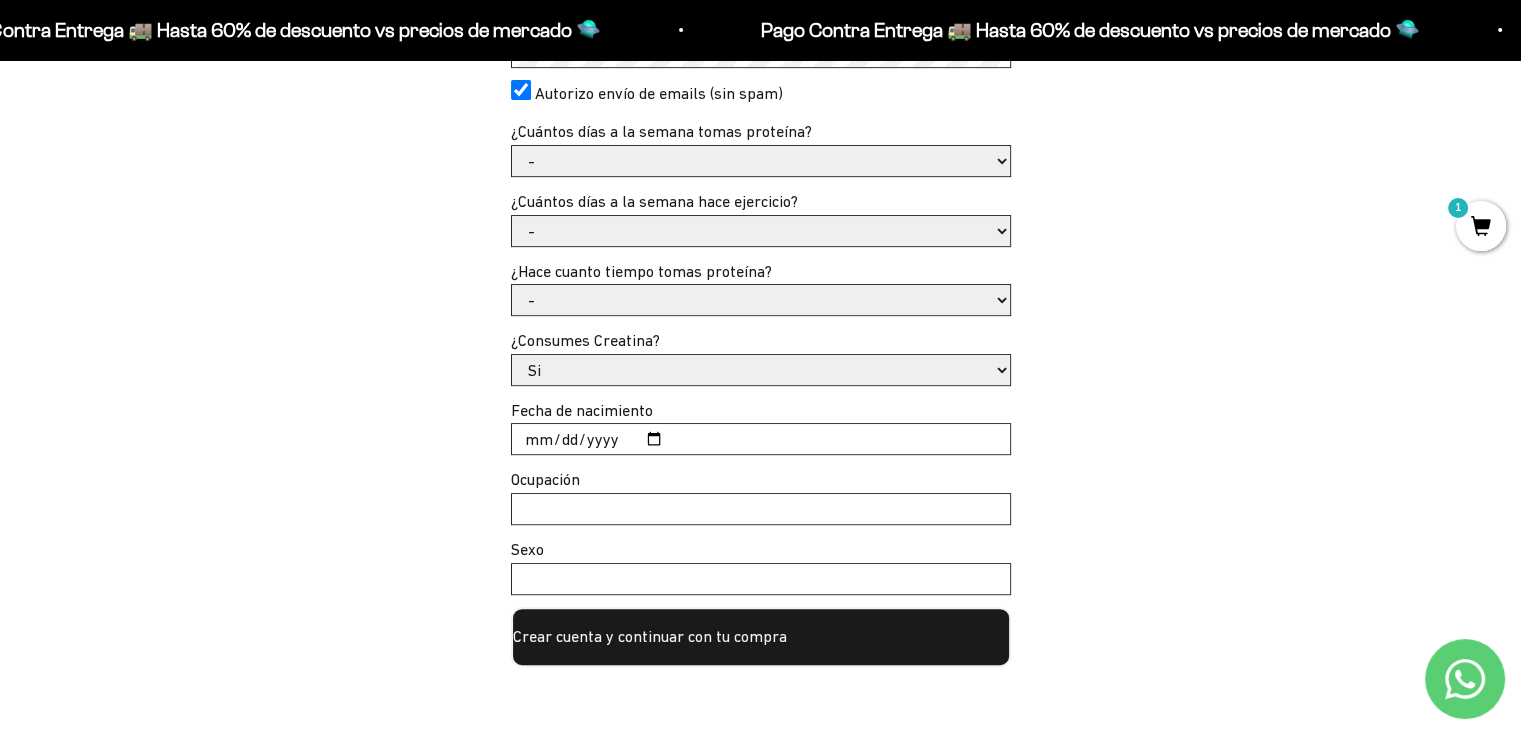 scroll, scrollTop: 804, scrollLeft: 0, axis: vertical 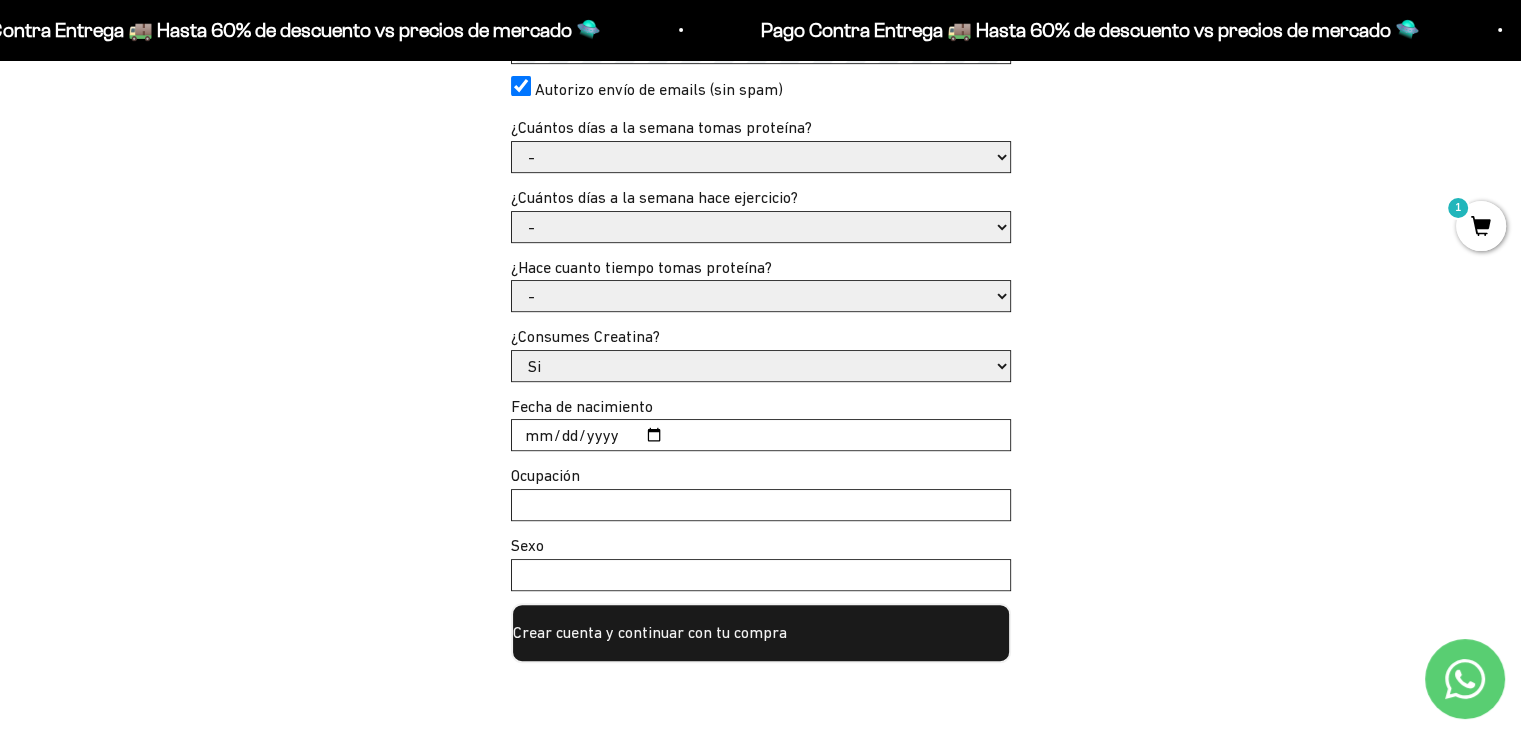 click on "-
No hago
1 a 2 días
3 a 5 días
6 o 7 días" at bounding box center (761, 227) 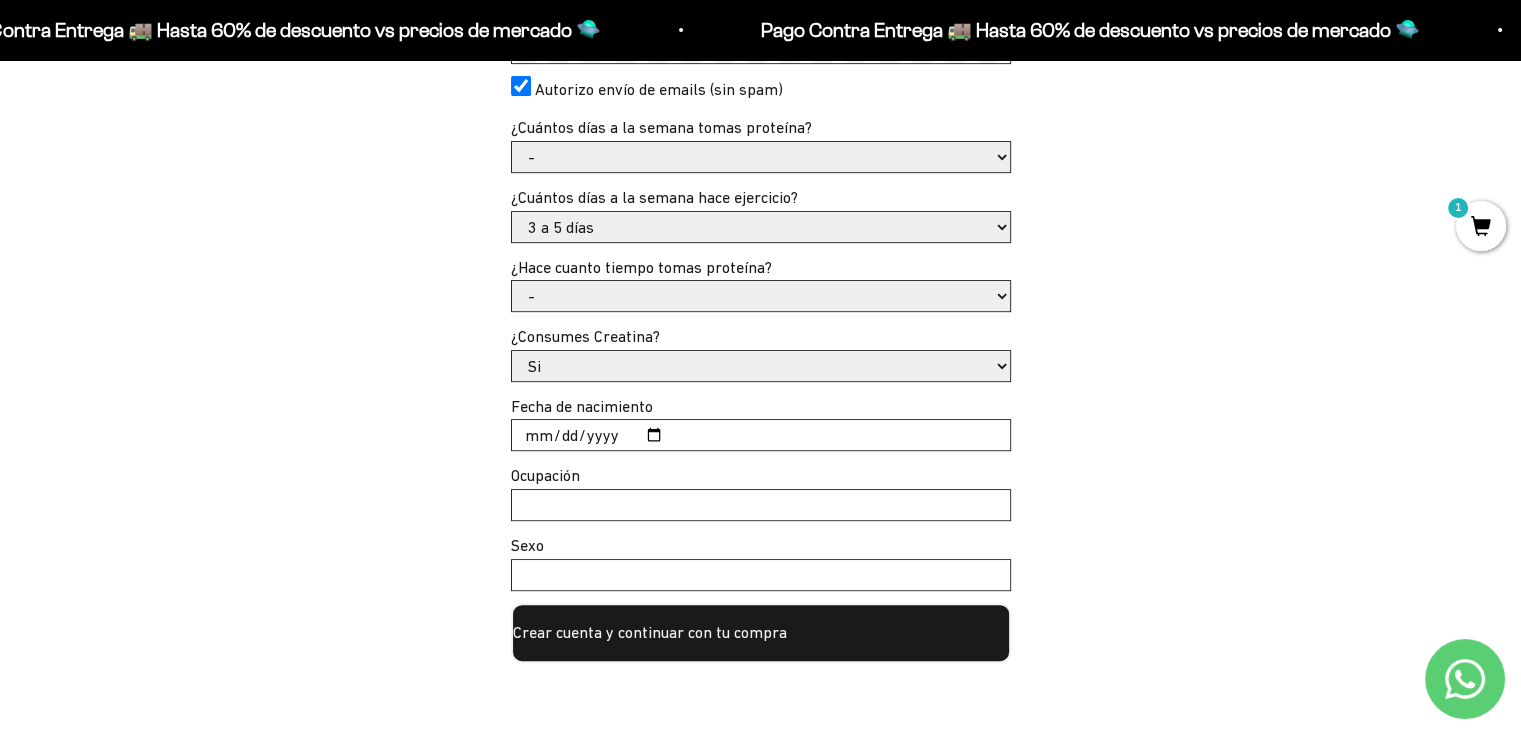 click on "-
Apenas estoy empezando
Menos de 6 meses
Hace más de 6 meses
Hace más de un año" at bounding box center (761, 296) 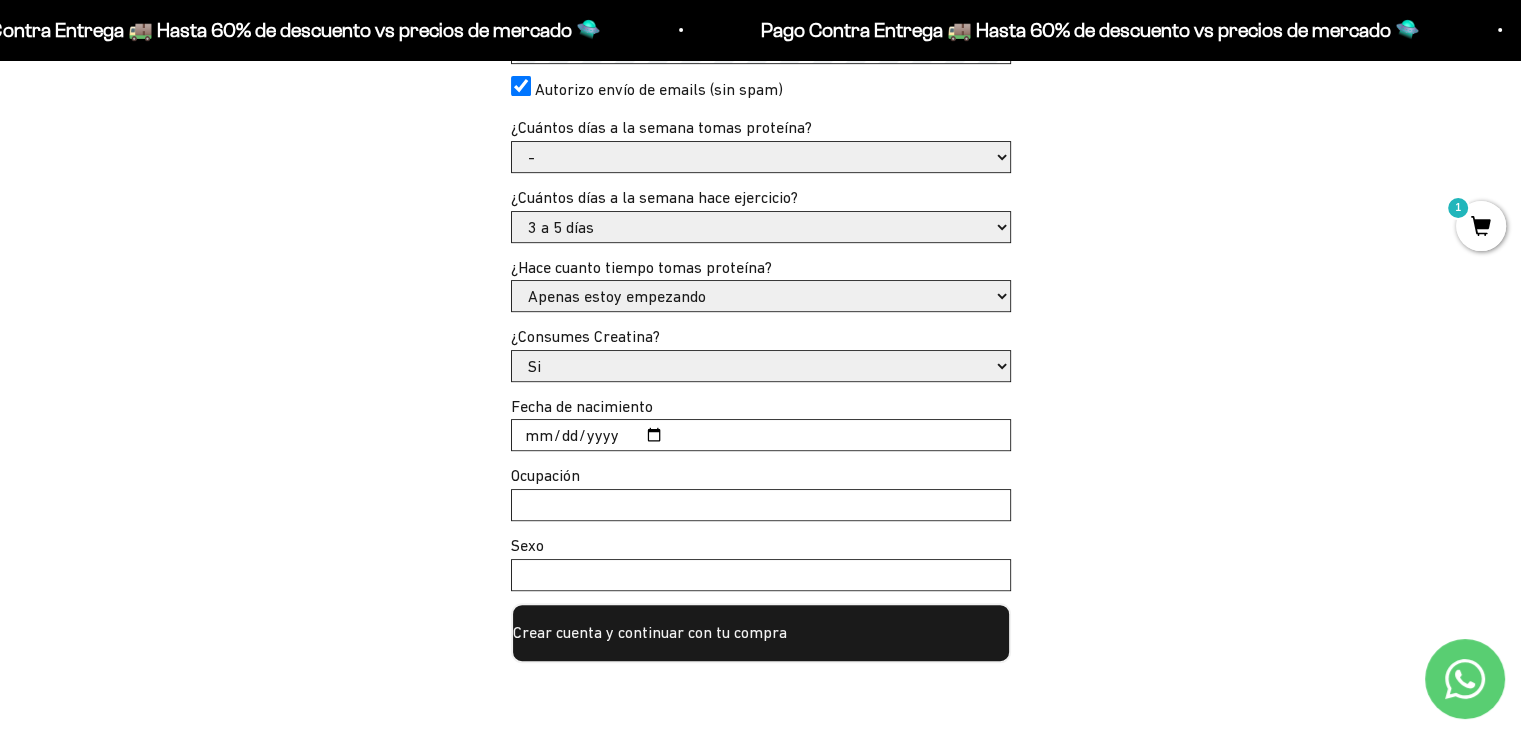 click on "-
Apenas estoy empezando
Menos de 6 meses
Hace más de 6 meses
Hace más de un año" at bounding box center [761, 296] 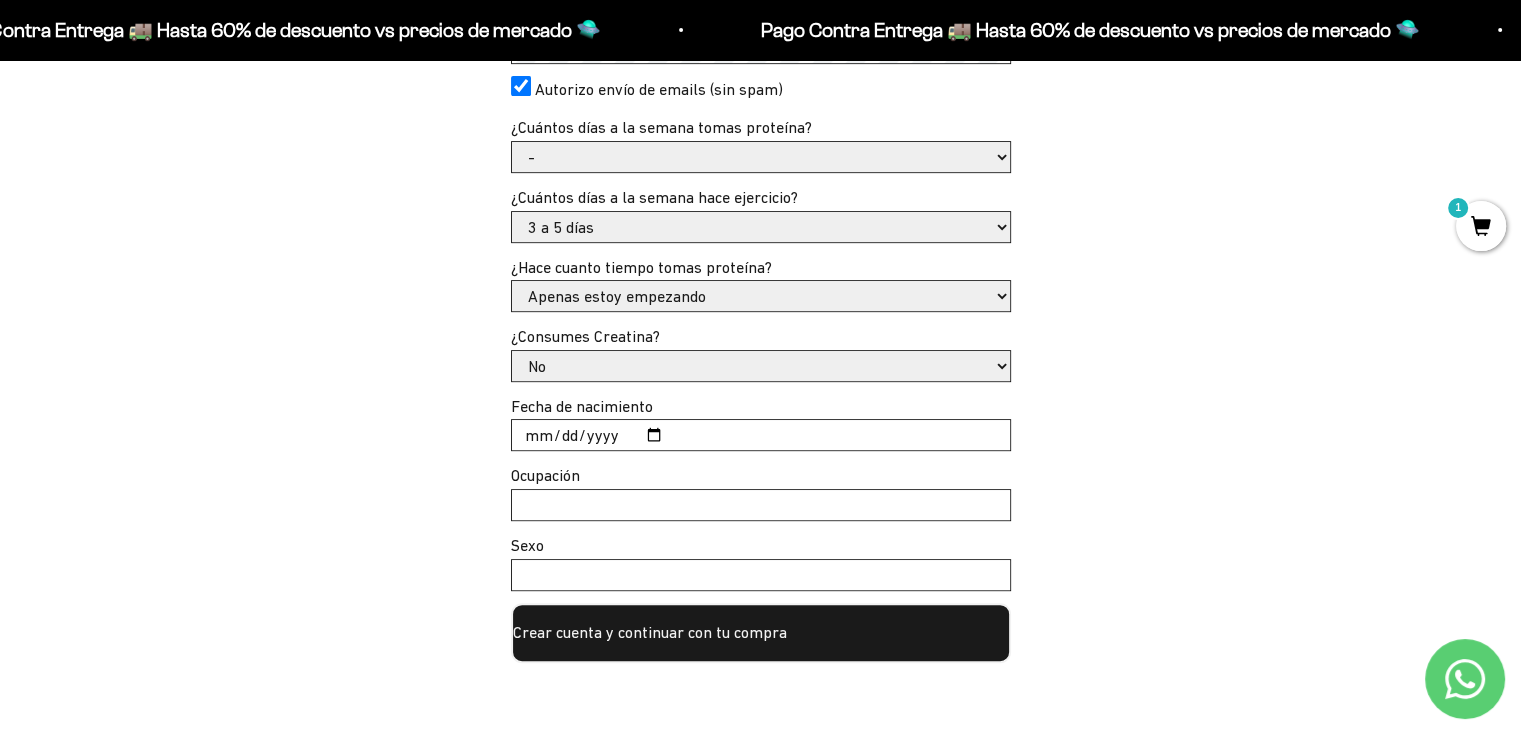 click on "Si
No" at bounding box center [761, 366] 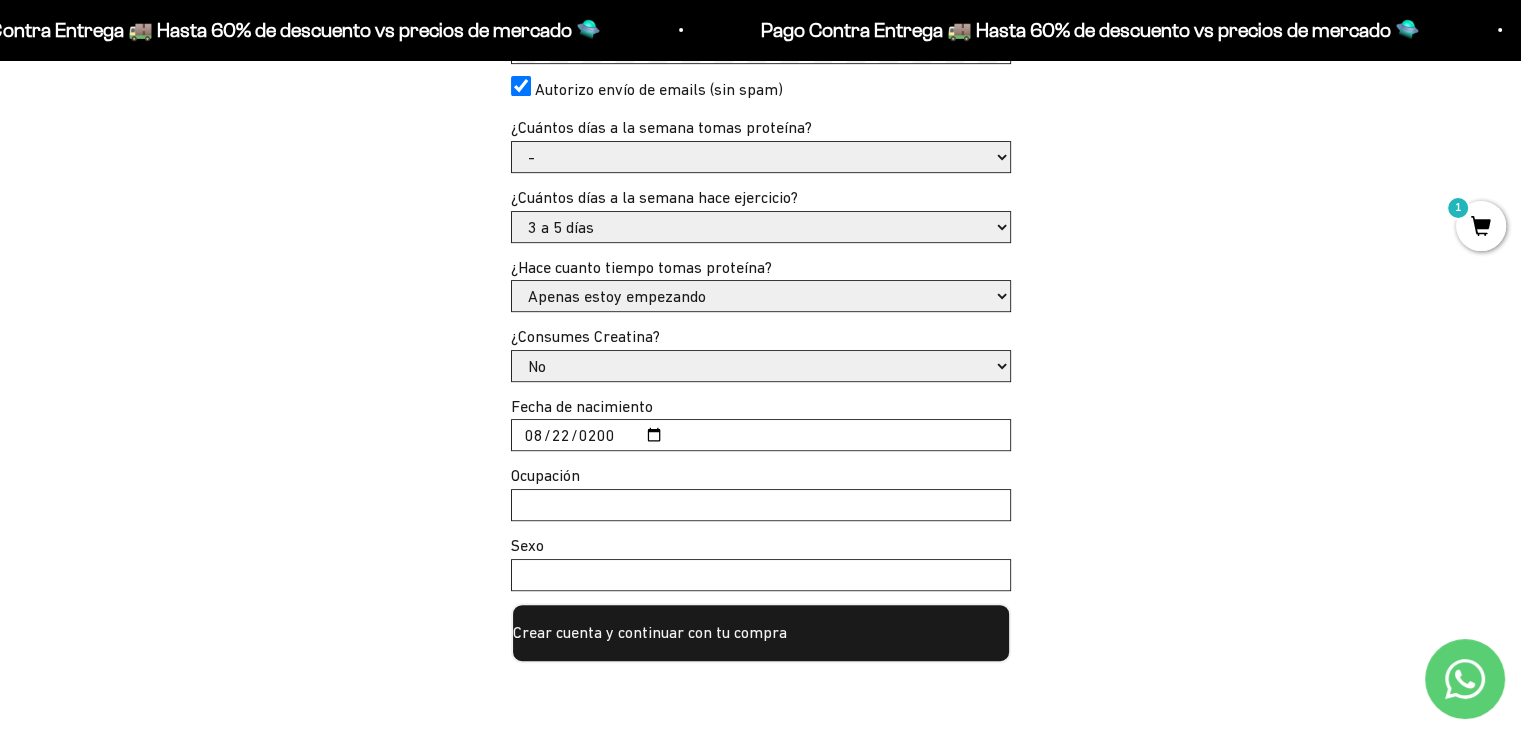 type on "[DATE]" 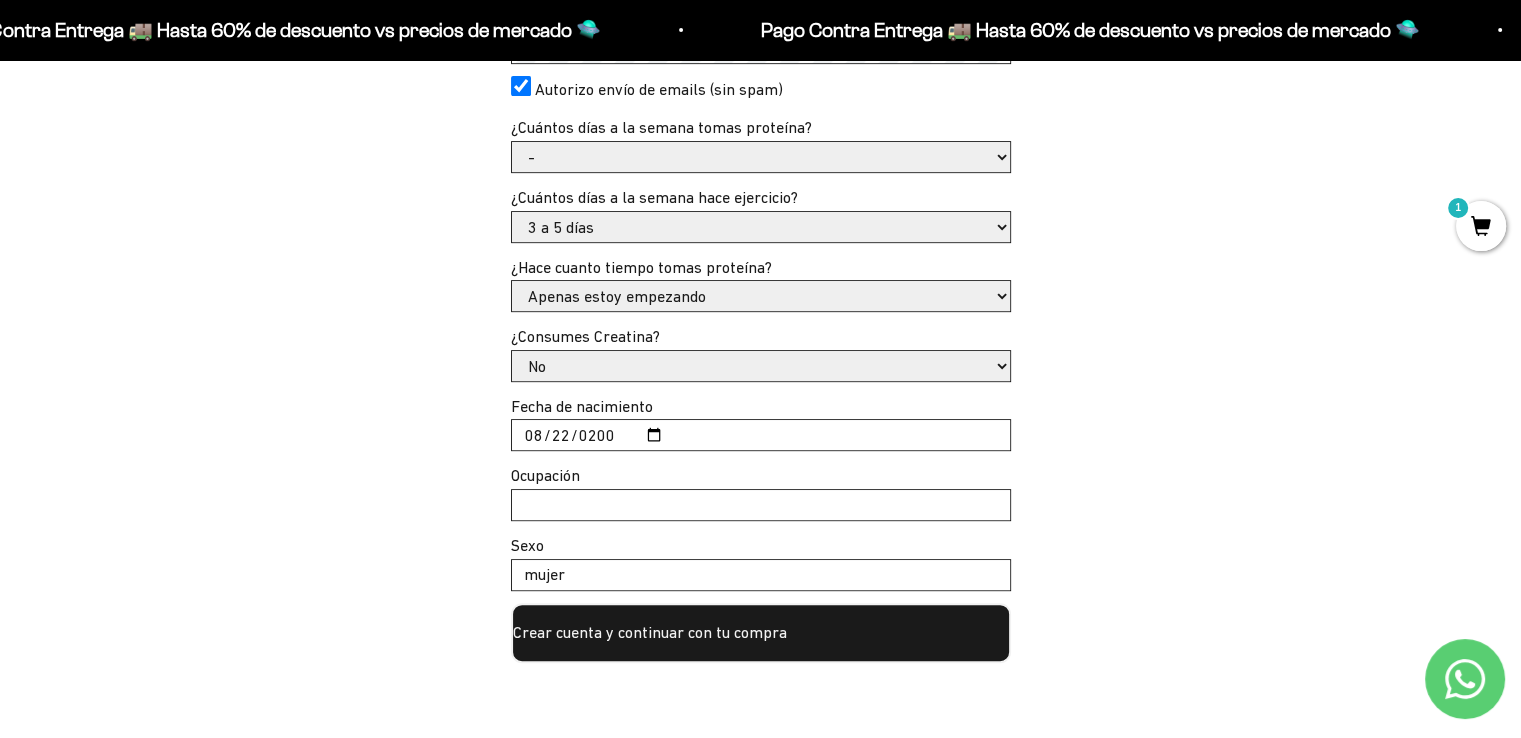 click on "Crear cuenta y continuar con tu compra" at bounding box center (761, 633) 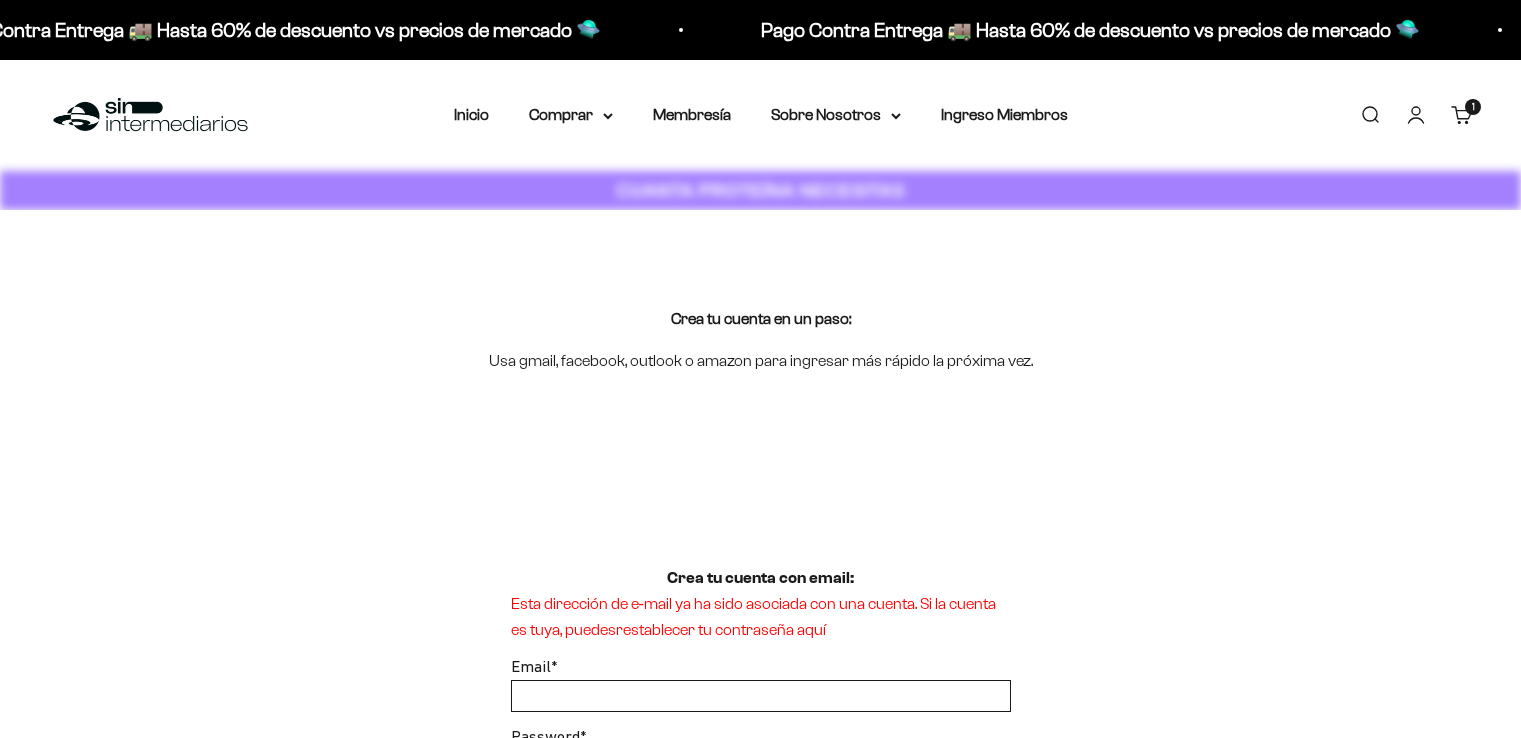 scroll, scrollTop: 0, scrollLeft: 0, axis: both 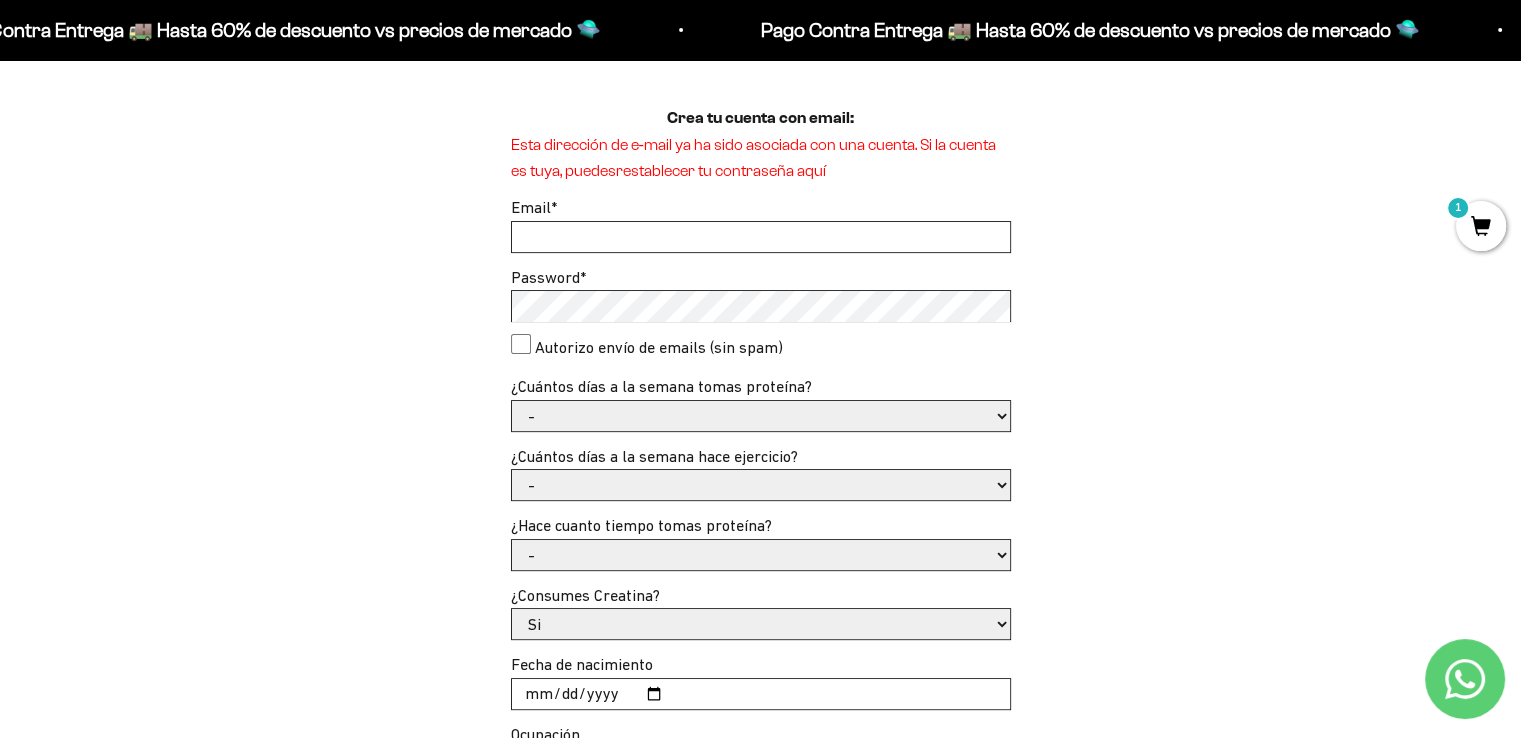 click on "Email
*" at bounding box center (761, 237) 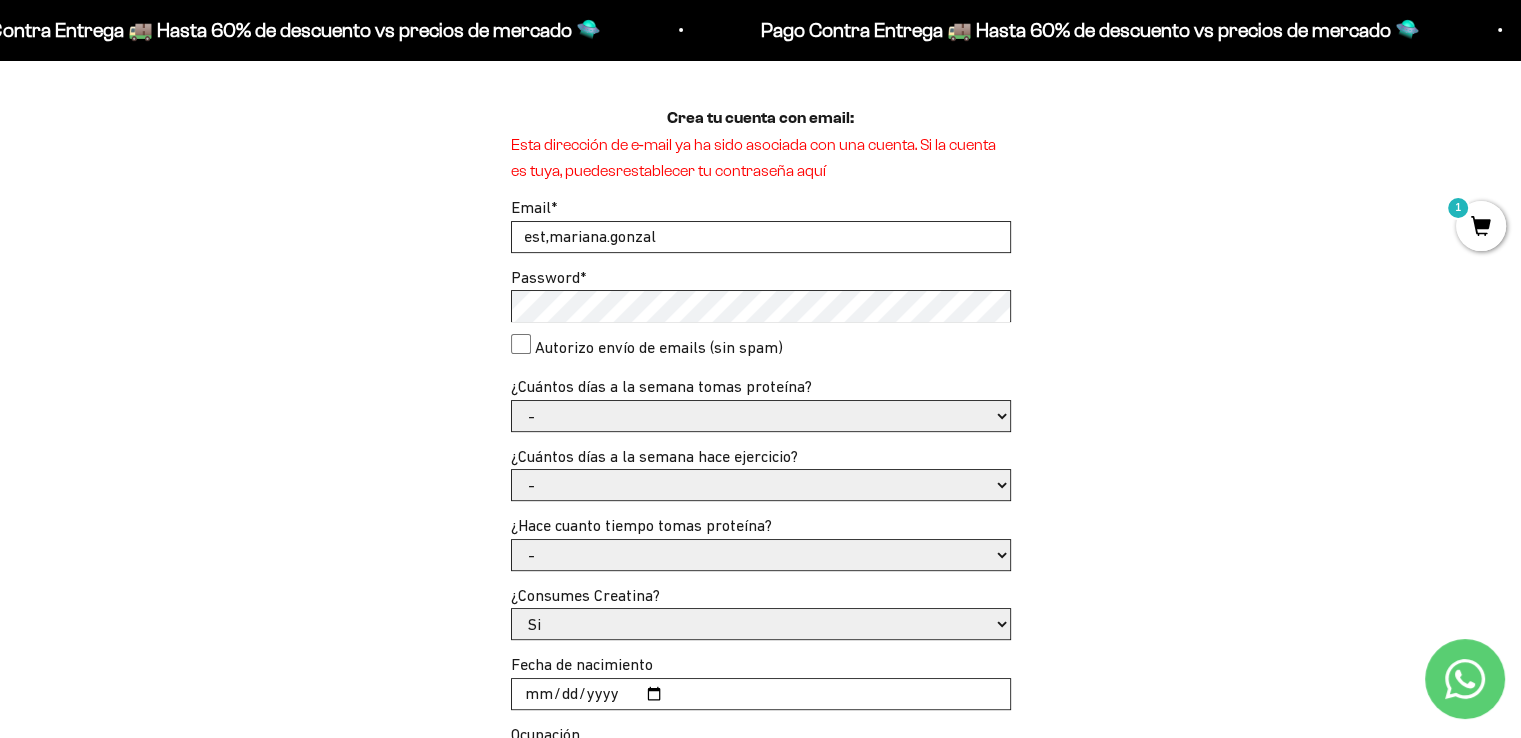 click on "est,mariana.gonzal" at bounding box center [761, 237] 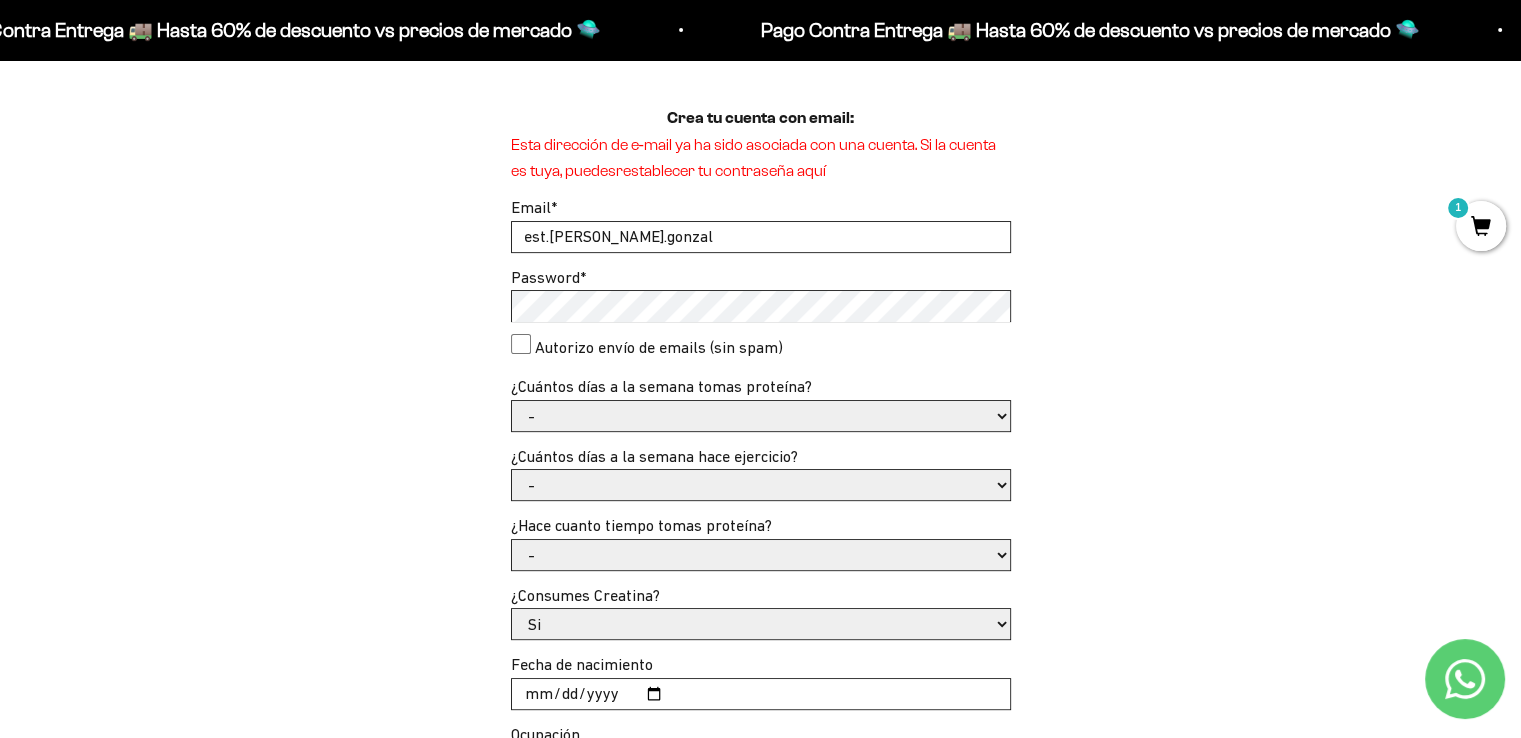 click on "est.mariana.gonzal" at bounding box center [761, 237] 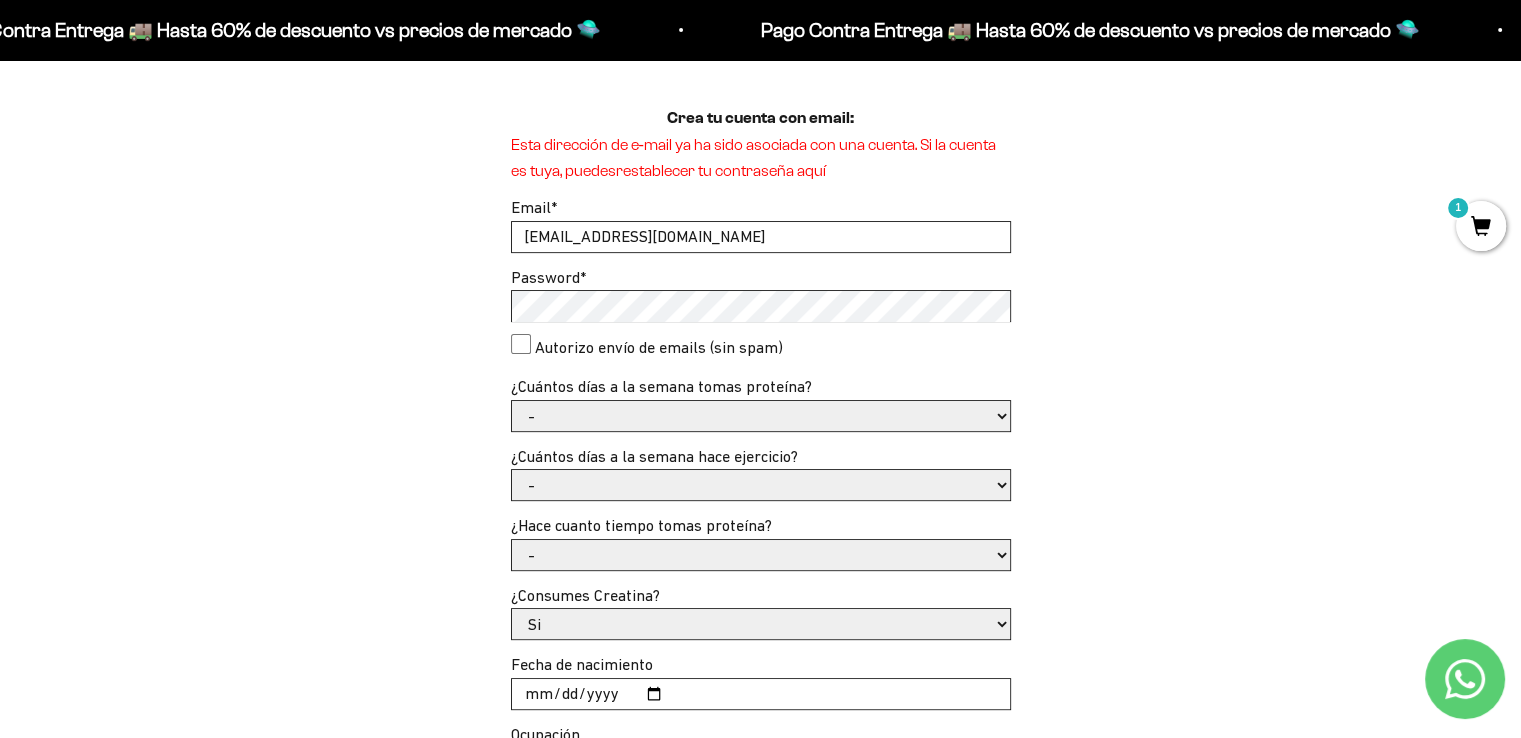 type on "est.mariana.gonzal4@unimilitar.edu.co" 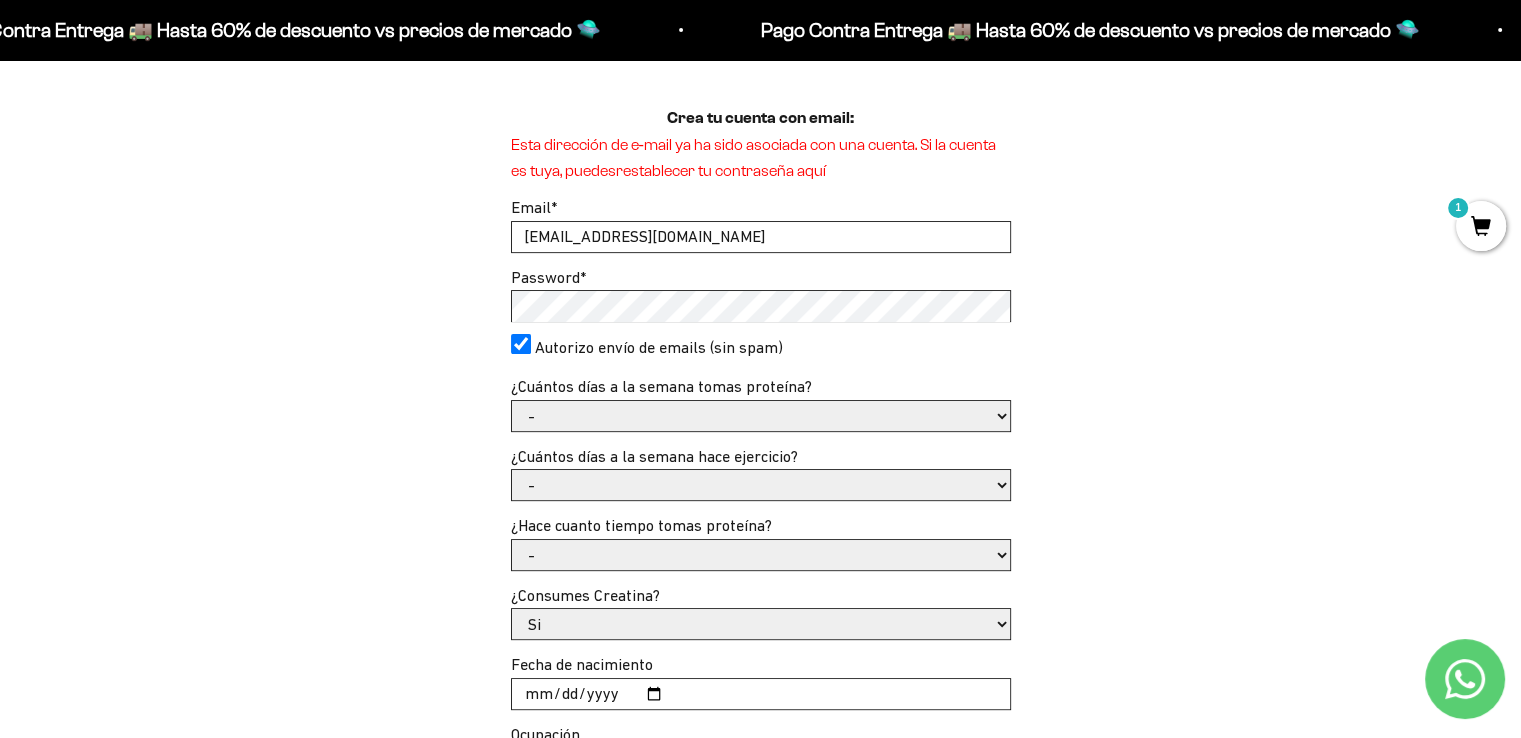 click on "-
1 o 2
3 a 5
6 o 7" at bounding box center (761, 416) 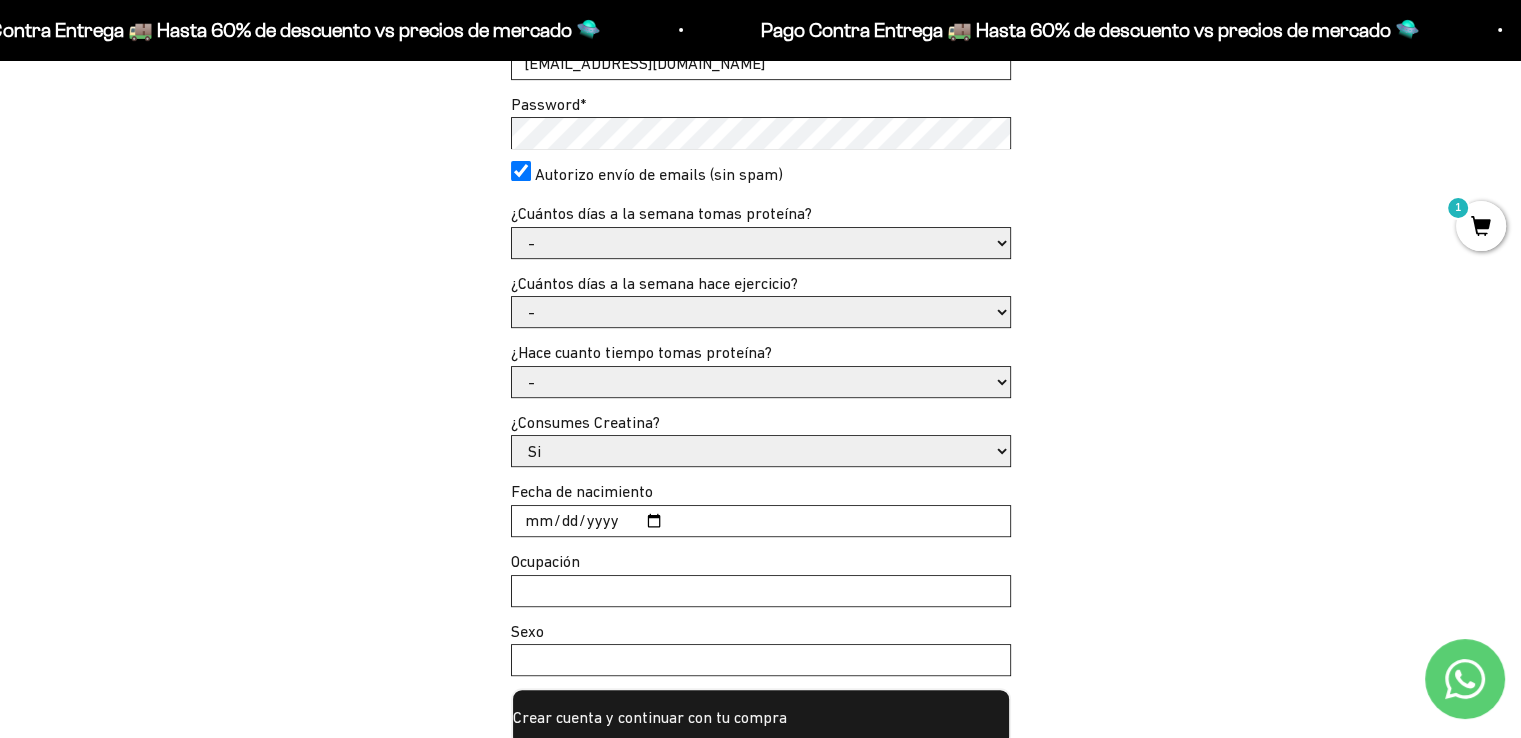 scroll, scrollTop: 767, scrollLeft: 0, axis: vertical 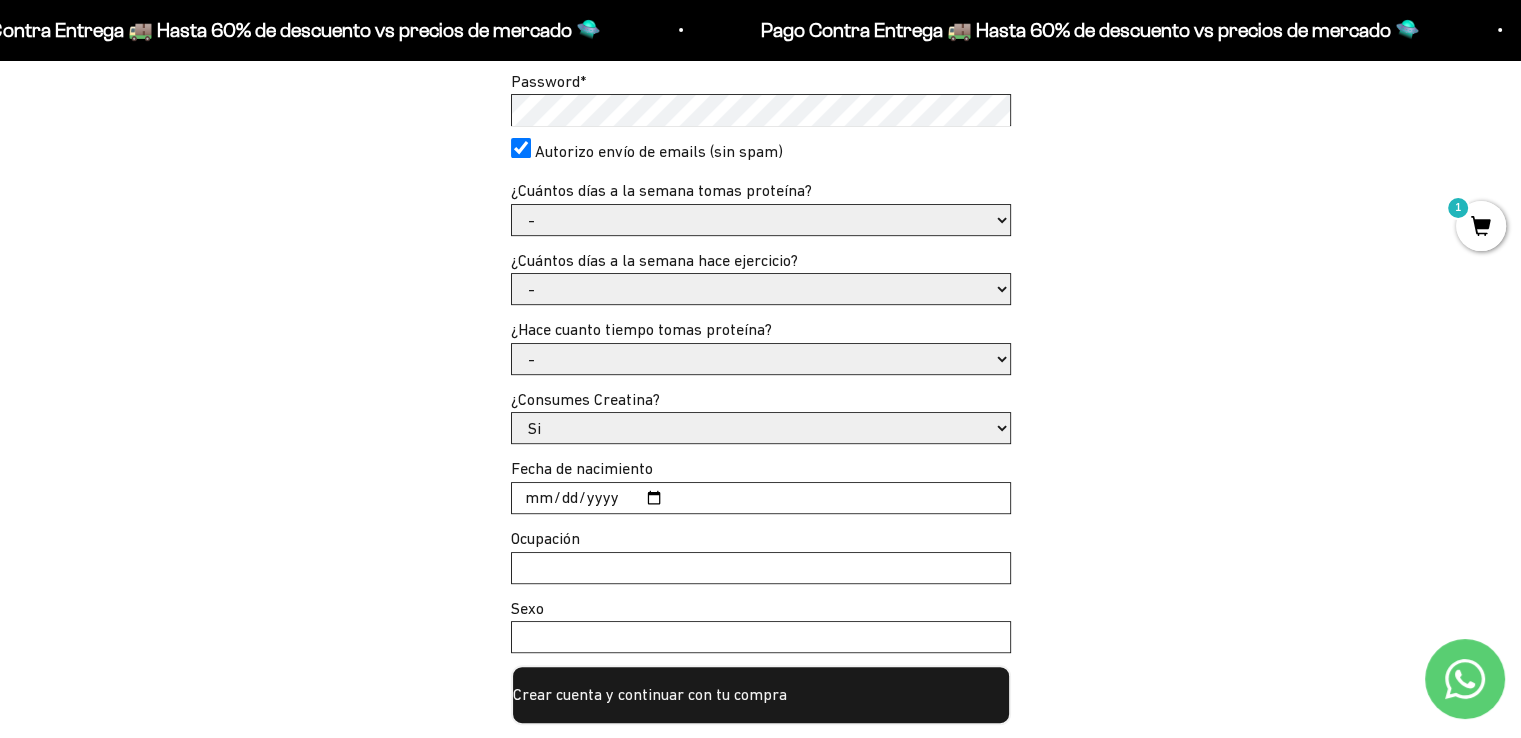 click on "-
No hago
1 a 2 días
3 a 5 días
6 o 7 días" at bounding box center (761, 289) 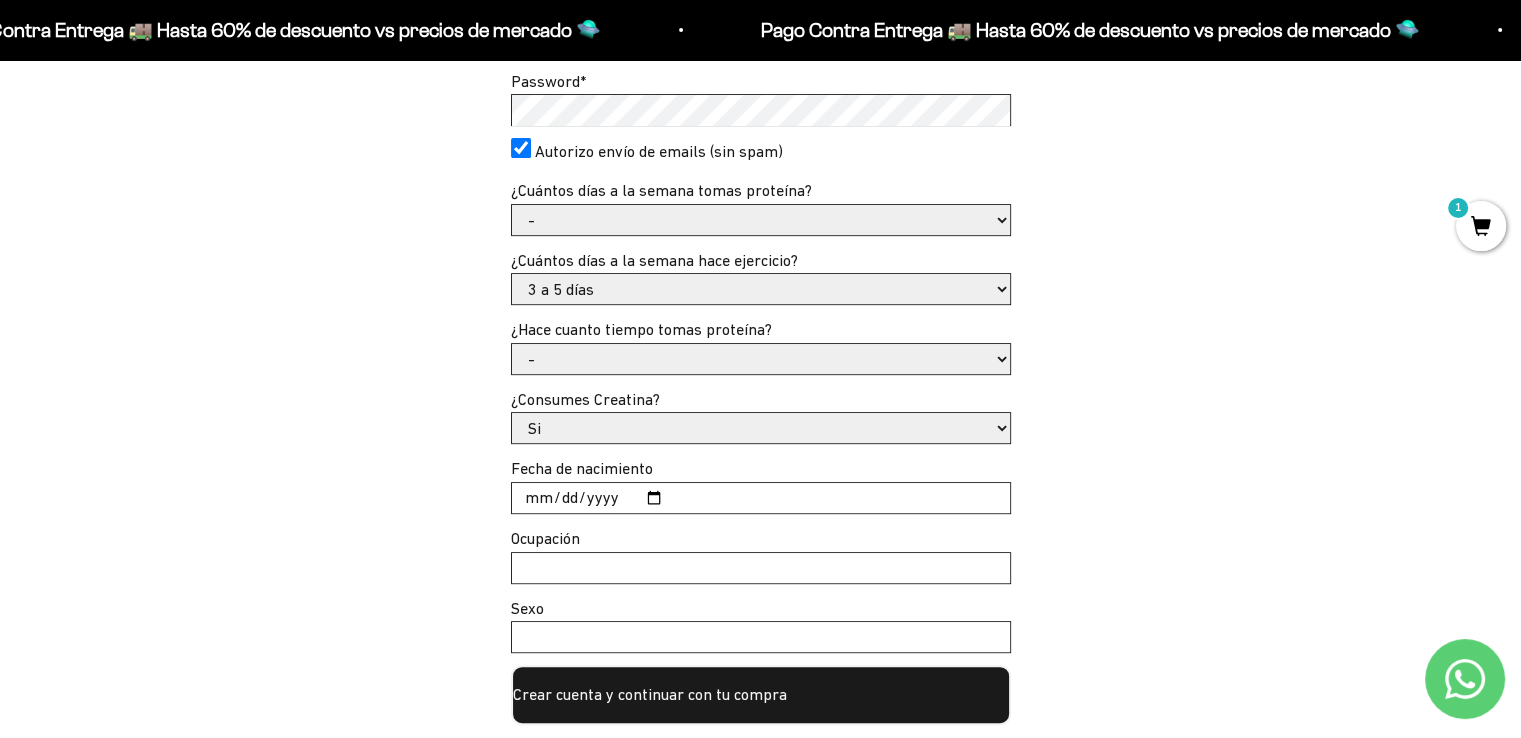 click on "-
No hago
1 a 2 días
3 a 5 días
6 o 7 días" at bounding box center [761, 289] 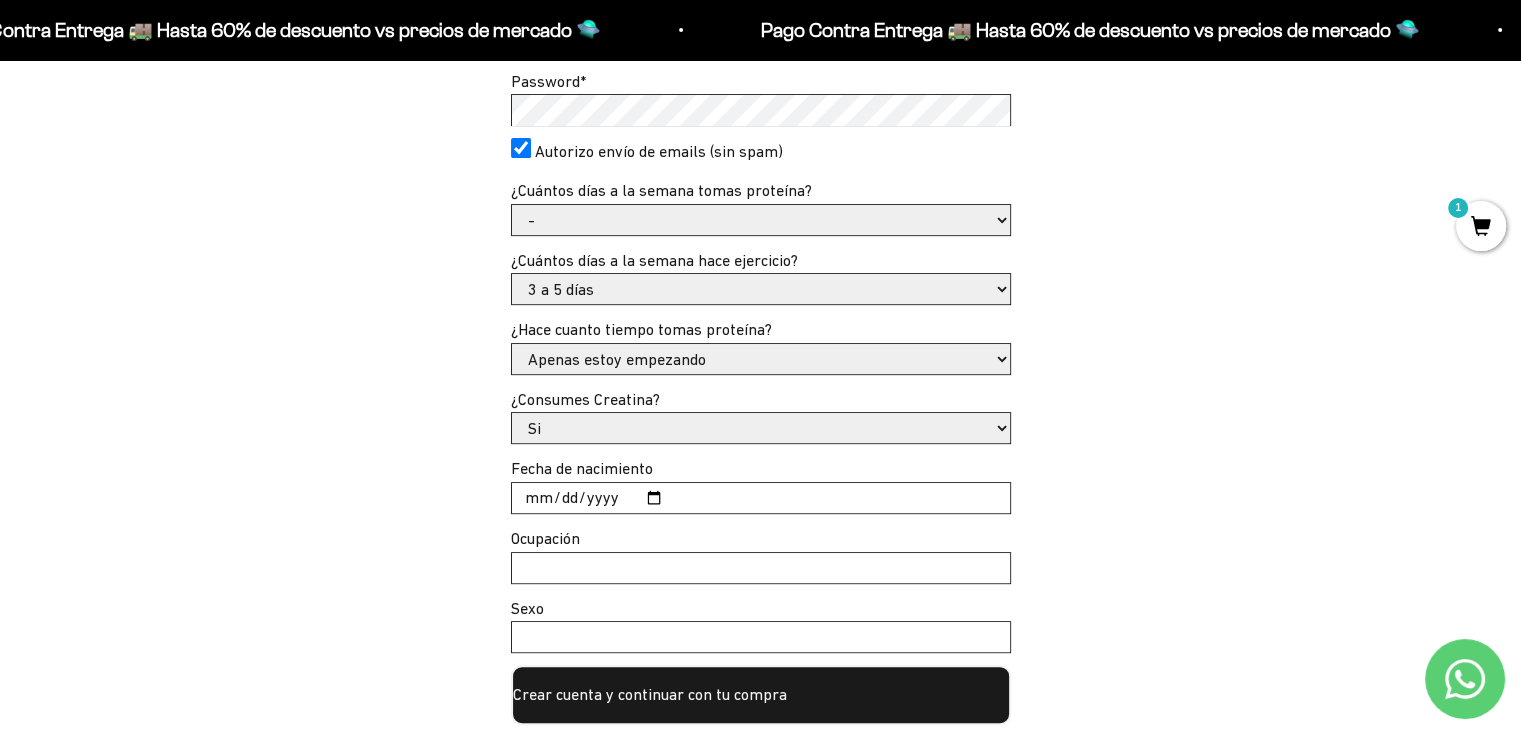 click on "-
Apenas estoy empezando
Menos de 6 meses
Hace más de 6 meses
Hace más de un año" at bounding box center [761, 359] 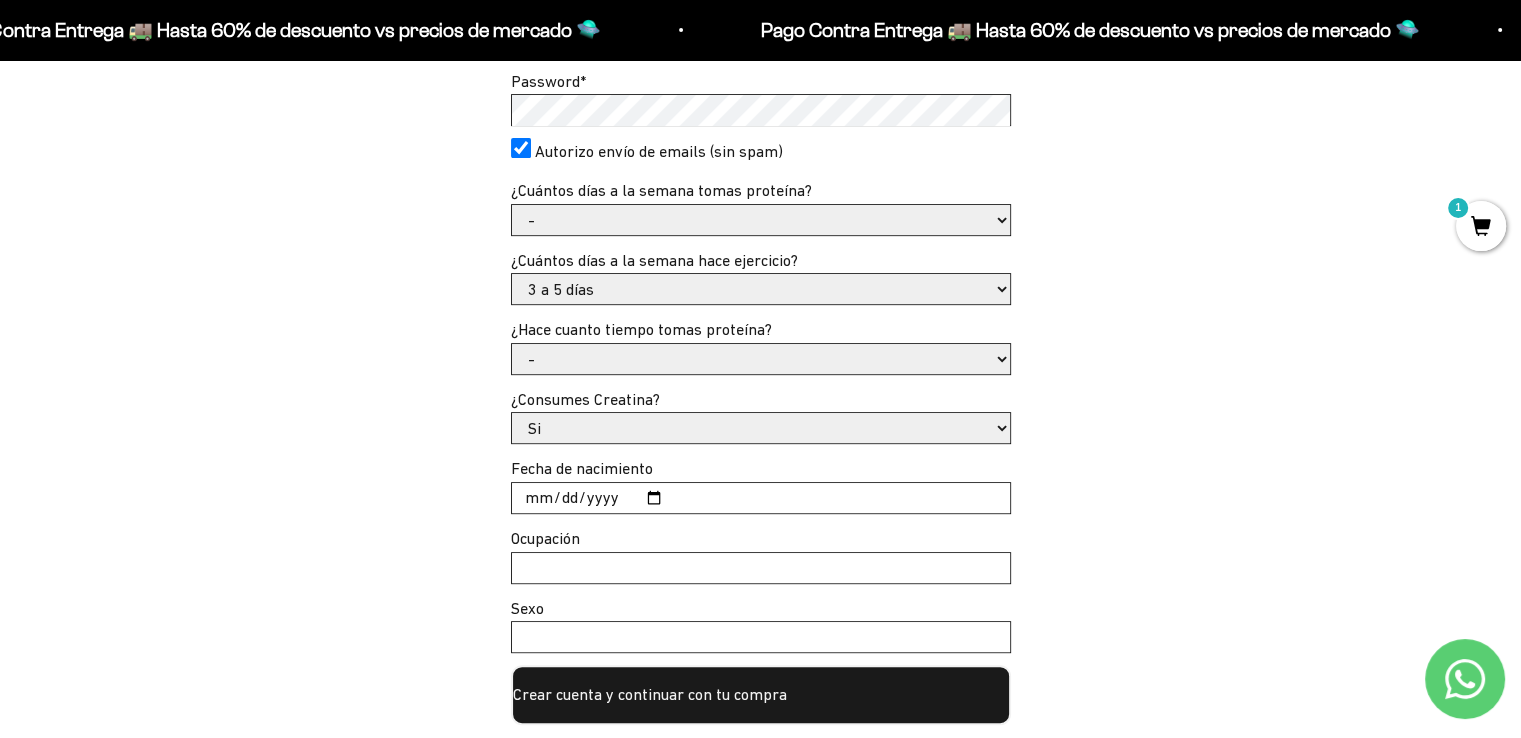 click on "-
Apenas estoy empezando
Menos de 6 meses
Hace más de 6 meses
Hace más de un año" at bounding box center (761, 359) 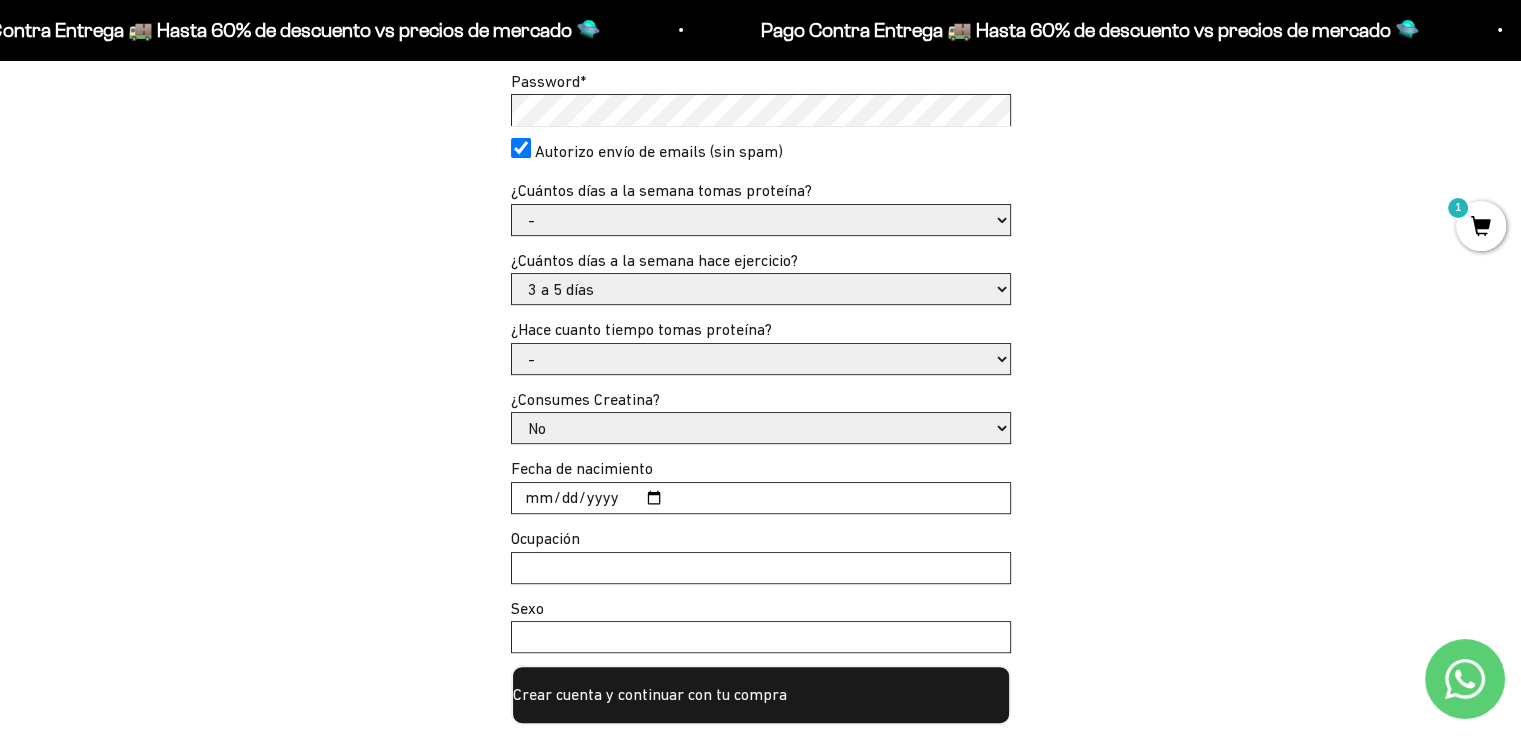 click on "Si
No" at bounding box center [761, 428] 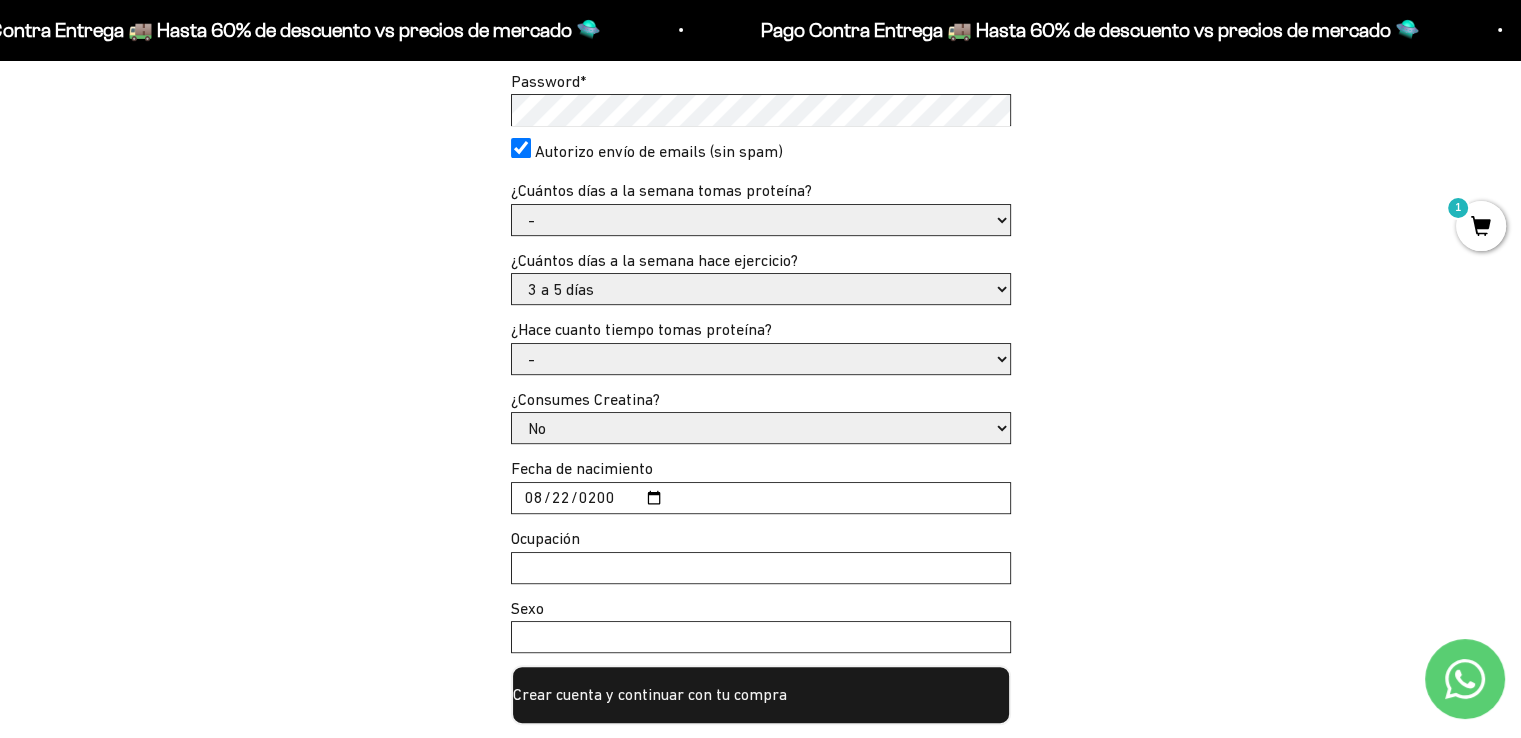 type on "2006-08-22" 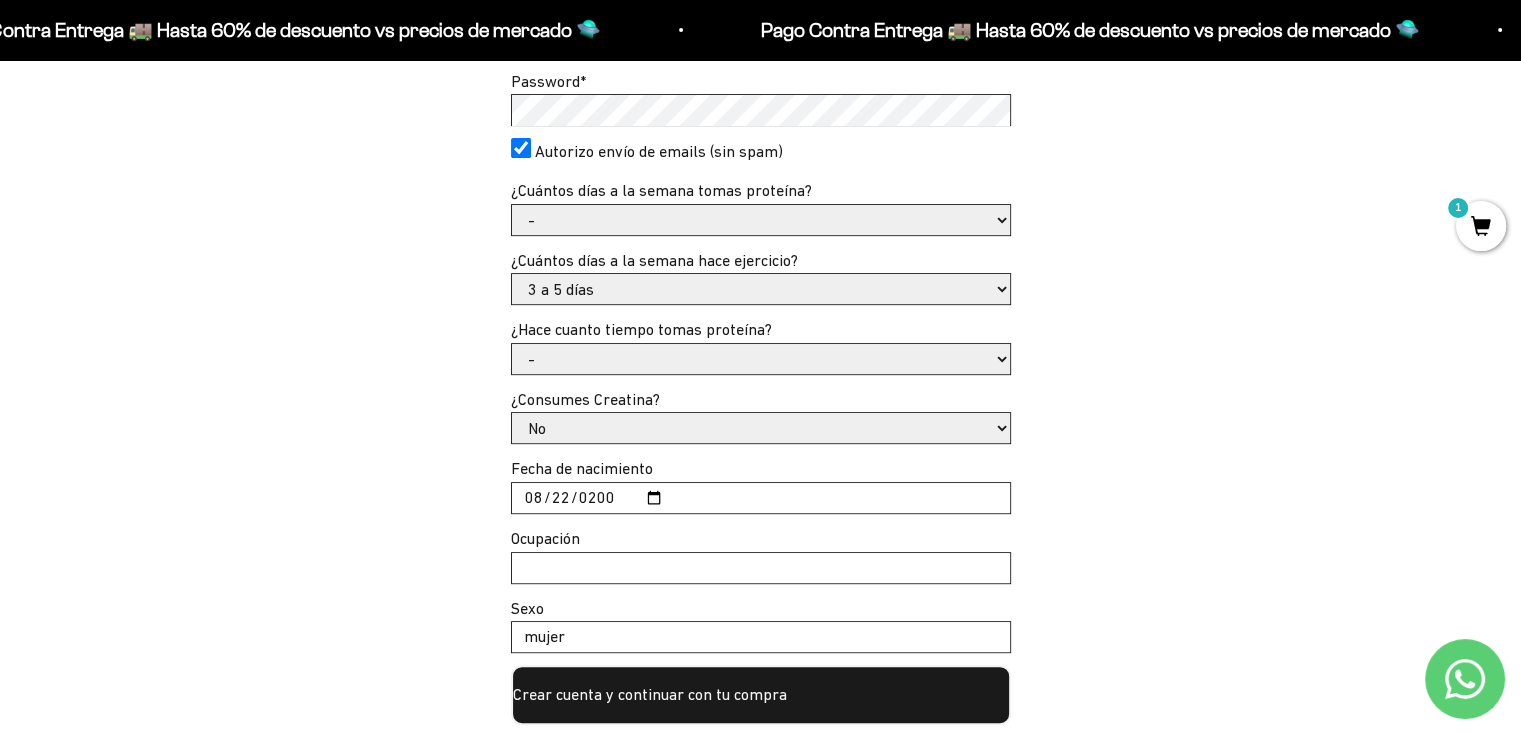 click on "Crear cuenta y continuar con tu compra" at bounding box center (761, 695) 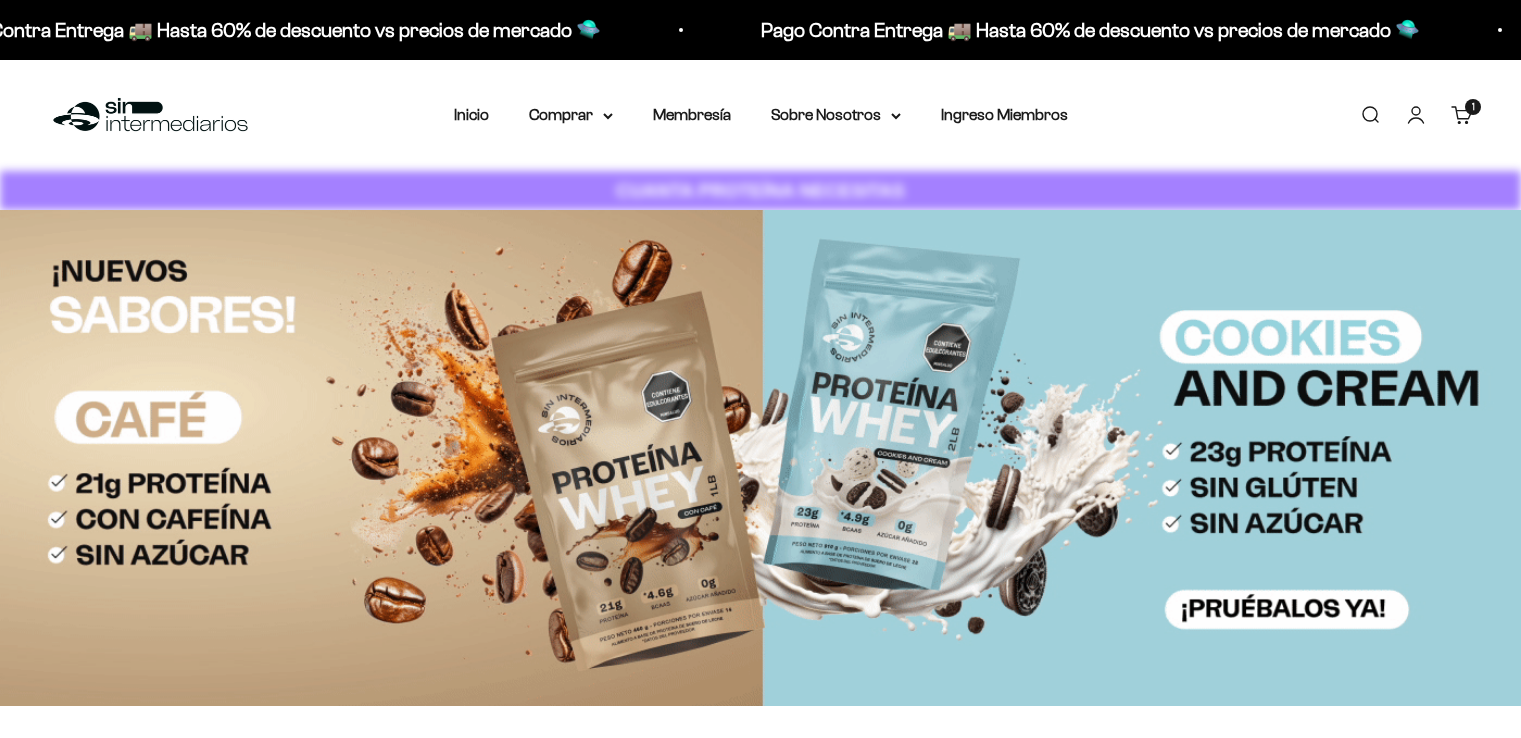 scroll, scrollTop: 0, scrollLeft: 0, axis: both 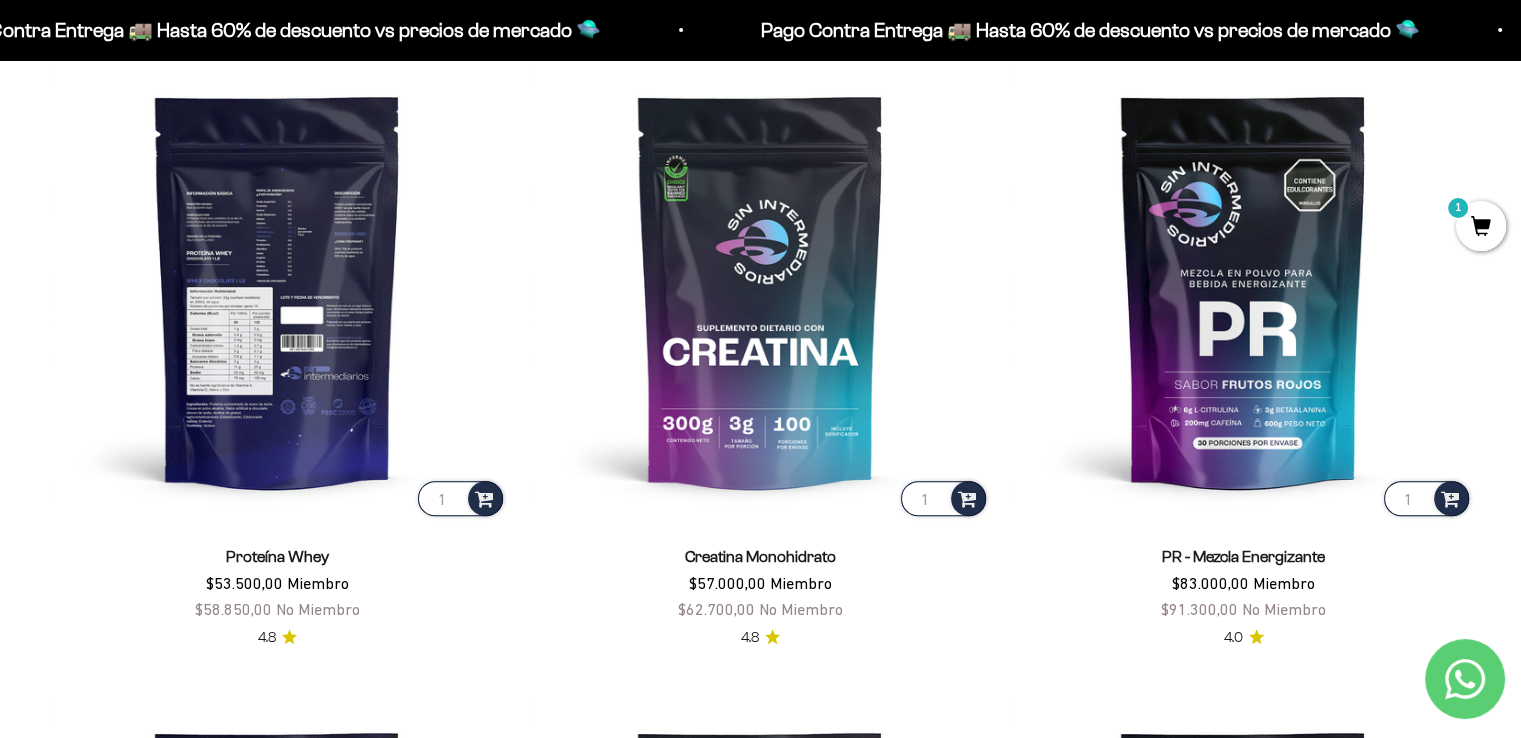 click at bounding box center (277, 290) 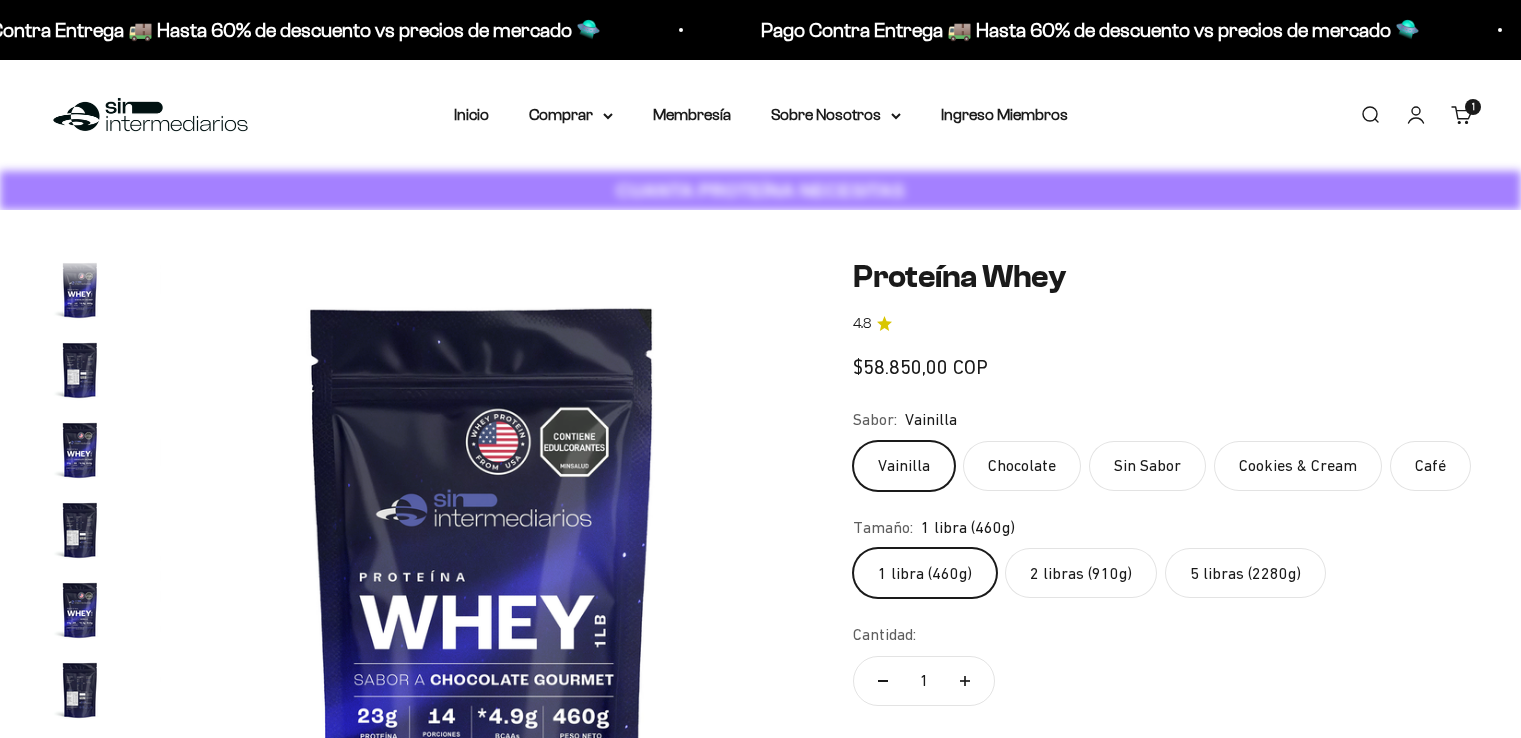scroll, scrollTop: 0, scrollLeft: 0, axis: both 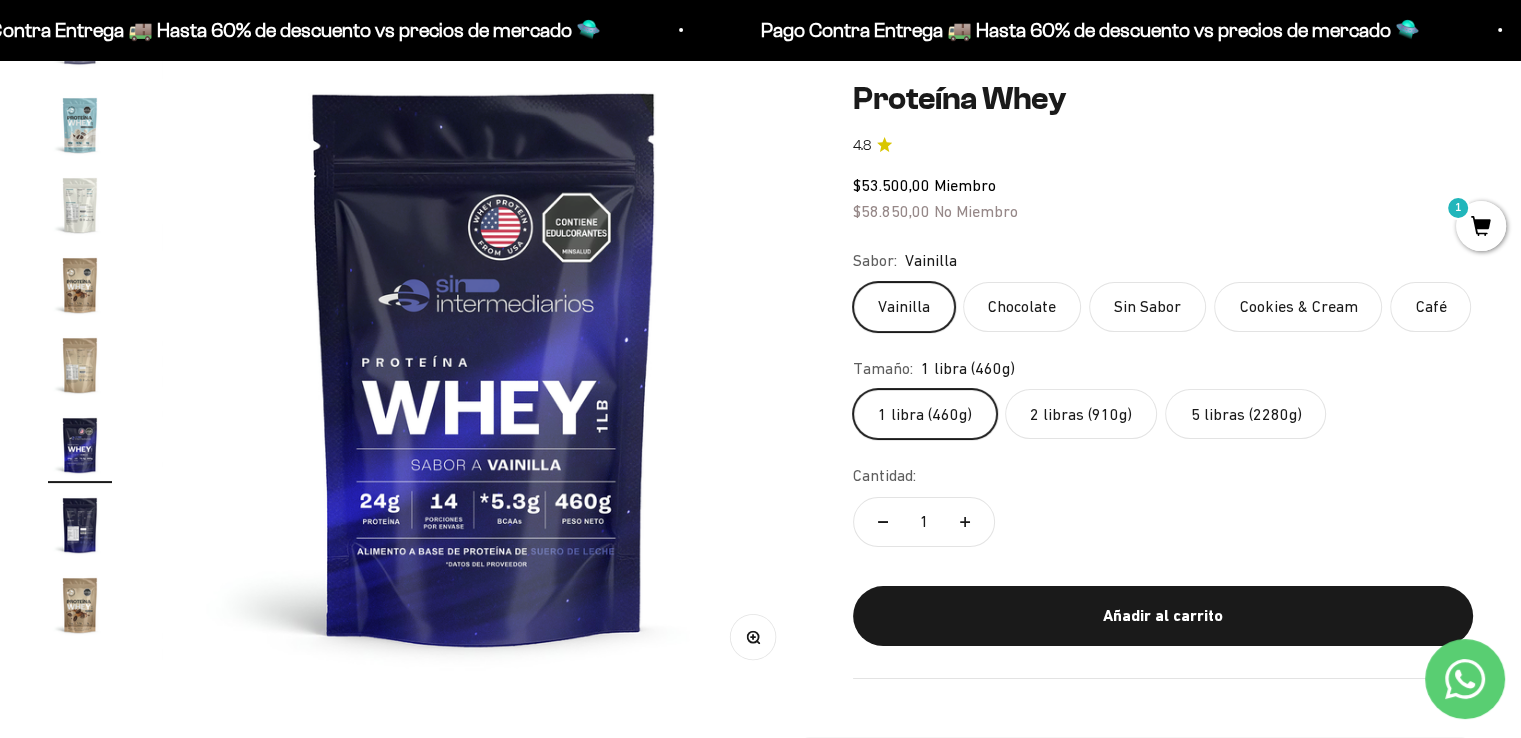 click on "2 libras (910g)" 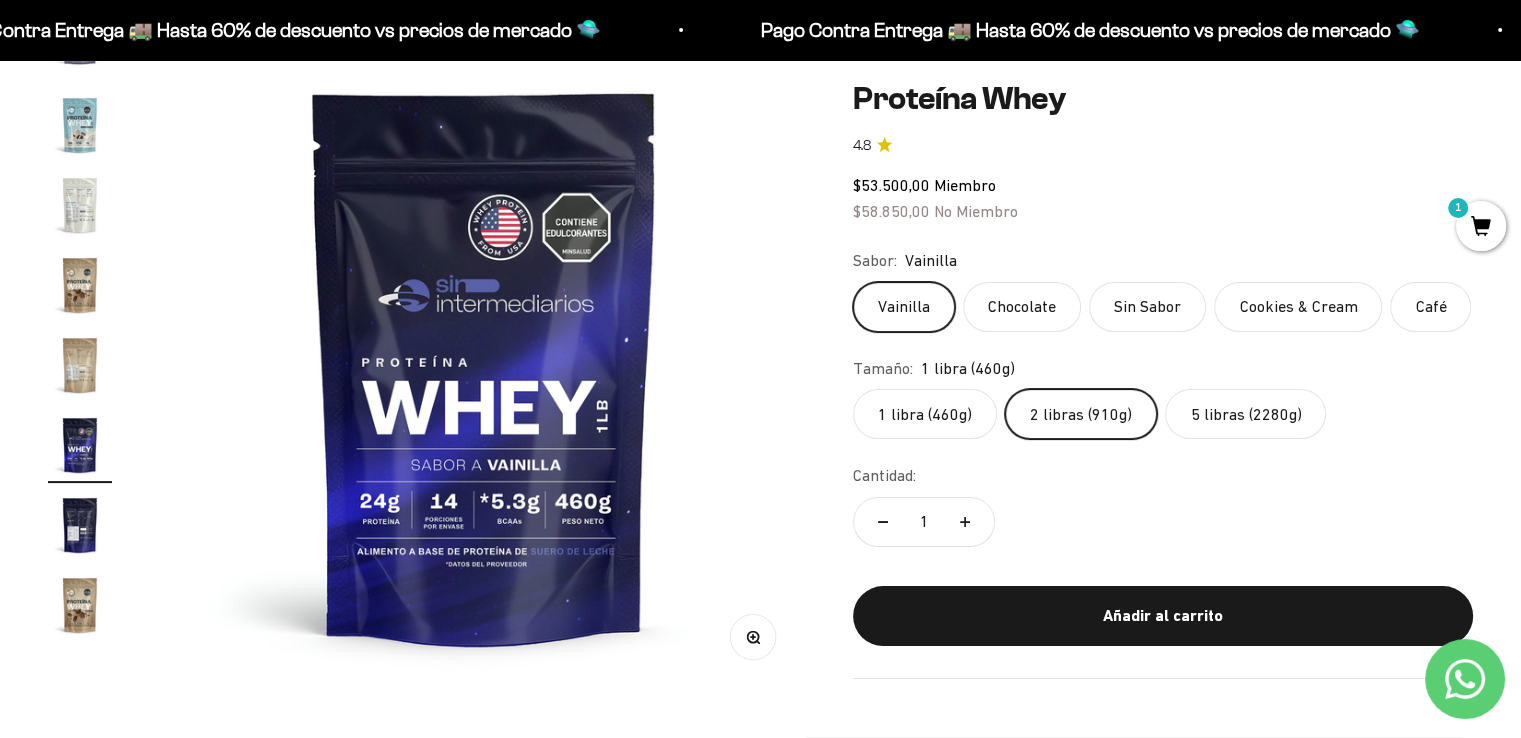 scroll, scrollTop: 0, scrollLeft: 2676, axis: horizontal 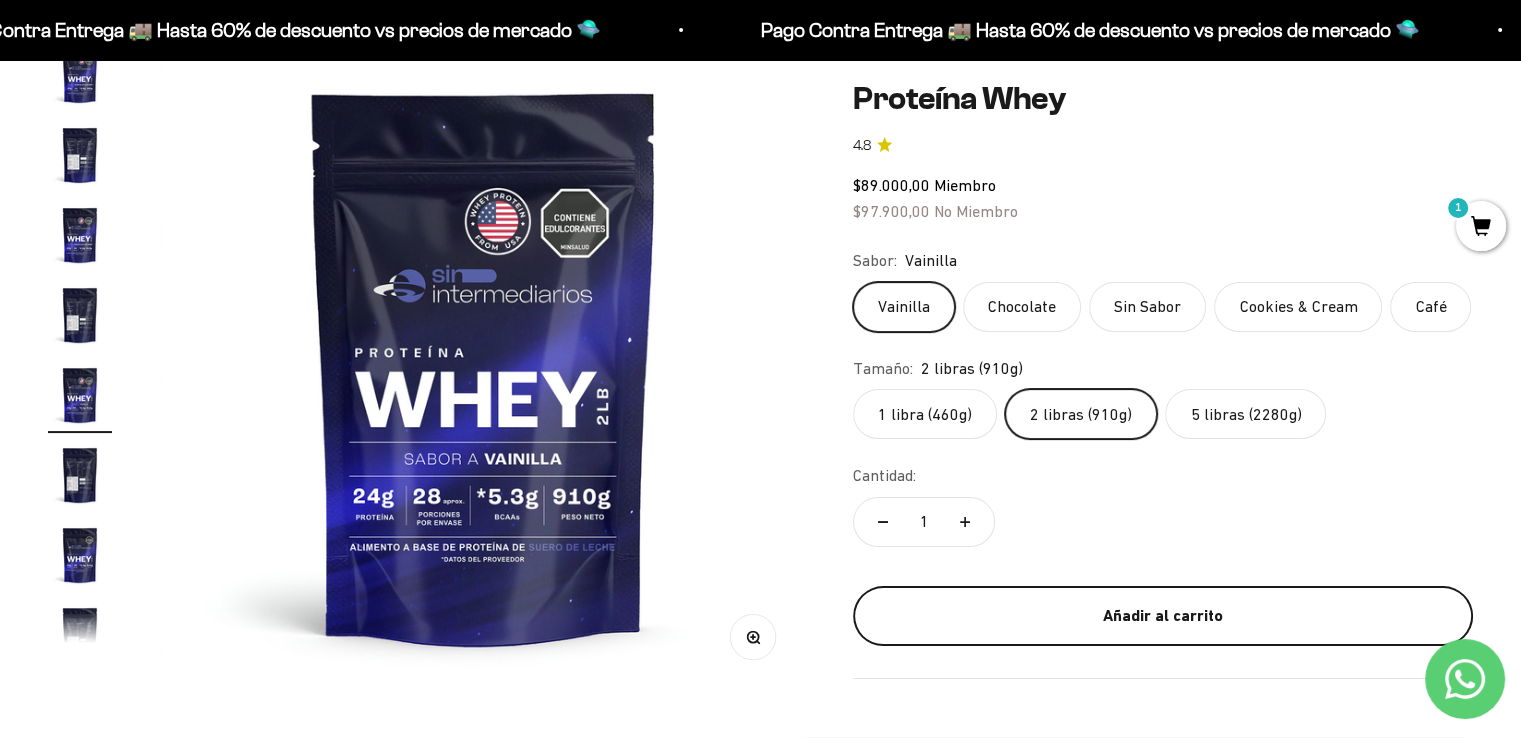 click on "Añadir al carrito" at bounding box center [1163, 616] 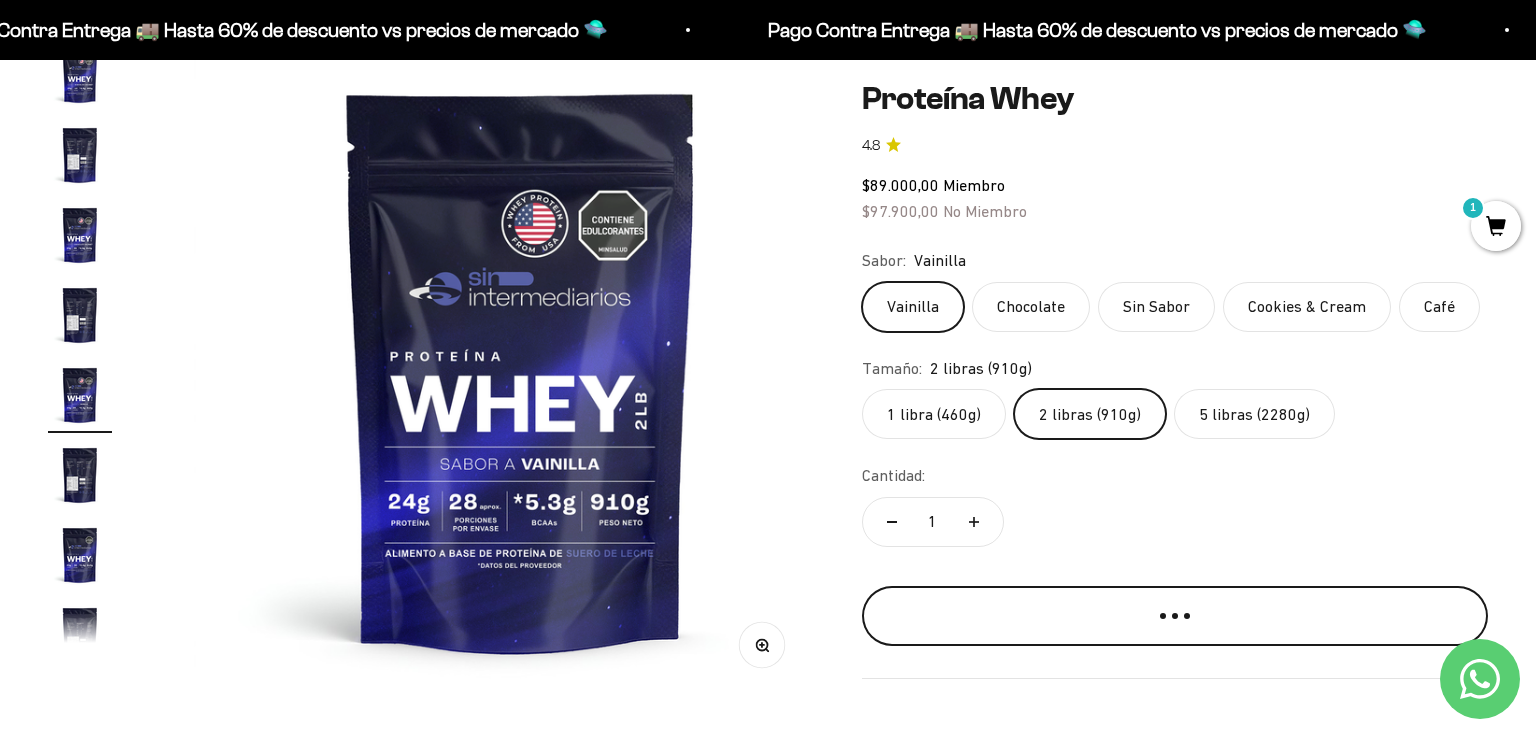 scroll, scrollTop: 0, scrollLeft: 2710, axis: horizontal 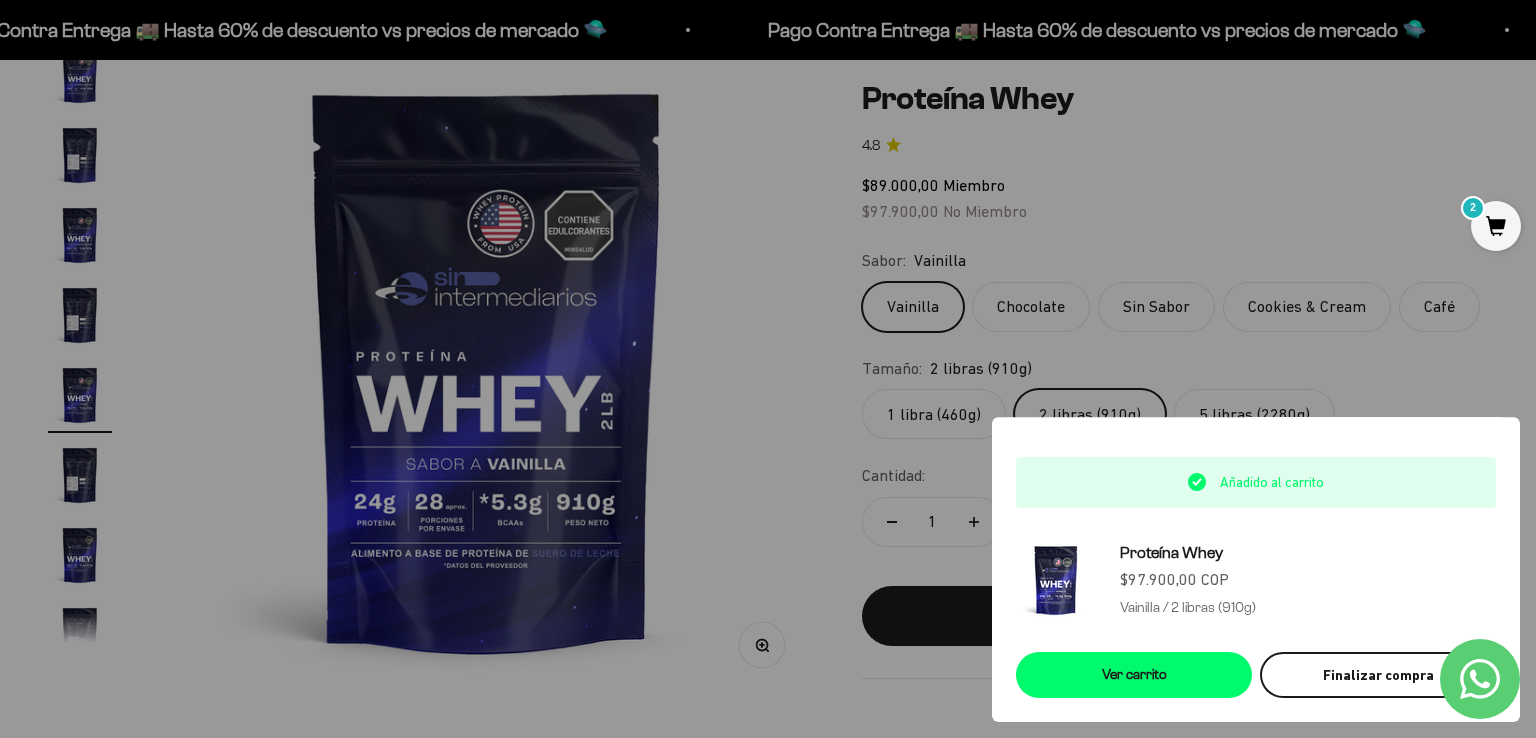 click on "Finalizar compra" at bounding box center (1378, 675) 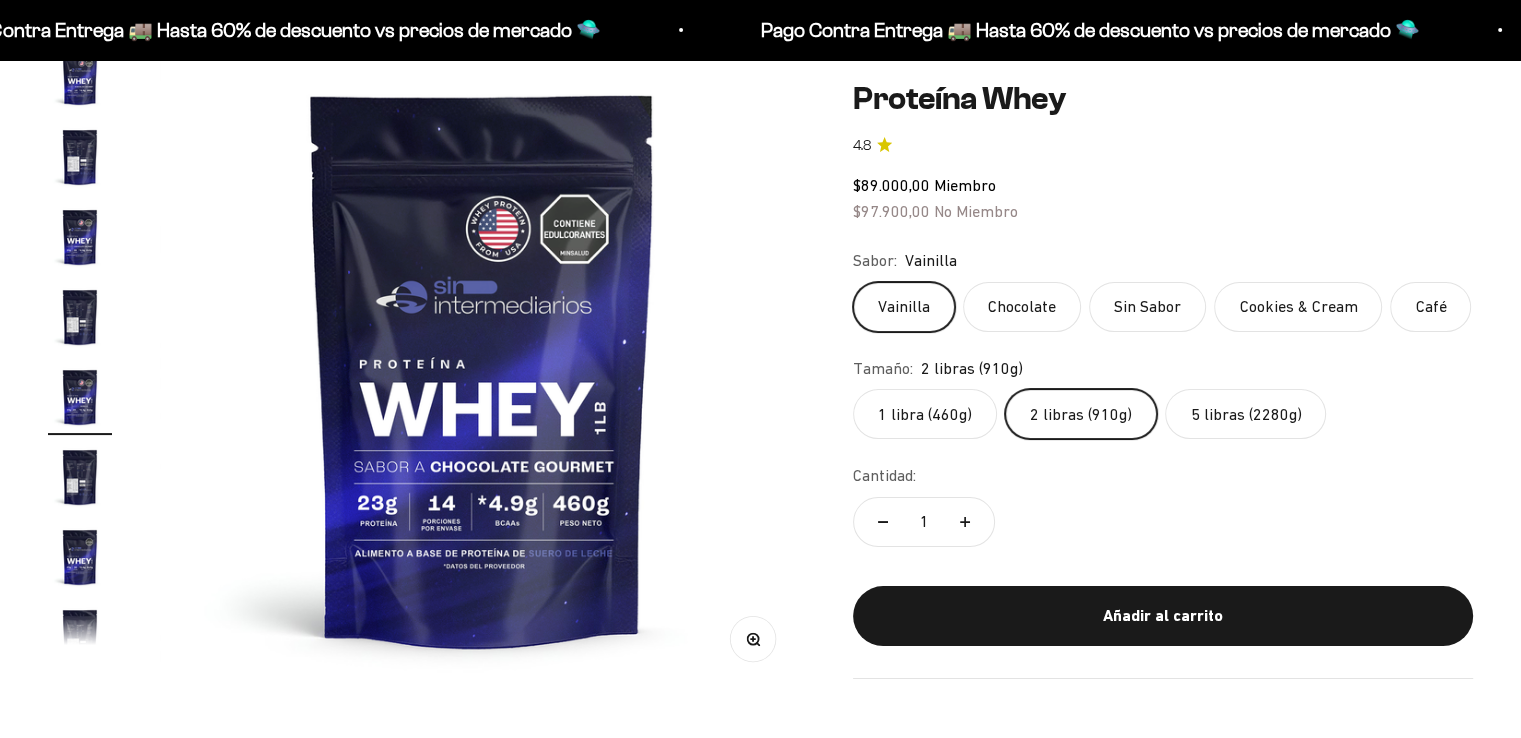 scroll, scrollTop: 212, scrollLeft: 0, axis: vertical 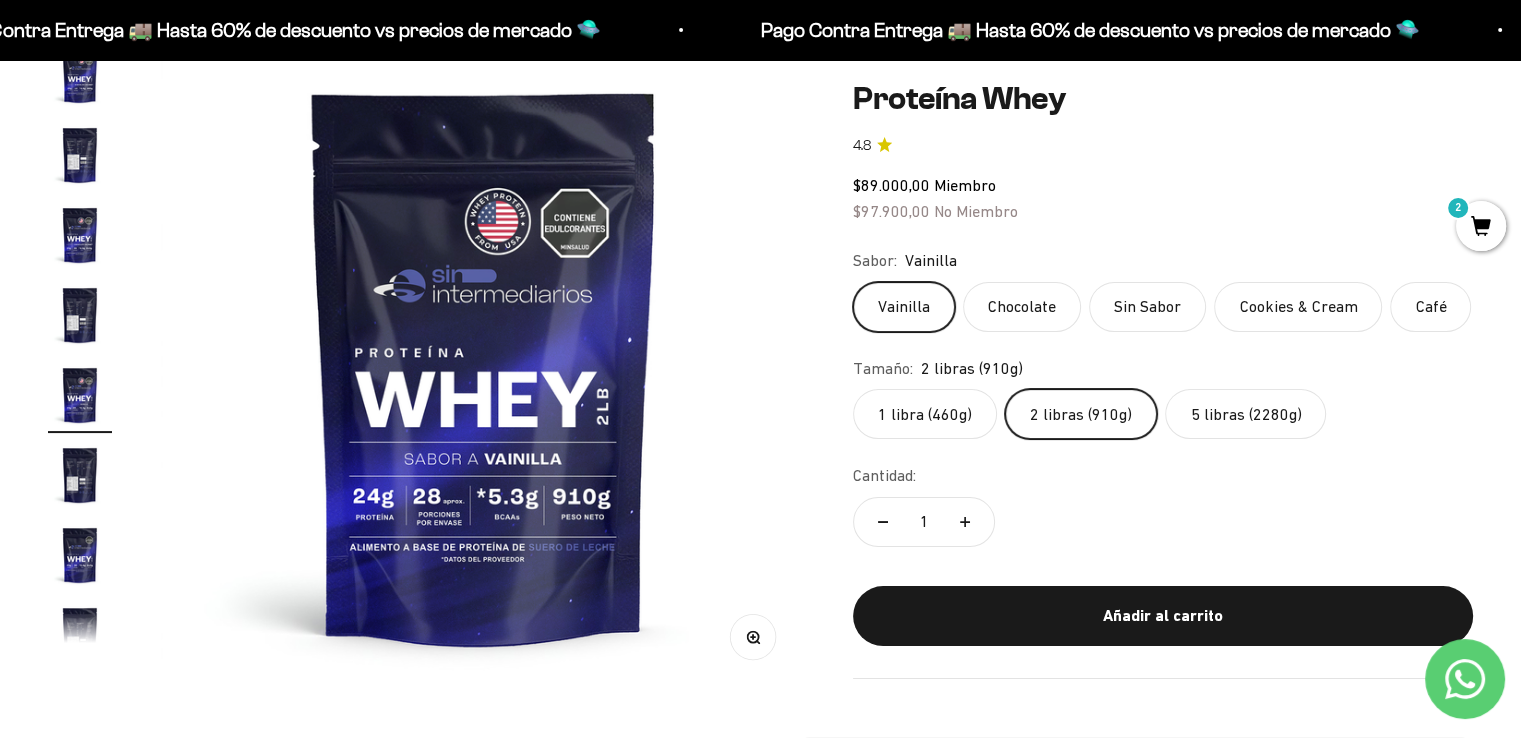 click on "2" at bounding box center [1481, 226] 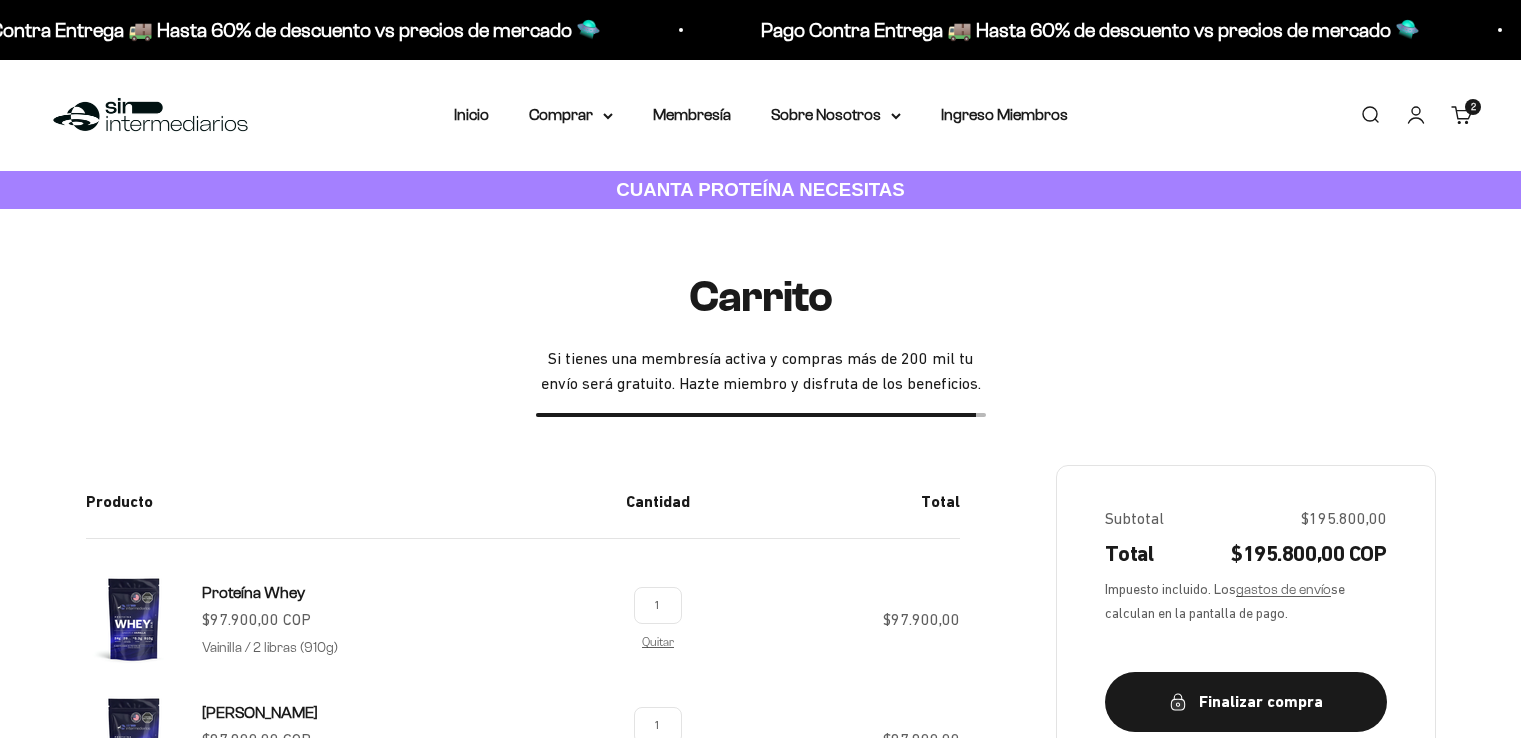 scroll, scrollTop: 0, scrollLeft: 0, axis: both 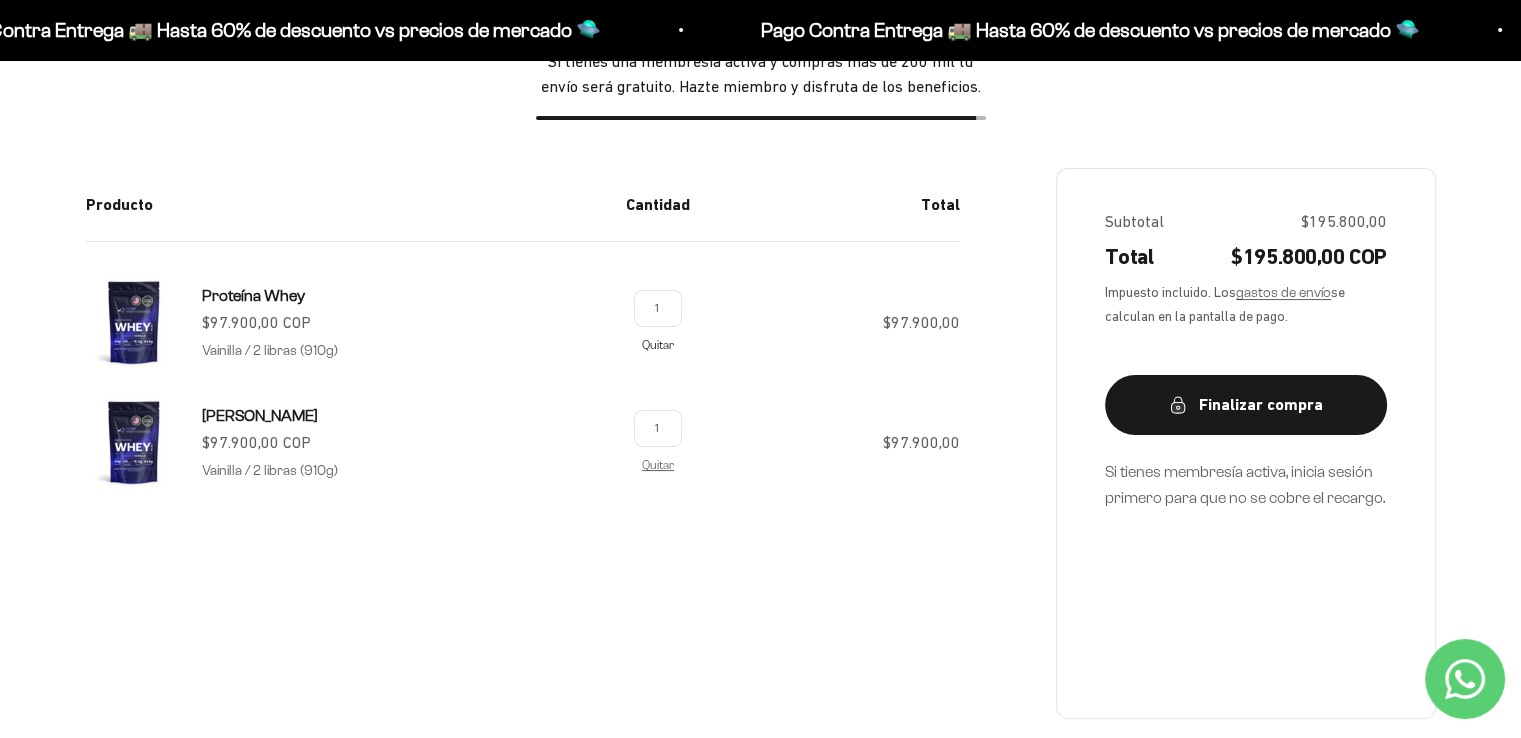 click on "Quitar" at bounding box center [658, 344] 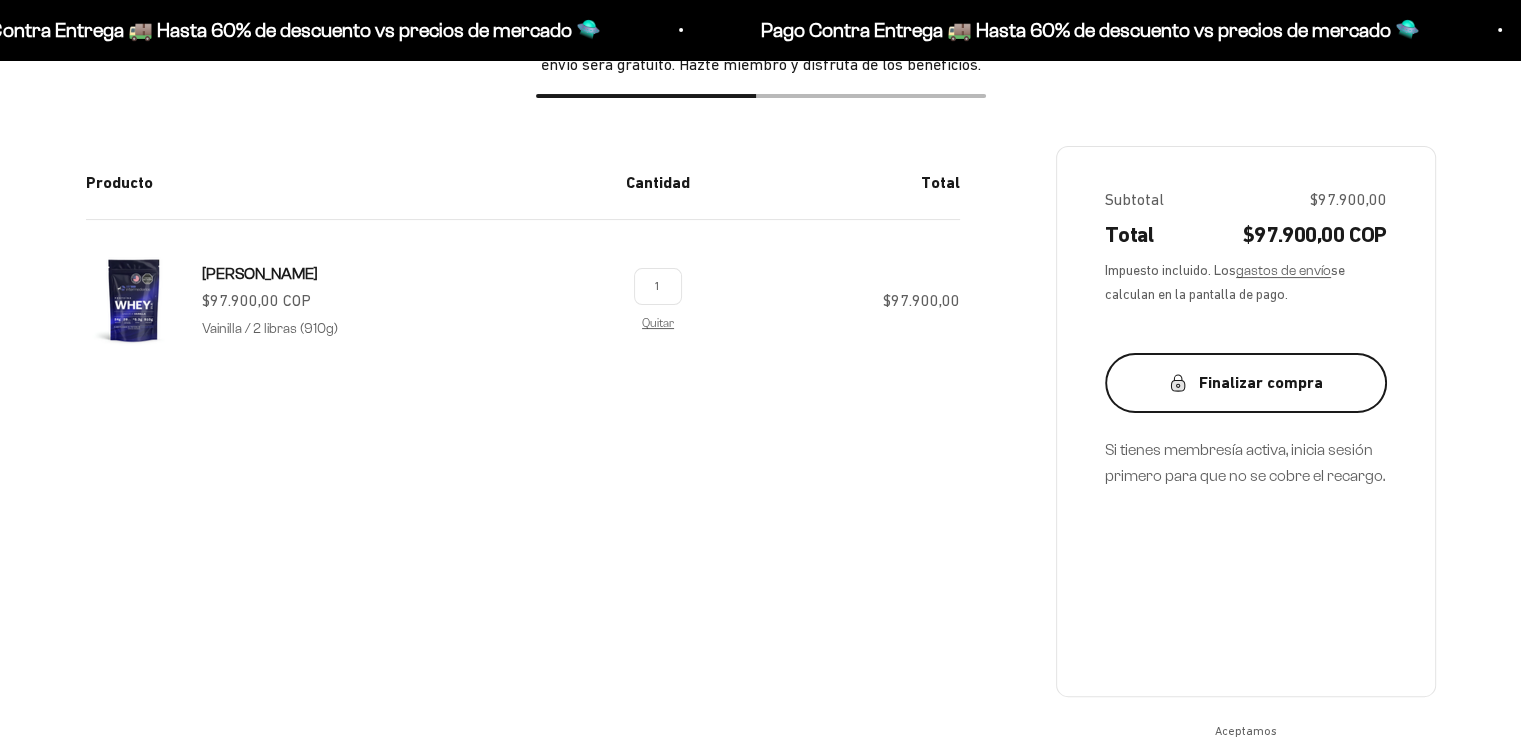 scroll, scrollTop: 297, scrollLeft: 0, axis: vertical 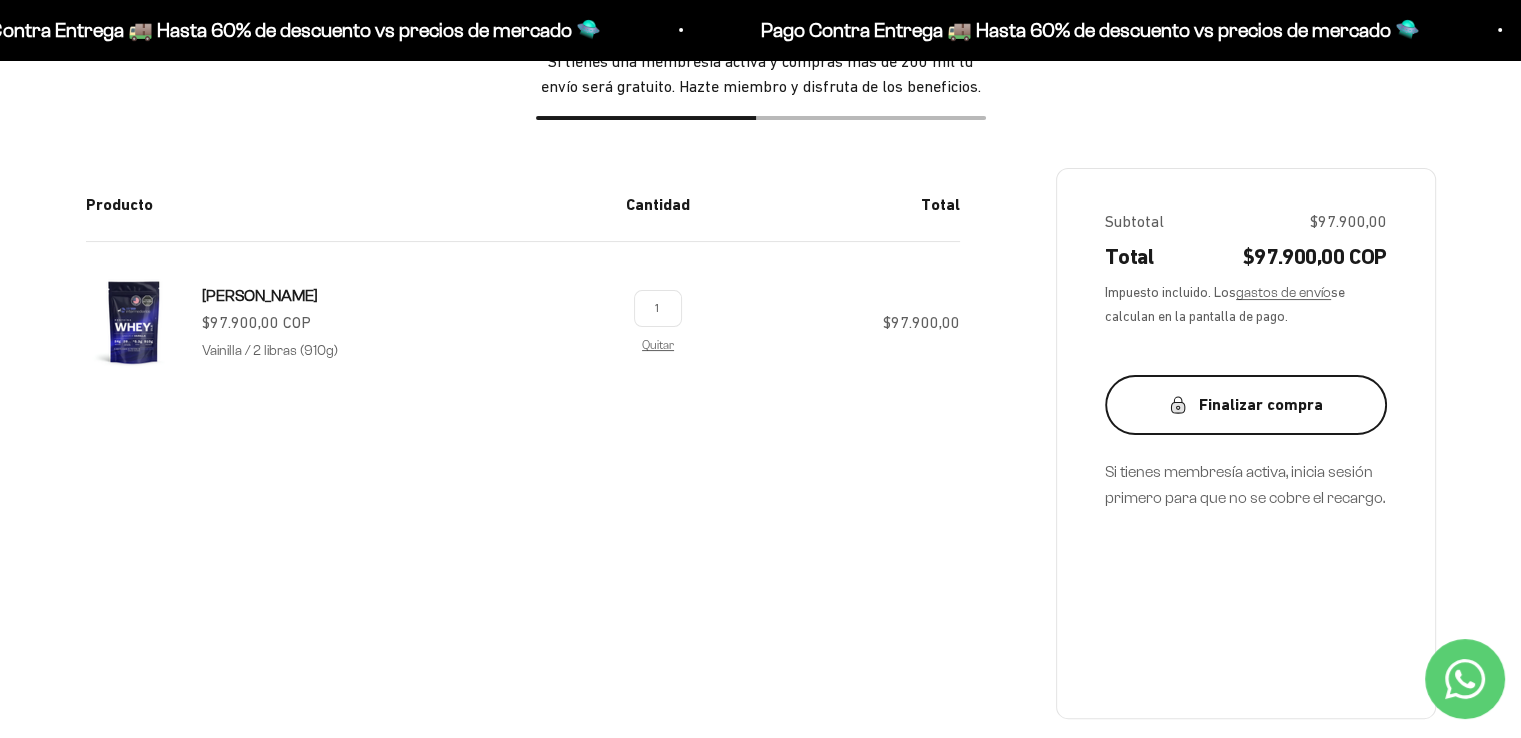 click on "Finalizar compra" at bounding box center [1246, 405] 